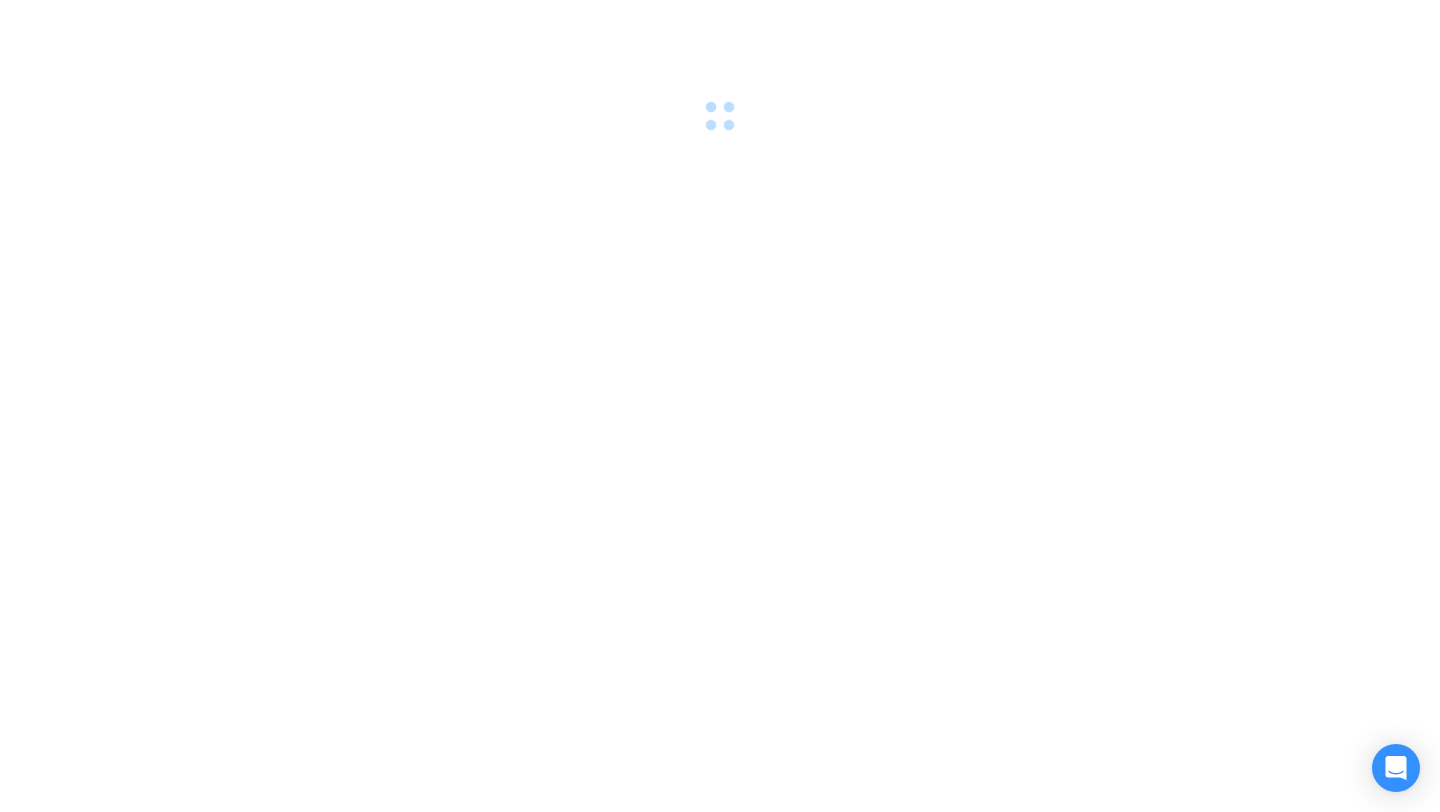 scroll, scrollTop: 0, scrollLeft: 0, axis: both 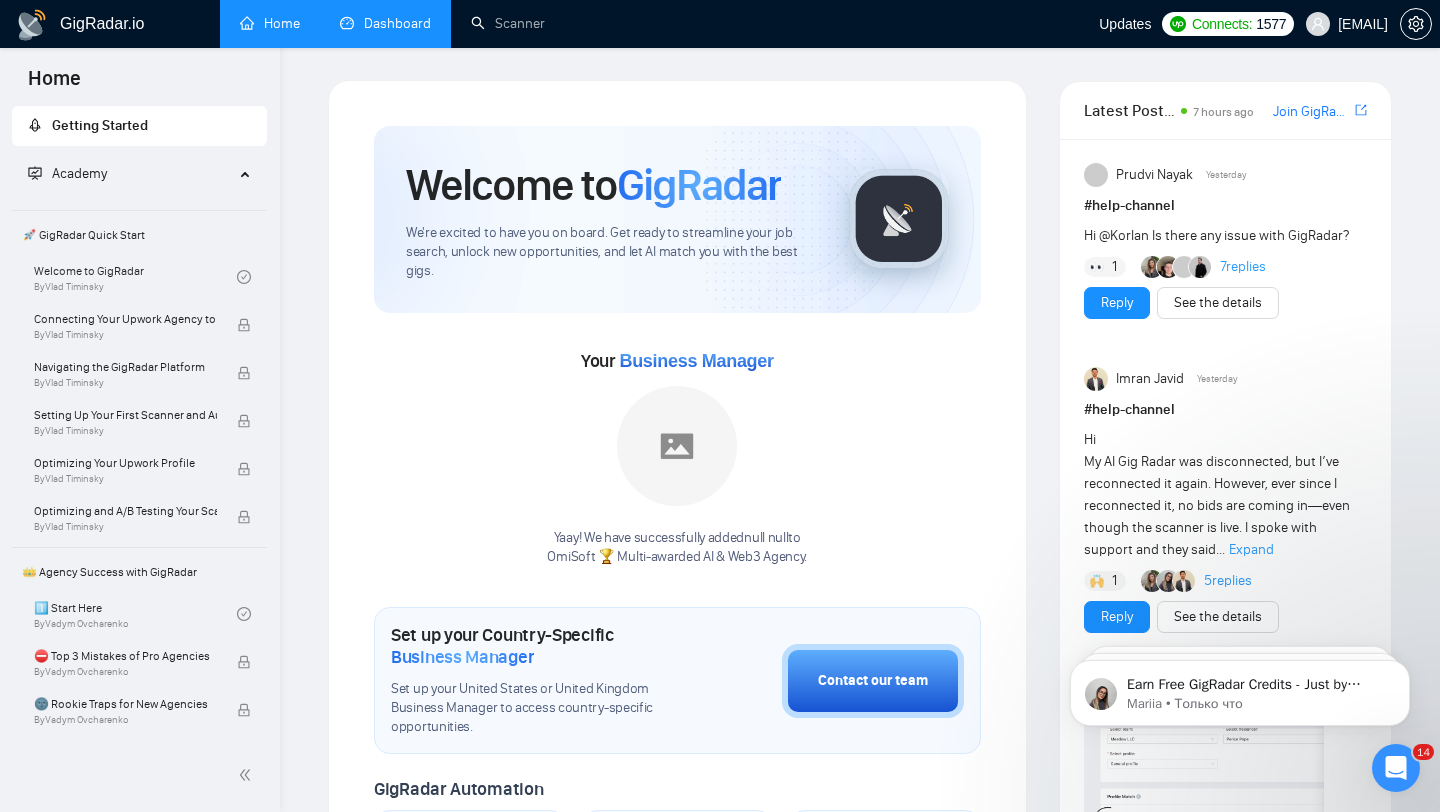 click on "Dashboard" at bounding box center (385, 24) 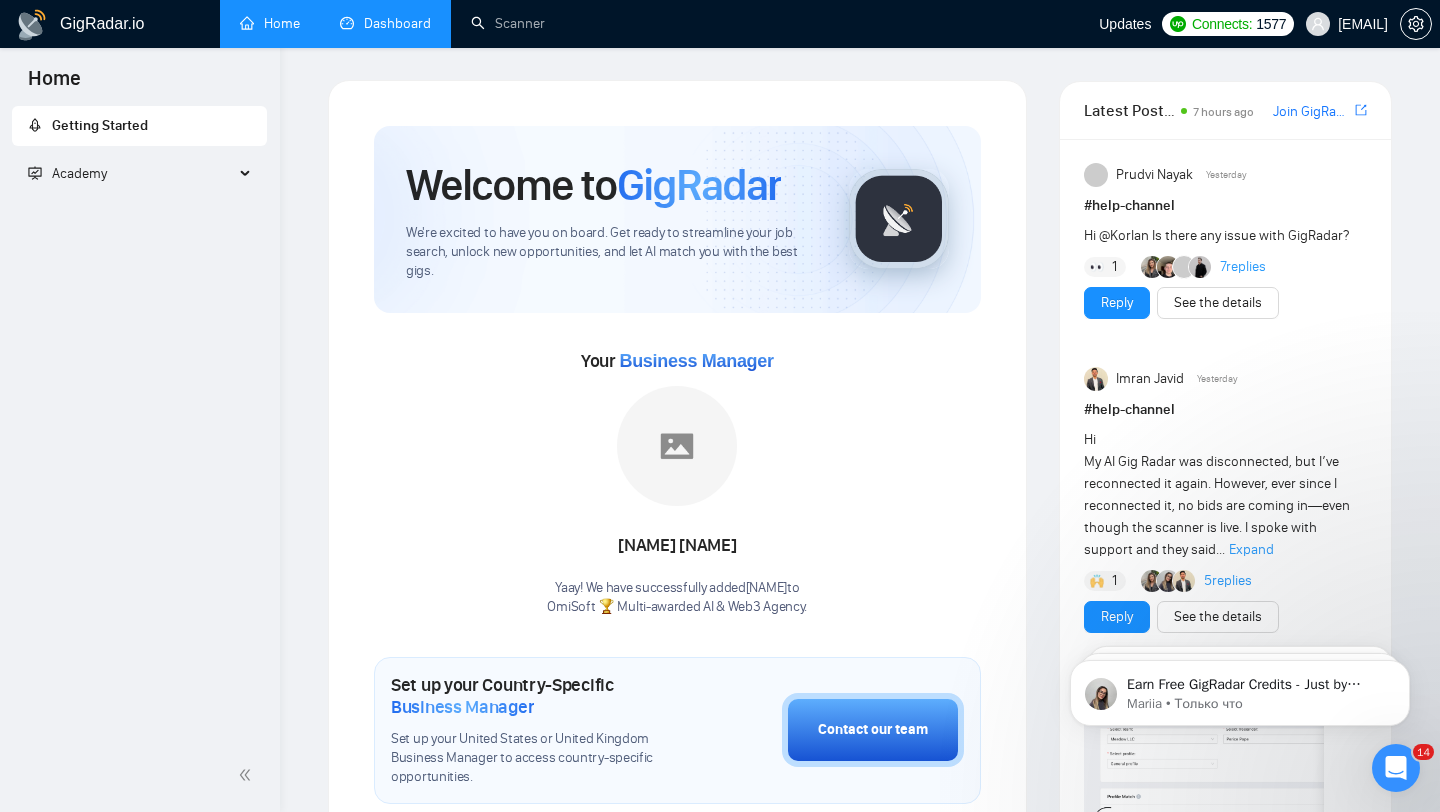click on "Dashboard" at bounding box center [385, 23] 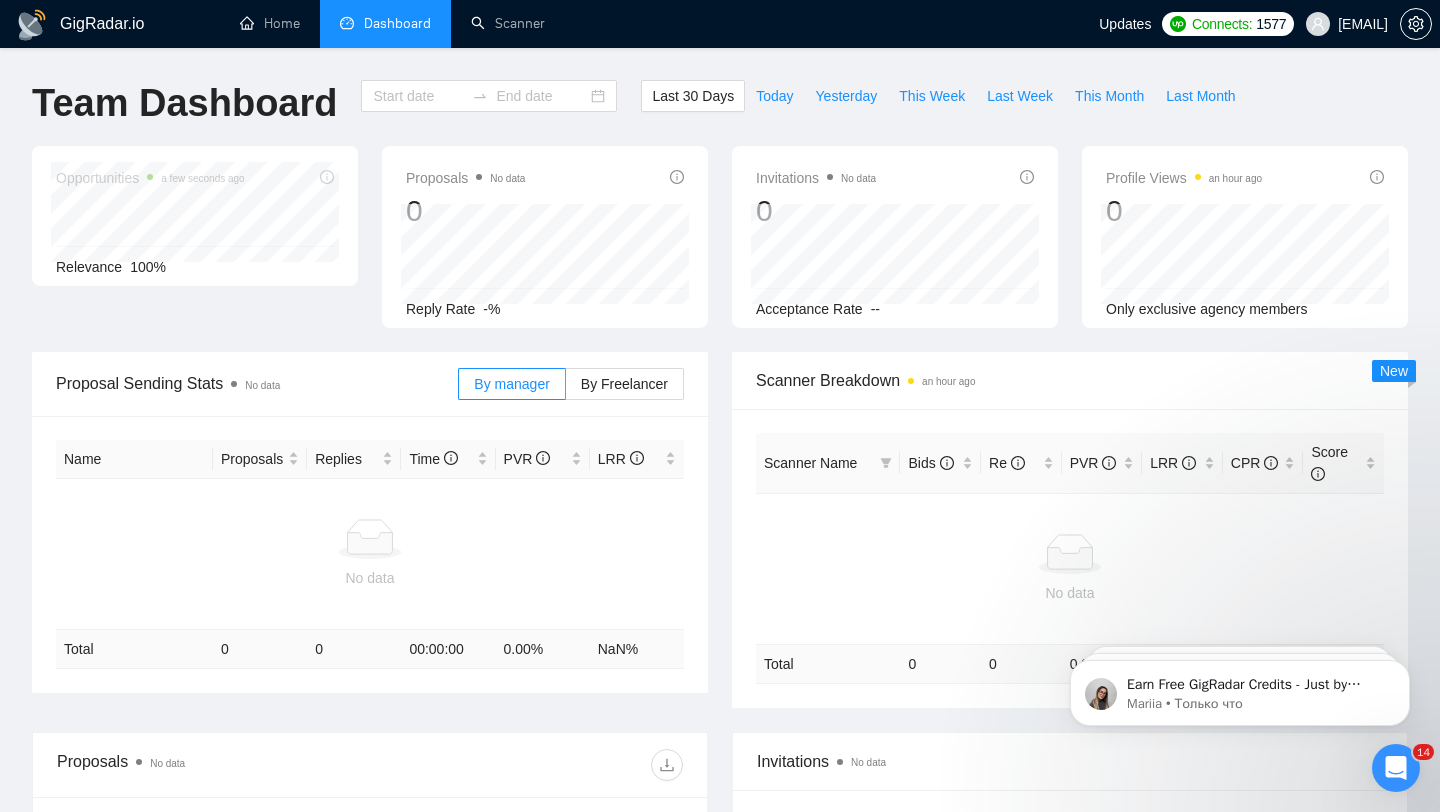 type on "2025-07-08" 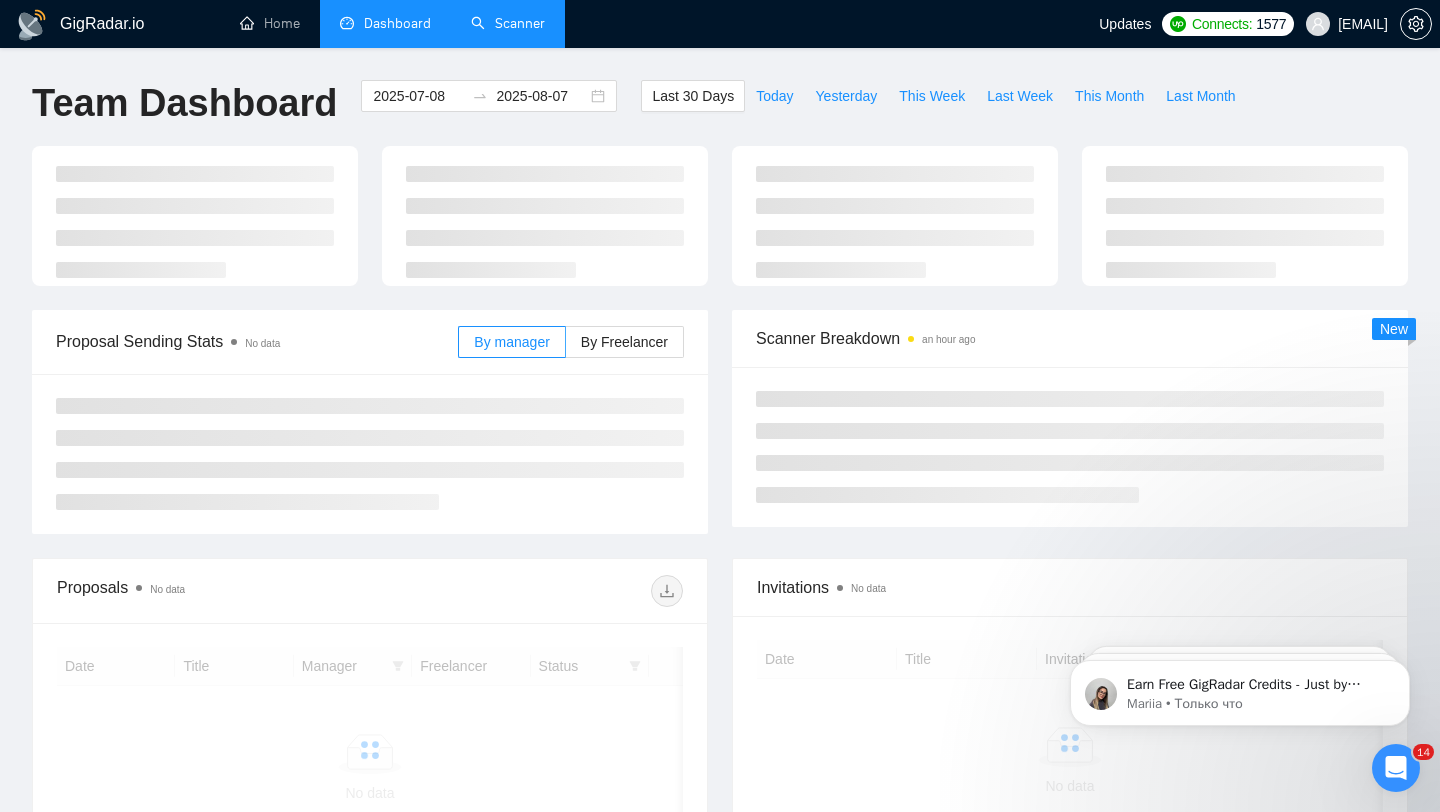 click on "Scanner" at bounding box center (508, 23) 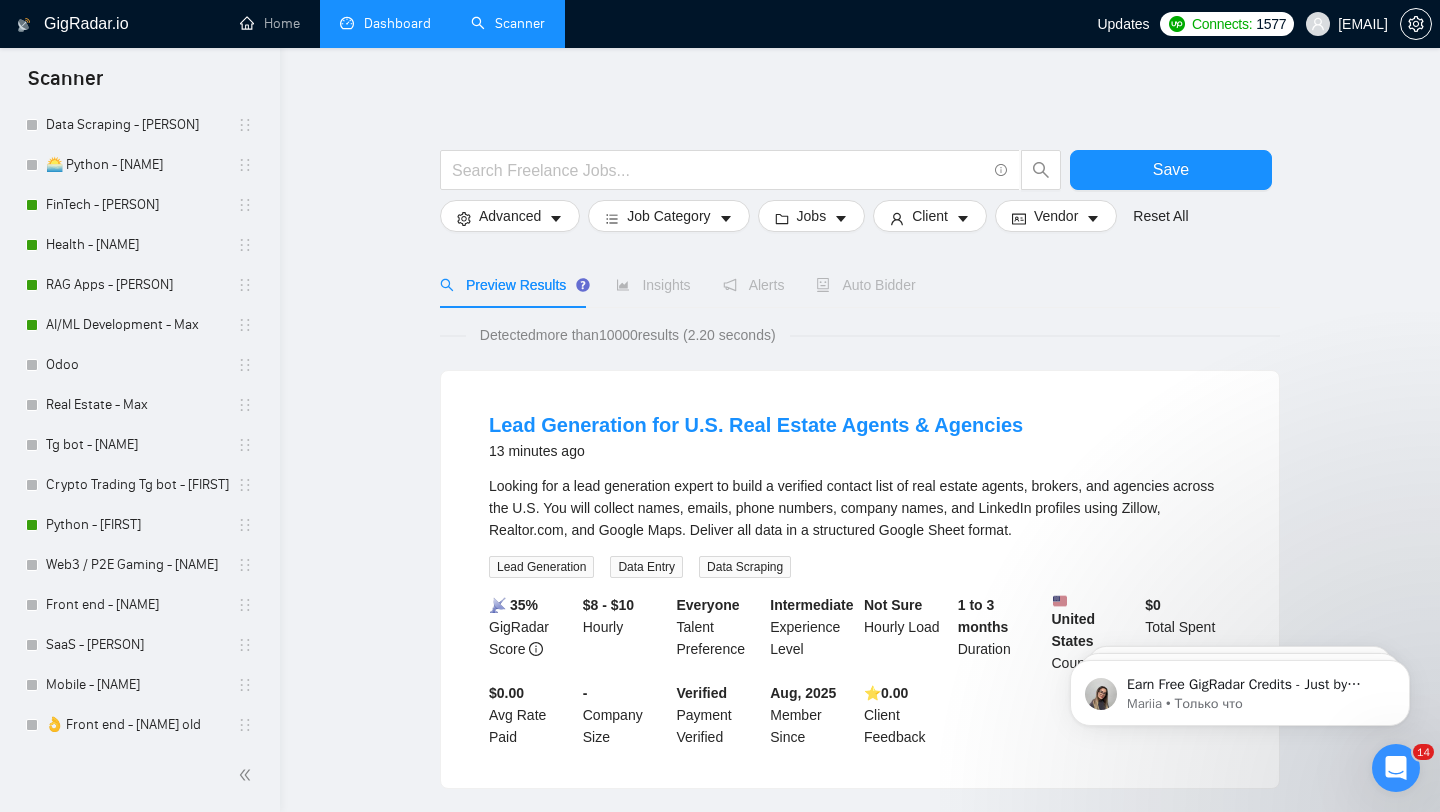scroll, scrollTop: 0, scrollLeft: 0, axis: both 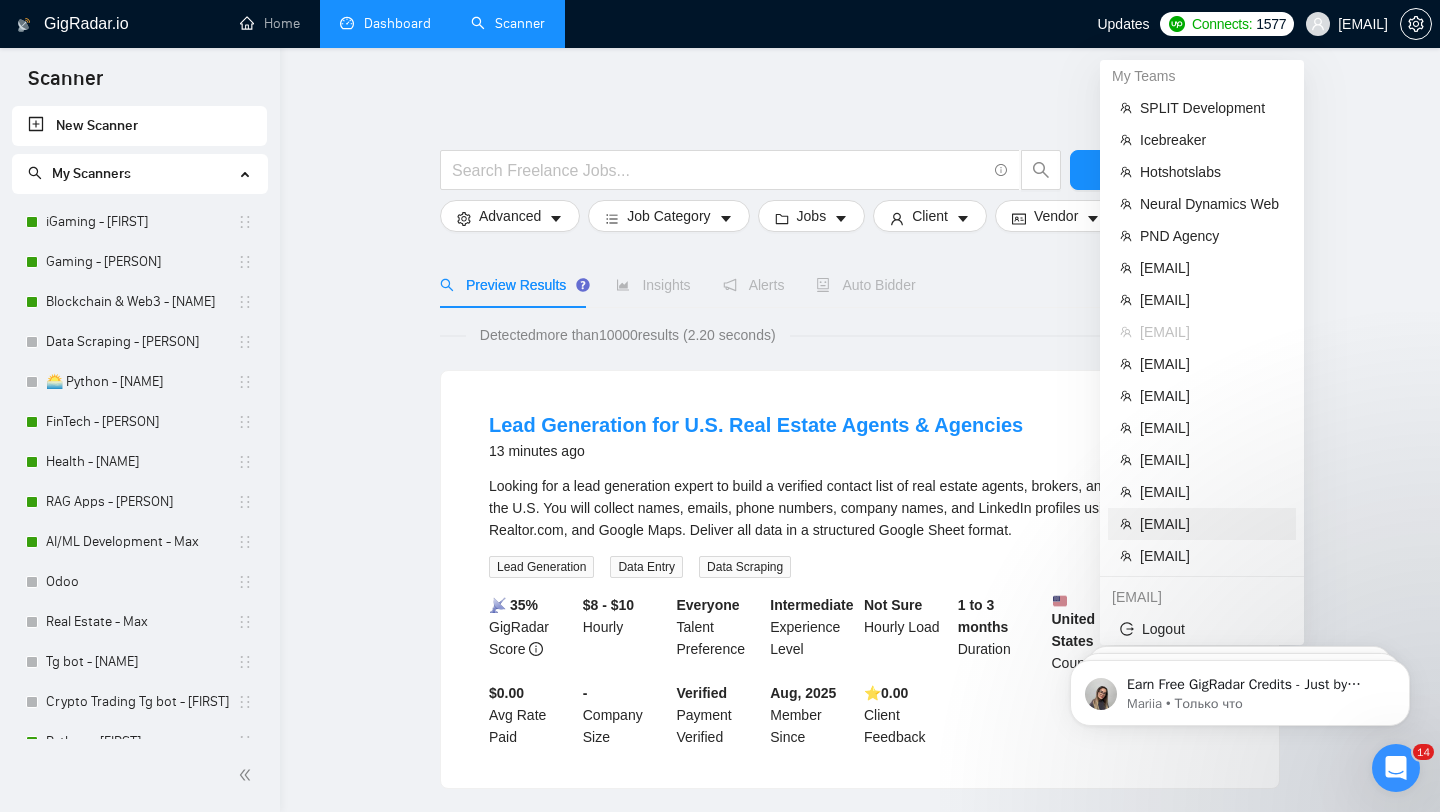 click on "[EMAIL]" at bounding box center [1212, 524] 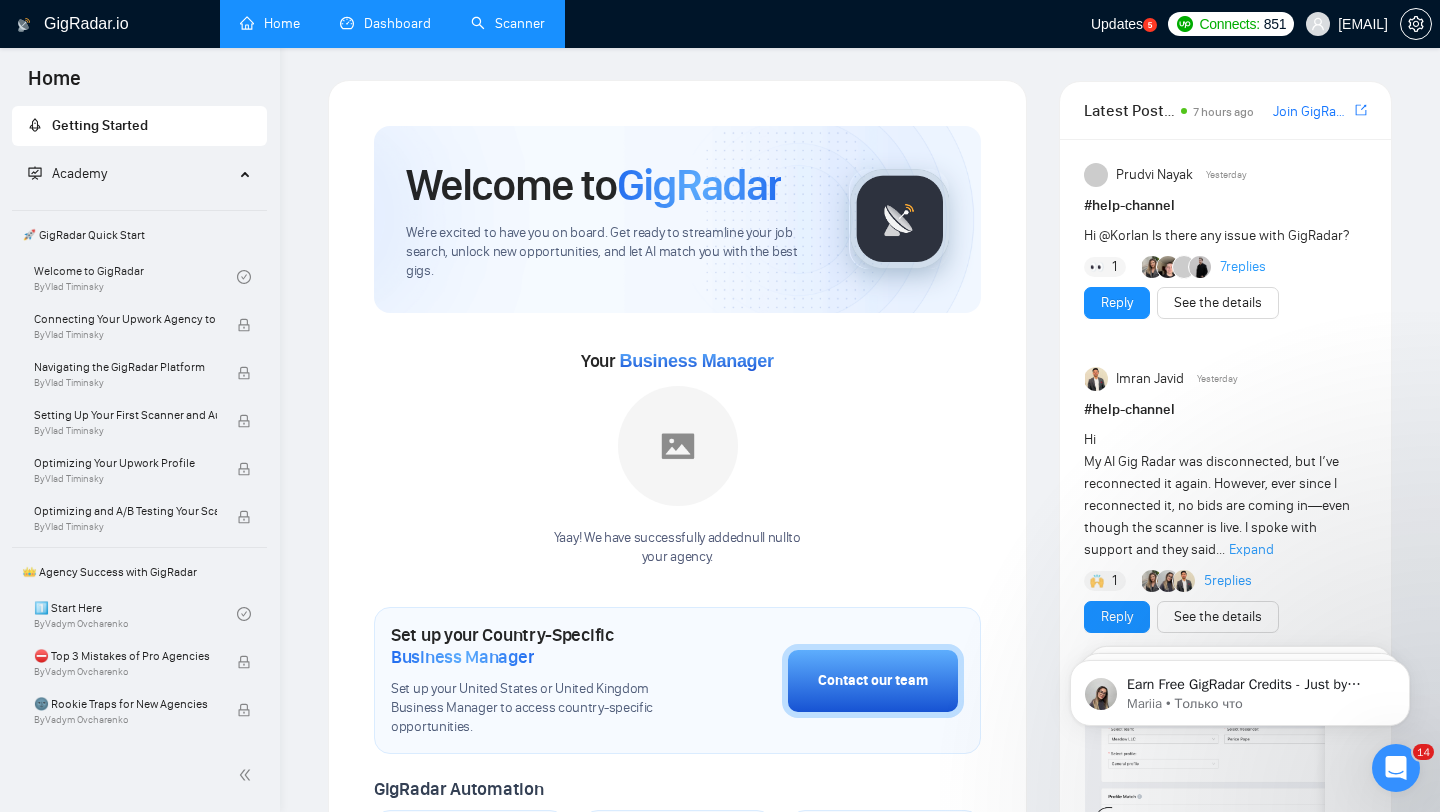 click on "Dashboard" at bounding box center (385, 23) 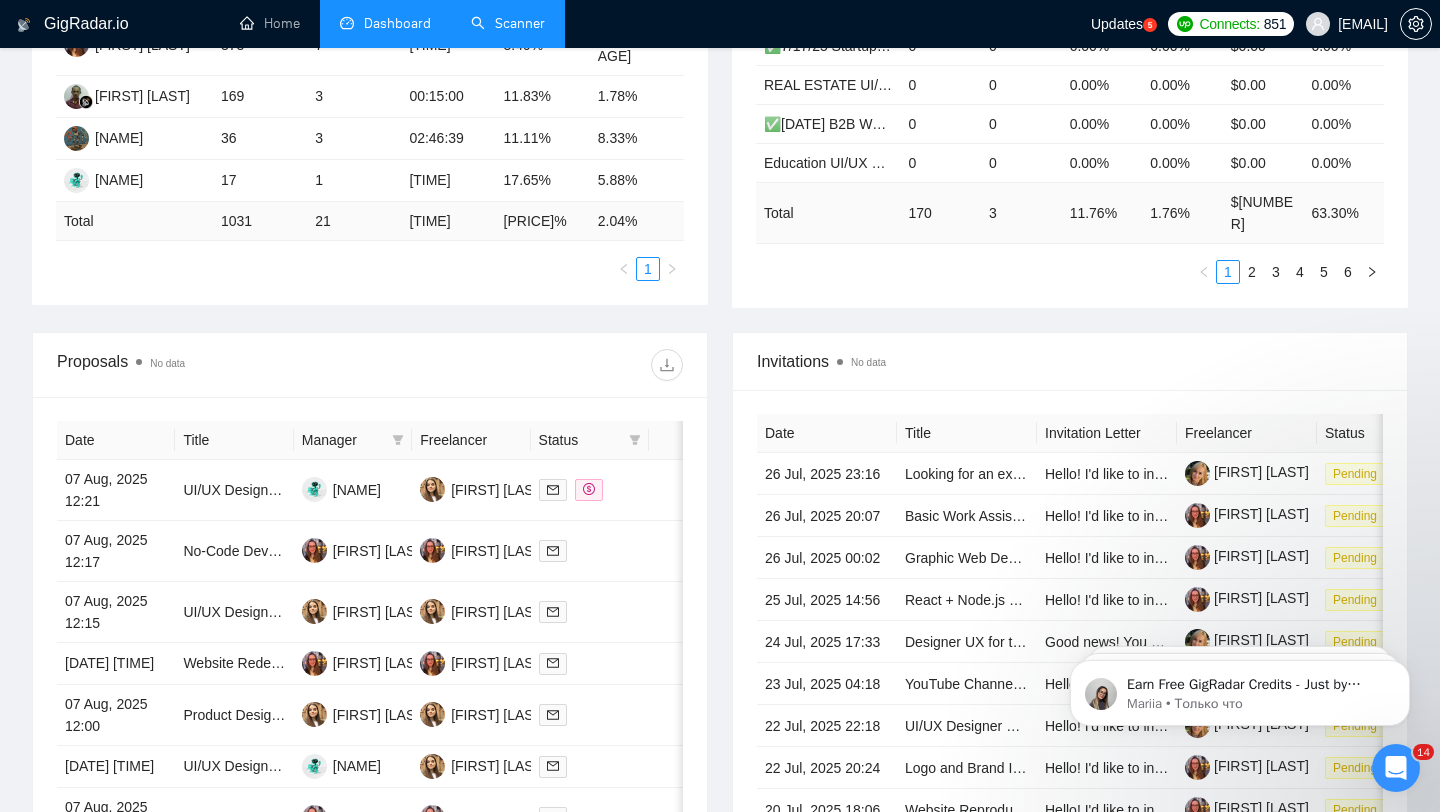 scroll, scrollTop: 0, scrollLeft: 0, axis: both 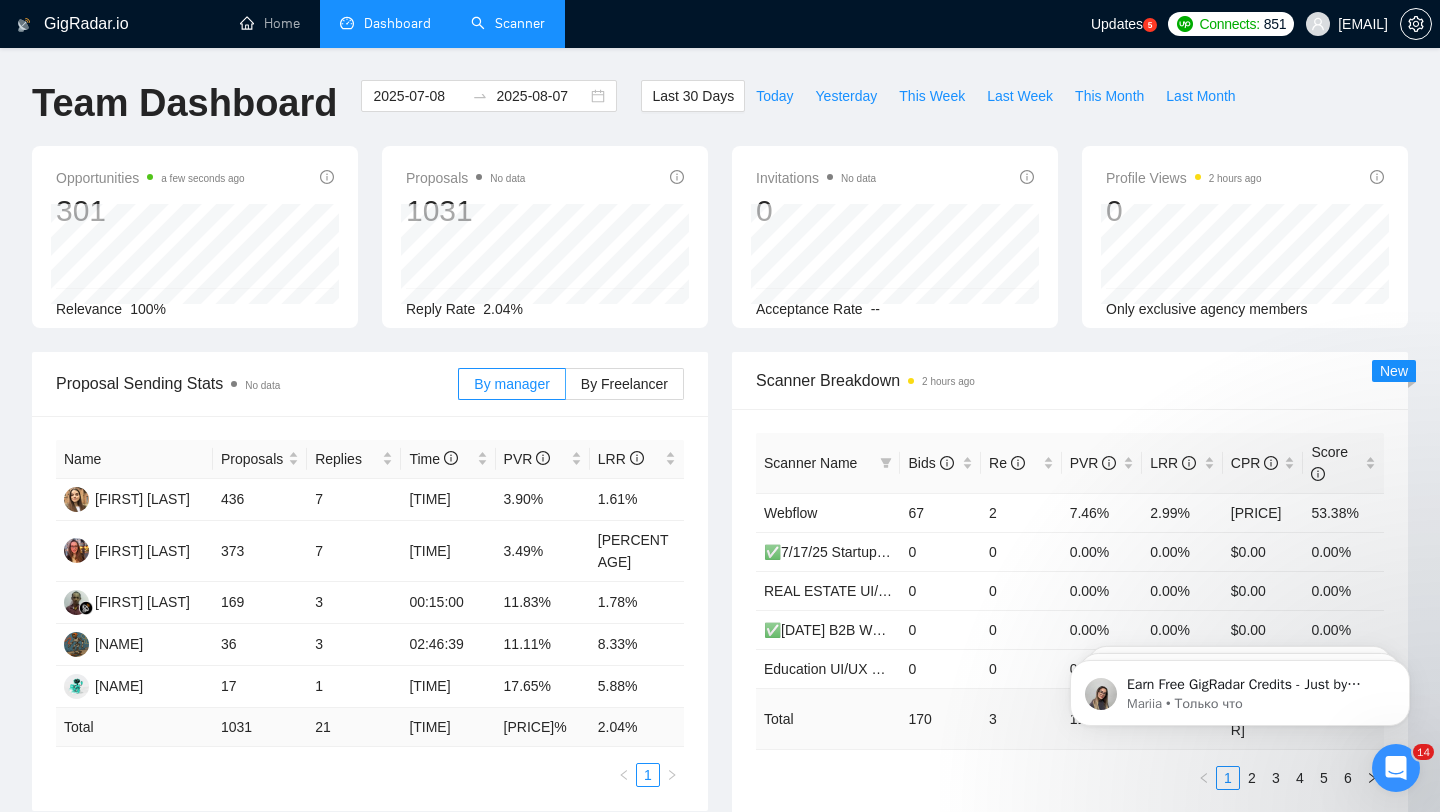 click on "Scanner" at bounding box center (508, 23) 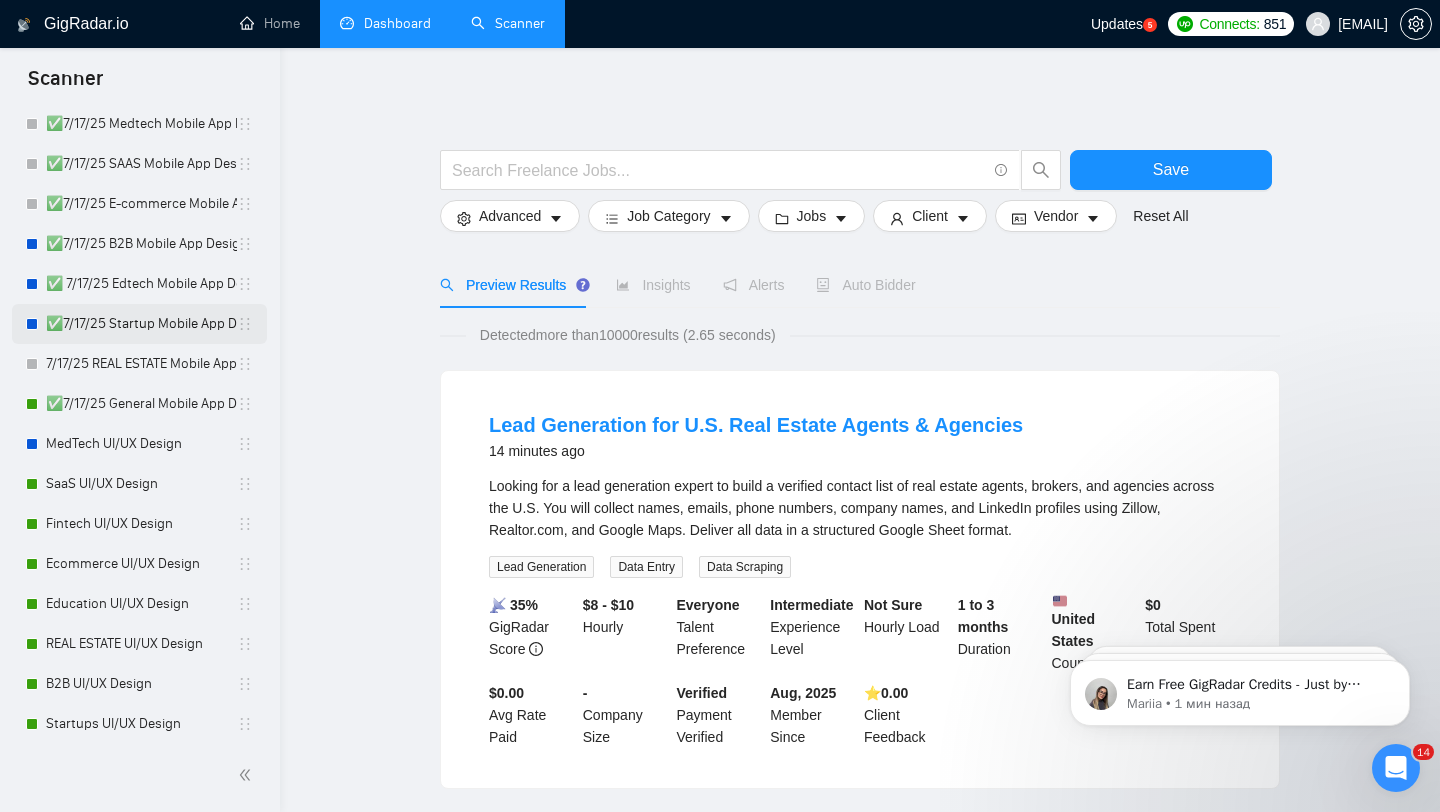 scroll, scrollTop: 223, scrollLeft: 0, axis: vertical 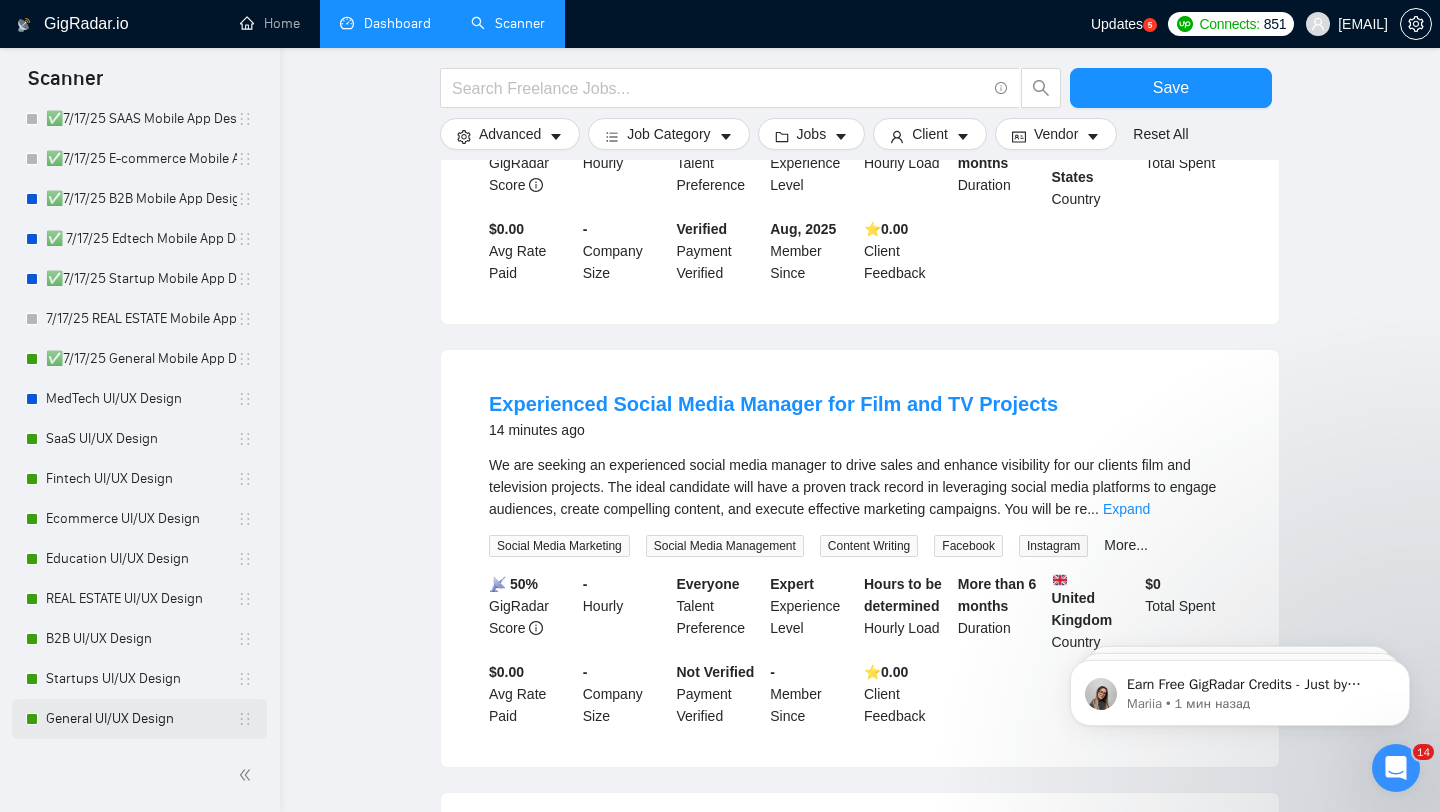 click on "General UI/UX Design" at bounding box center [141, 719] 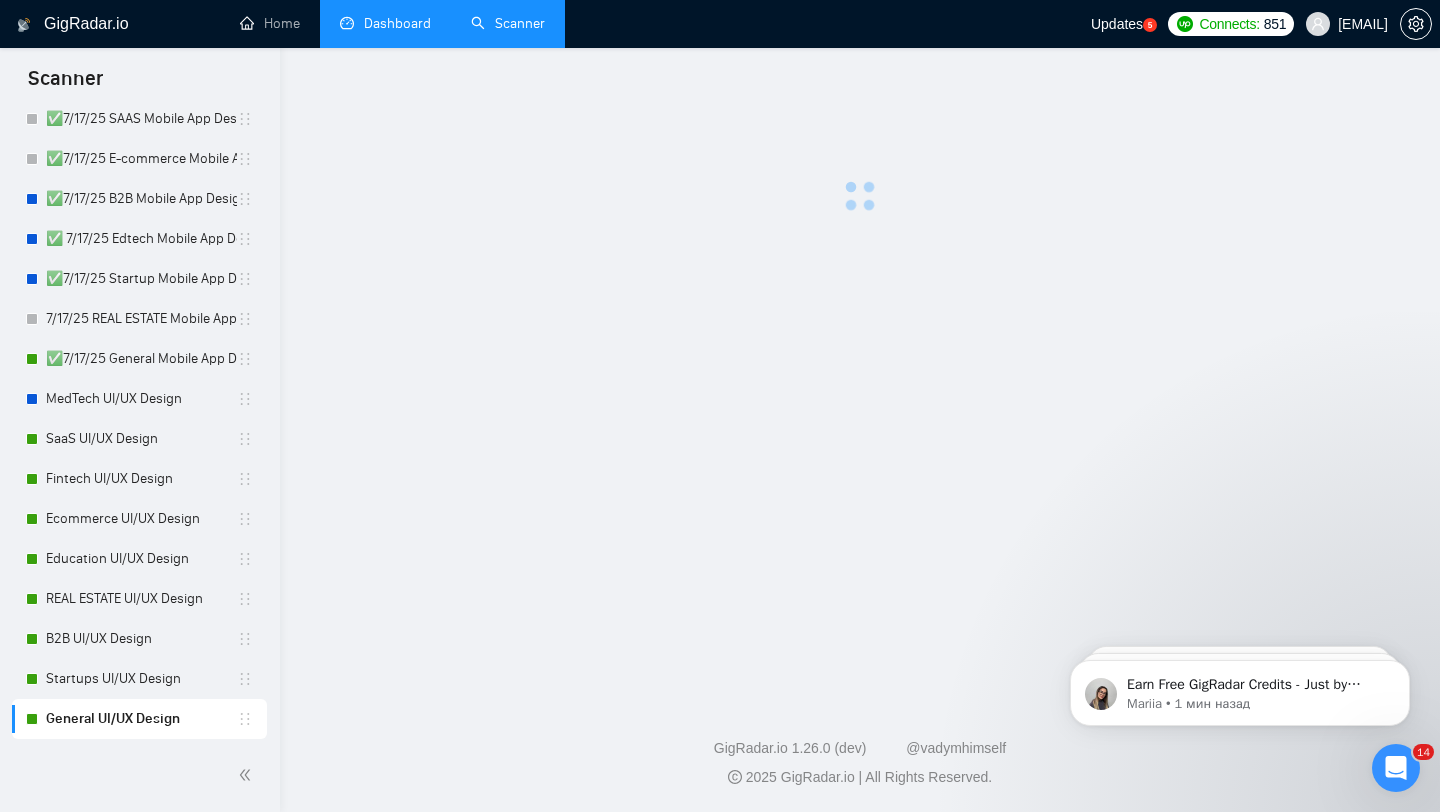 scroll, scrollTop: 0, scrollLeft: 0, axis: both 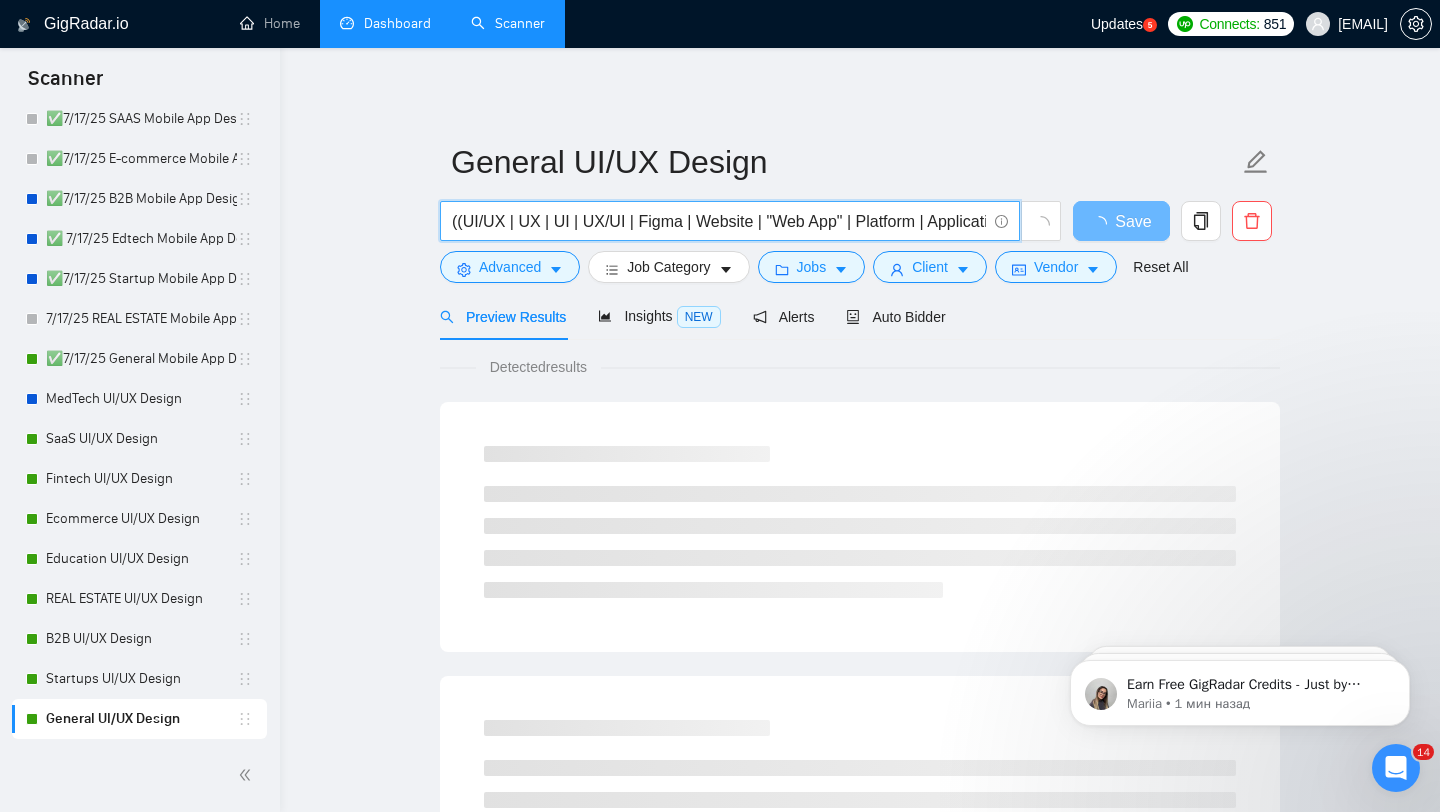 click on "((UI/UX | UX | UI | UX/UI | Figma | Website | "Web App" | Platform | Application | App) (Design | Expert | Rockstar | Designer) | "UX/UI Design")" at bounding box center (719, 221) 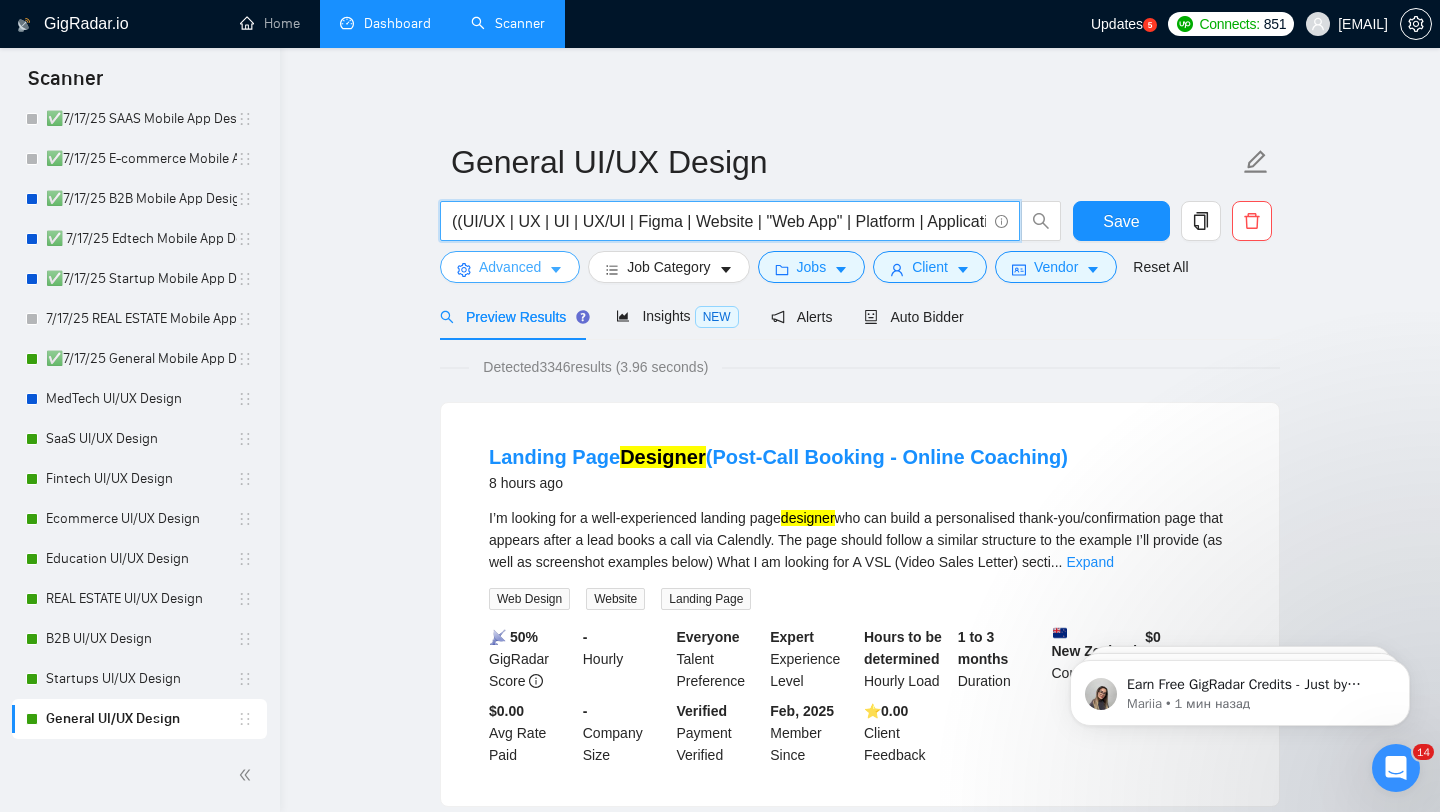 click on "Advanced" at bounding box center [510, 267] 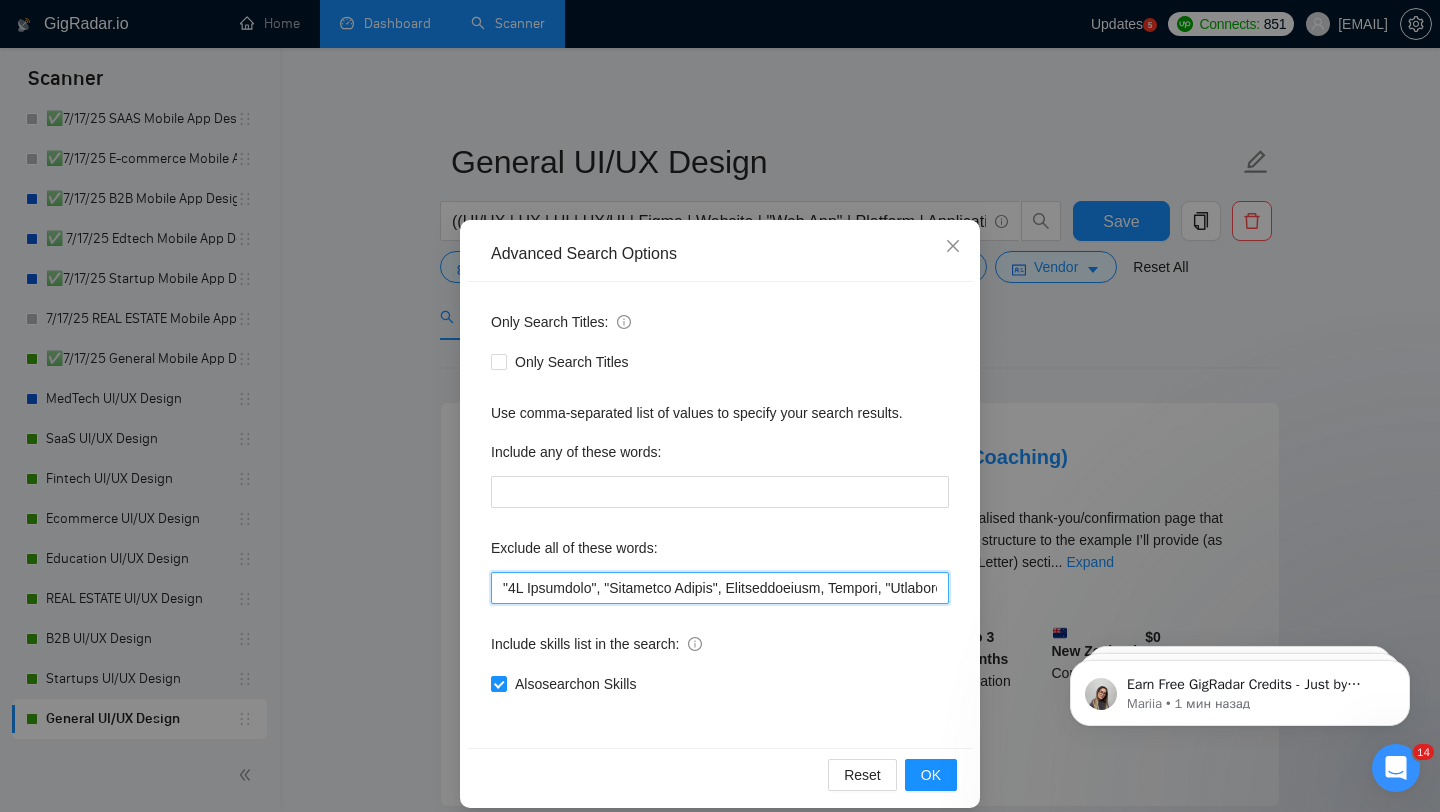 click at bounding box center [720, 588] 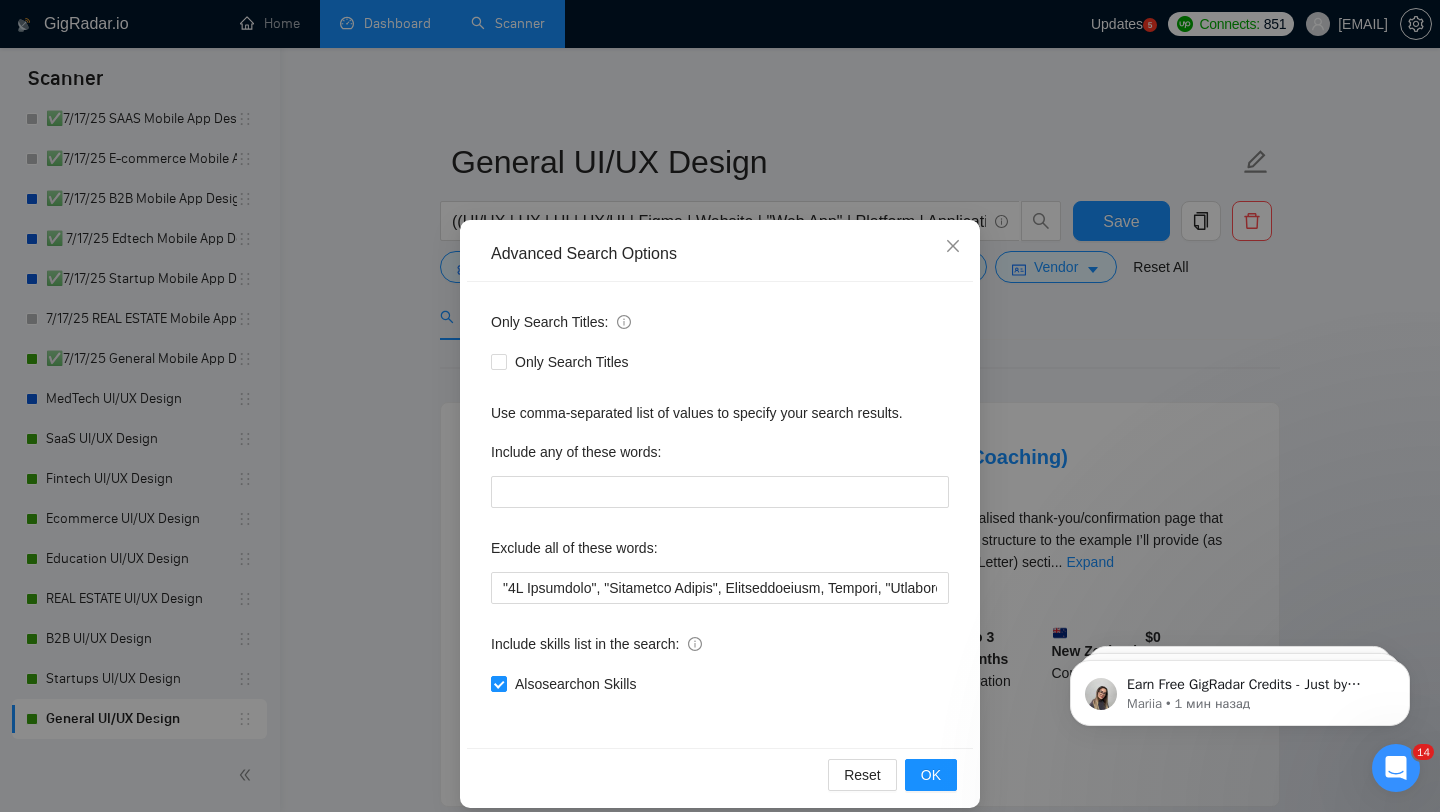 click on "Advanced Search Options Only Search Titles:   Only Search Titles Use comma-separated list of values to specify your search results. Include any of these words: Exclude all of these words: Include skills list in the search:   Also  search  on Skills Reset OK" at bounding box center (720, 406) 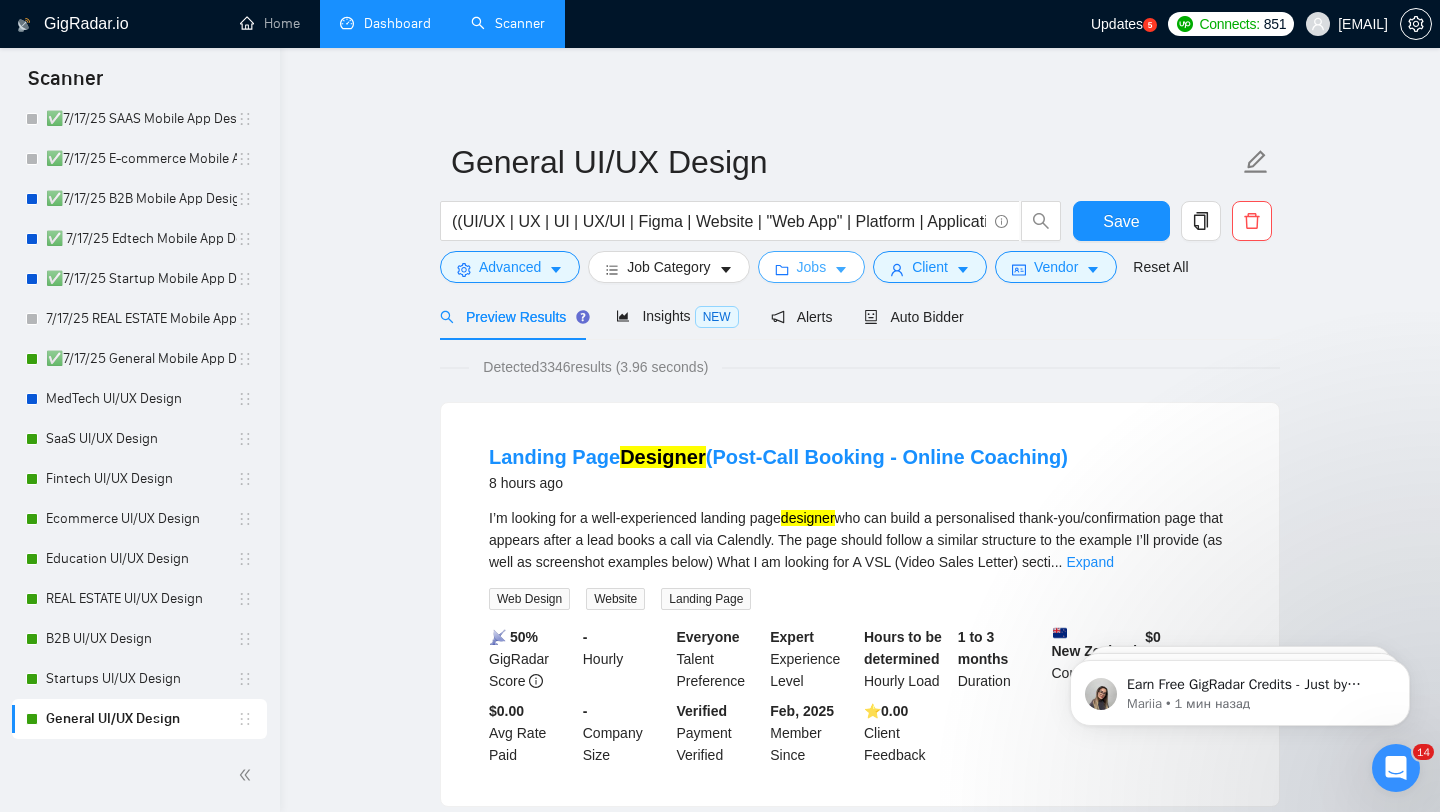 click on "Jobs" at bounding box center [812, 267] 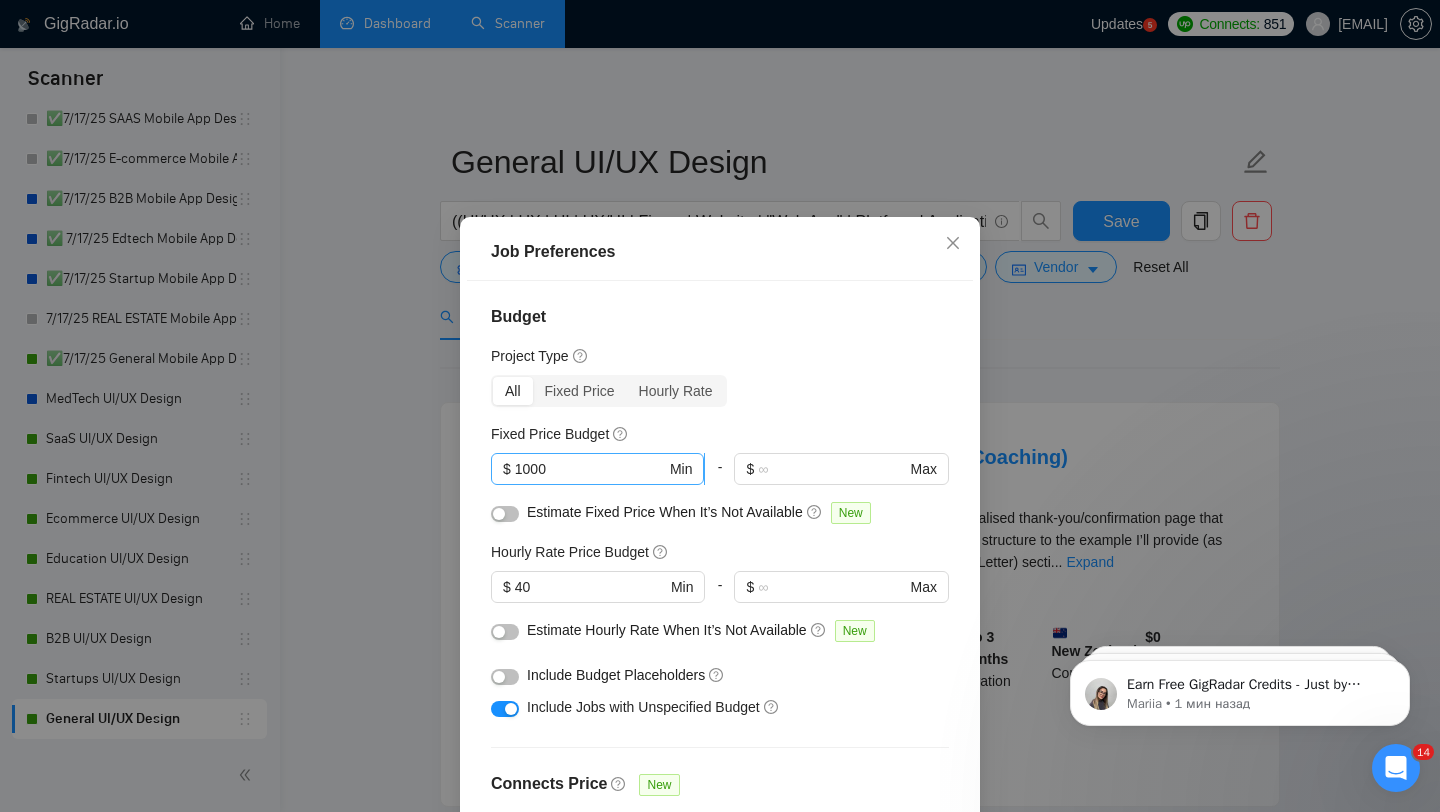 click on "1000" at bounding box center (590, 469) 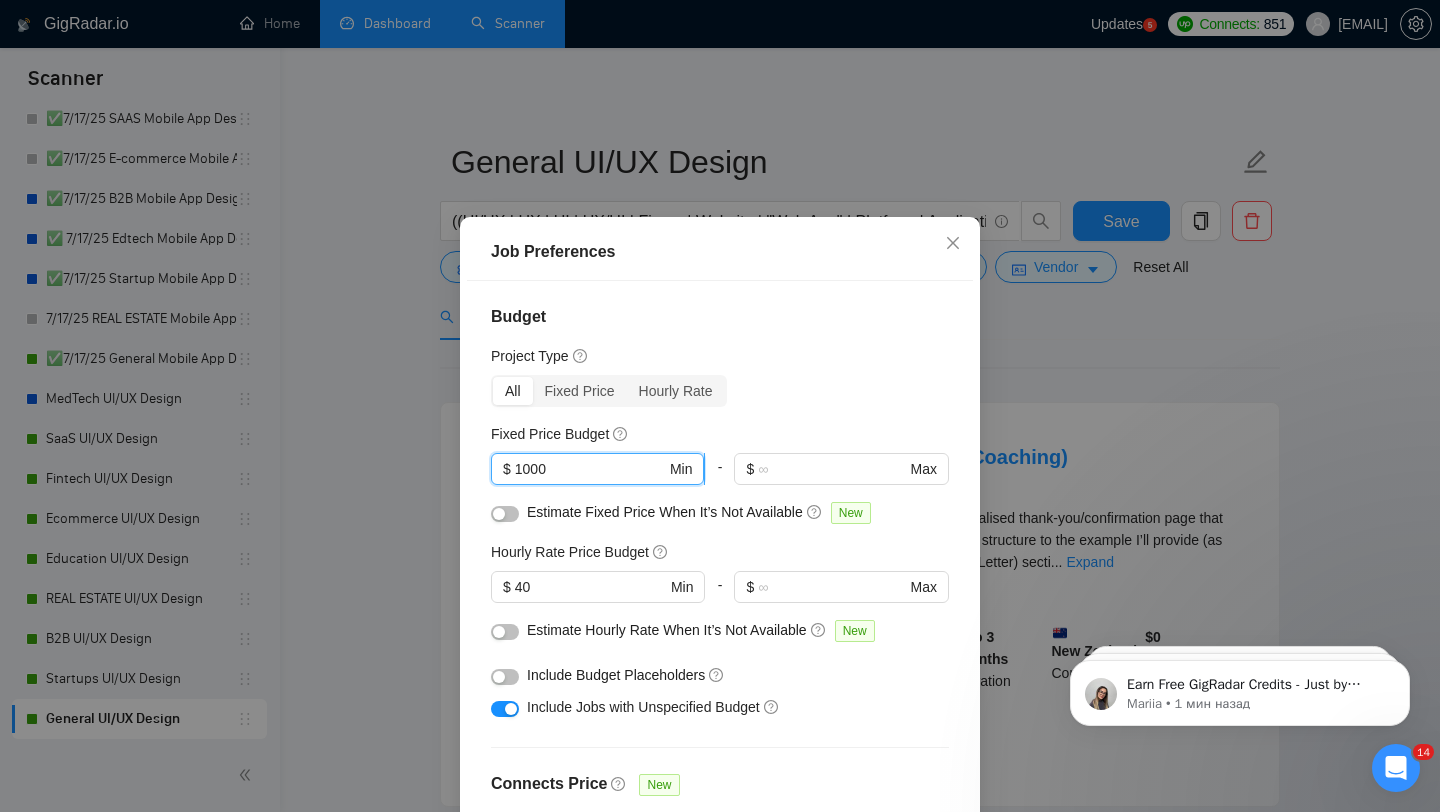 click on "1000" at bounding box center [590, 469] 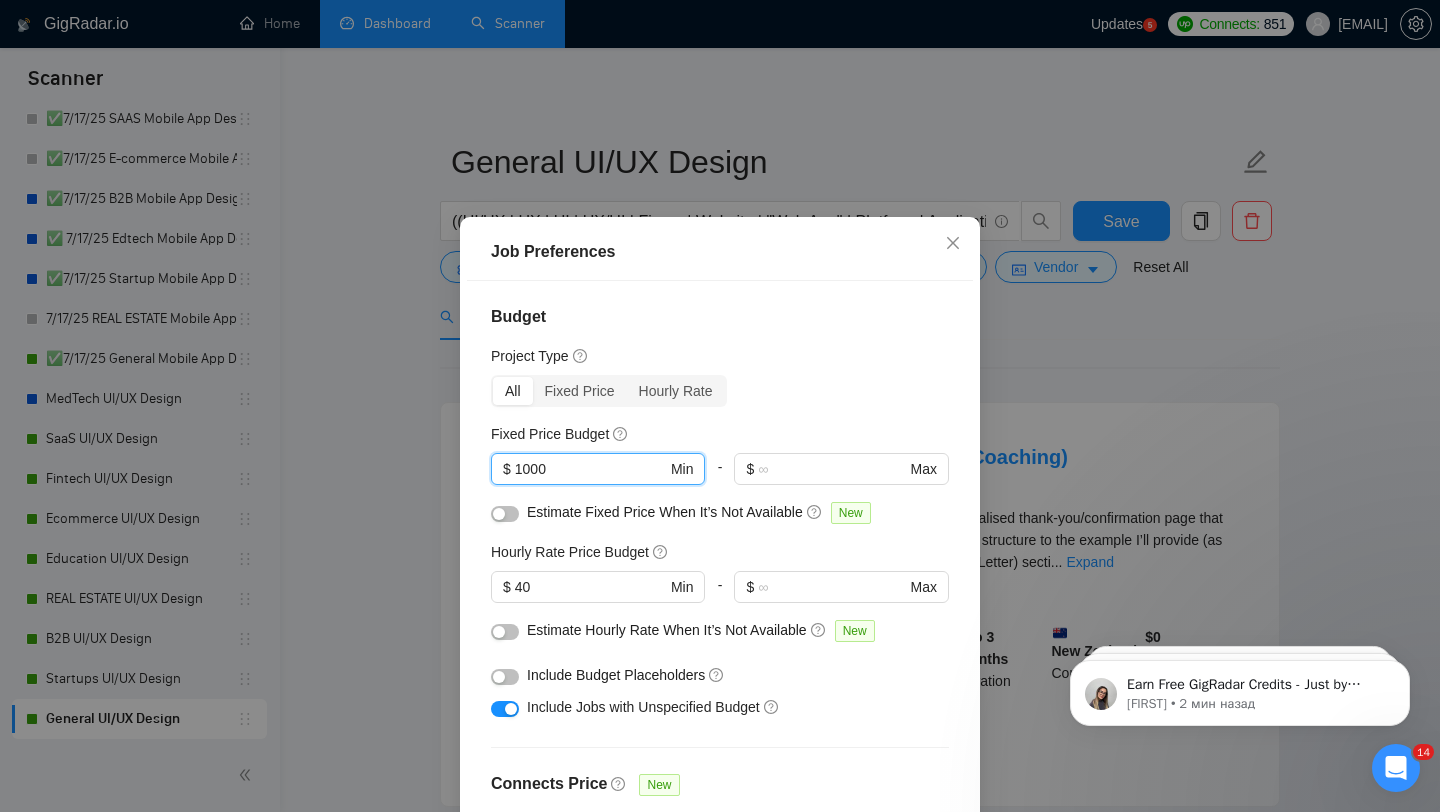 click on "Job Preferences Budget Project Type All Fixed Price Hourly Rate   Fixed Price Budget 1000 $ 1000 Min - $ Max Estimate Fixed Price When It’s Not Available New   Hourly Rate Price Budget $ 40 Min - $ Max Estimate Hourly Rate When It’s Not Available New Include Budget Placeholders Include Jobs with Unspecified Budget   Connects Price New Min - Max Project Duration   Unspecified Less than 1 month 1 to 3 months 3 to 6 months More than 6 months Hourly Workload   Unspecified <30 hrs/week >30 hrs/week Hours TBD Unsure Job Posting Questions New   Any posting questions Description Preferences Description Size New   Any description size Reset OK" at bounding box center [720, 406] 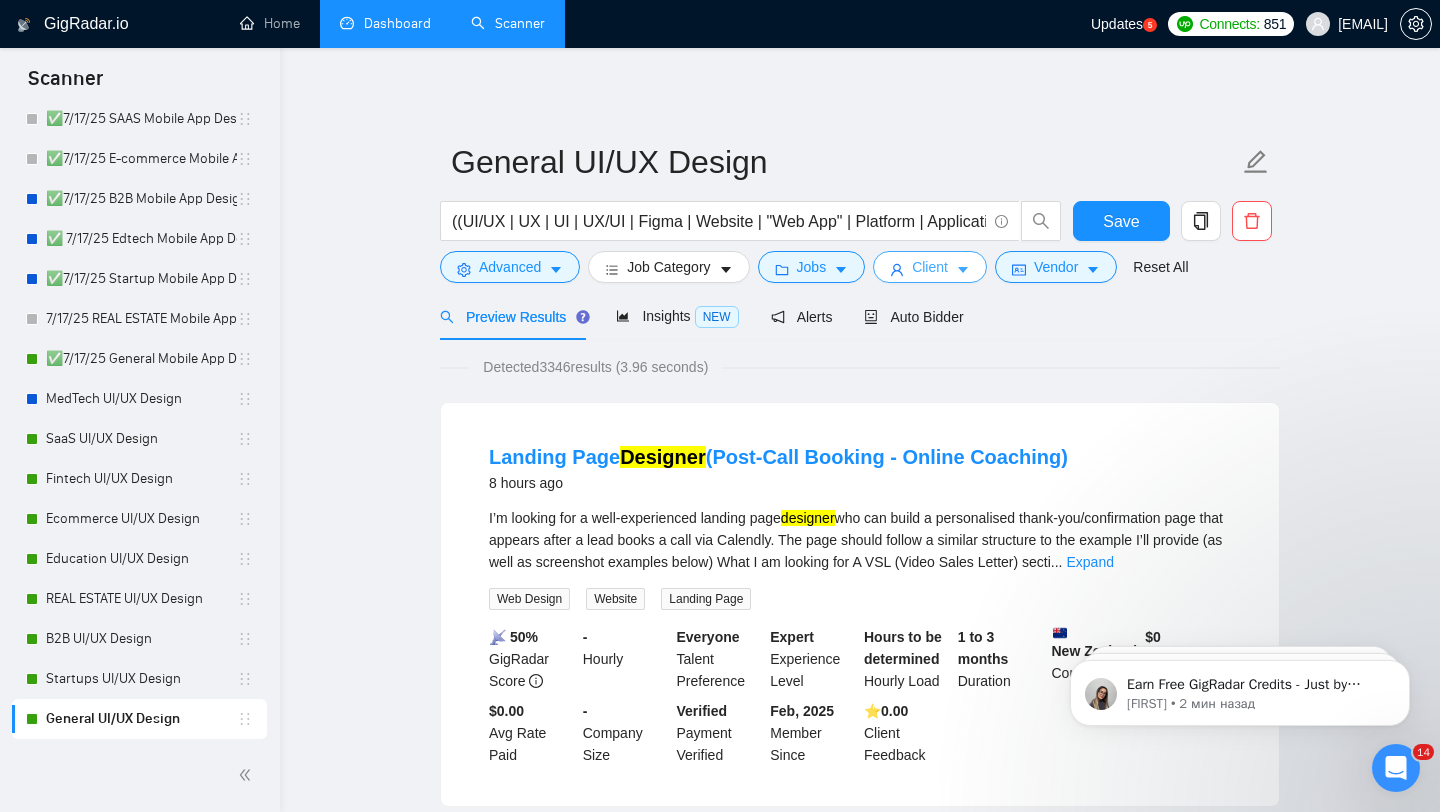 click on "Client" at bounding box center (930, 267) 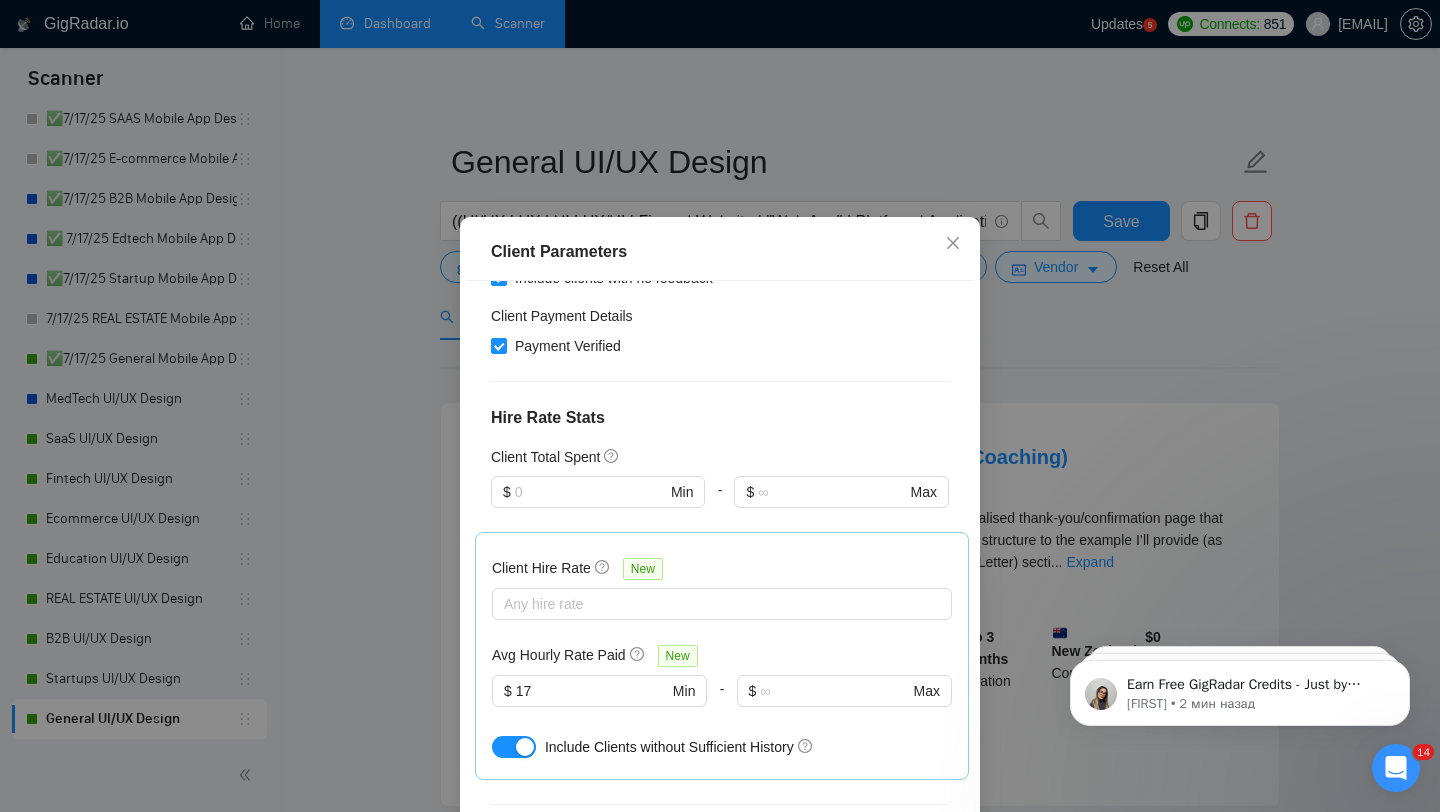 scroll, scrollTop: 930, scrollLeft: 0, axis: vertical 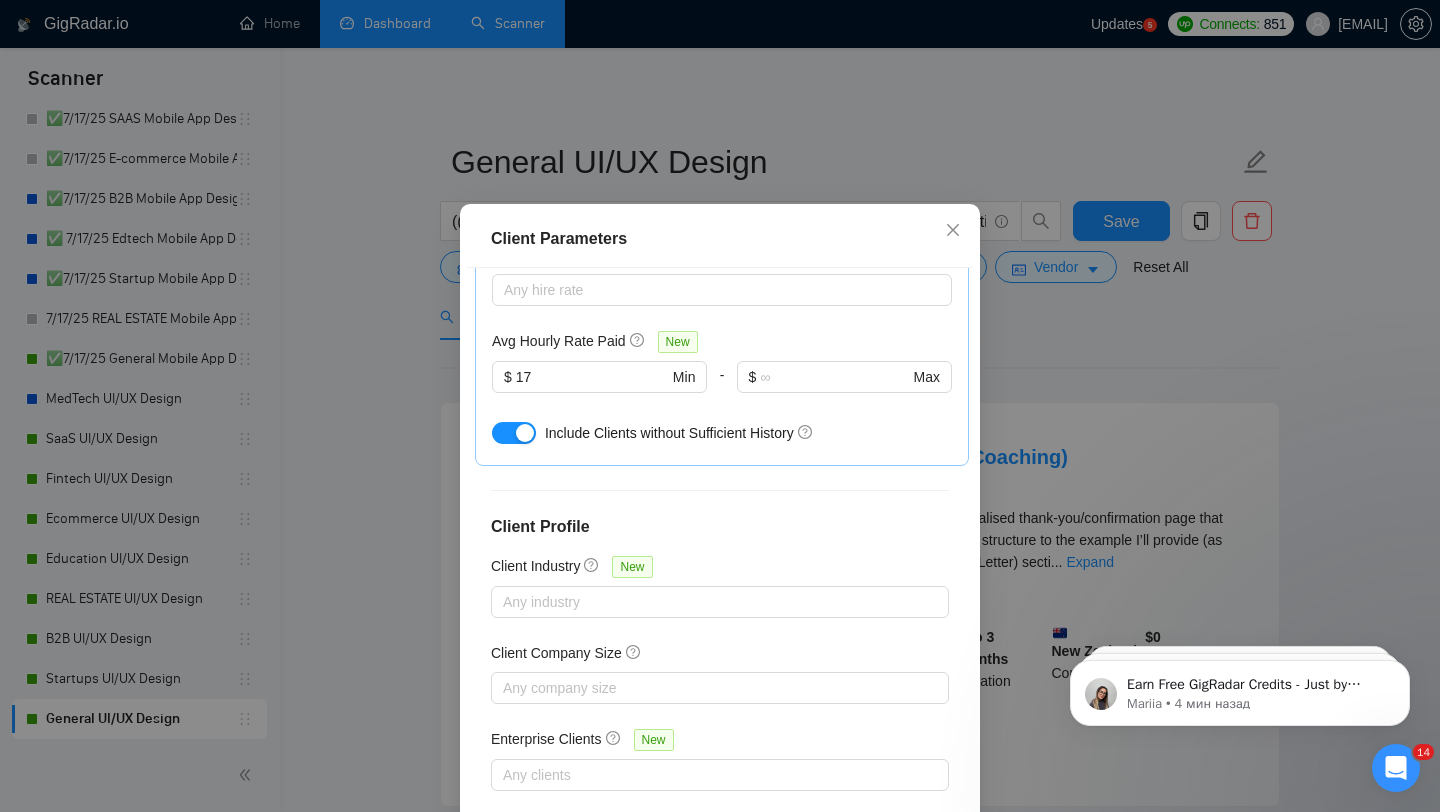 click on "Client Parameters Client Location Include Client Countries United States United Kingdom Canada Australia Germany United Arab Emirates Singapore Netherlands France Israel Saudi Arabia Spain Switzerland Ireland Italy Sweden New Zealand Denmark Austria Estonia Norway Japan Portugal Greece Bulgaria Czech Republic Finland Qatar Hungary Luxembourg Iceland Montenegro Monaco Belgium Ukraine Romania Poland Lithuania Latvia Serbia Kazakhstan   Exclude Client Countries   Select Client Rating Client Min Average Feedback Include clients with no feedback Client Payment Details Payment Verified Hire Rate Stats   Client Total Spent [PRICE] Min - [PRICE] Max Client Hire Rate New   Any hire rate   Avg Hourly Rate Paid New [PRICE] [PRICE] Min - [PRICE] Max Include Clients without Sufficient History Client Profile Client Industry New   Any industry Client Company Size   Any company size Enterprise Clients New   Any clients Reset OK" at bounding box center [720, 406] 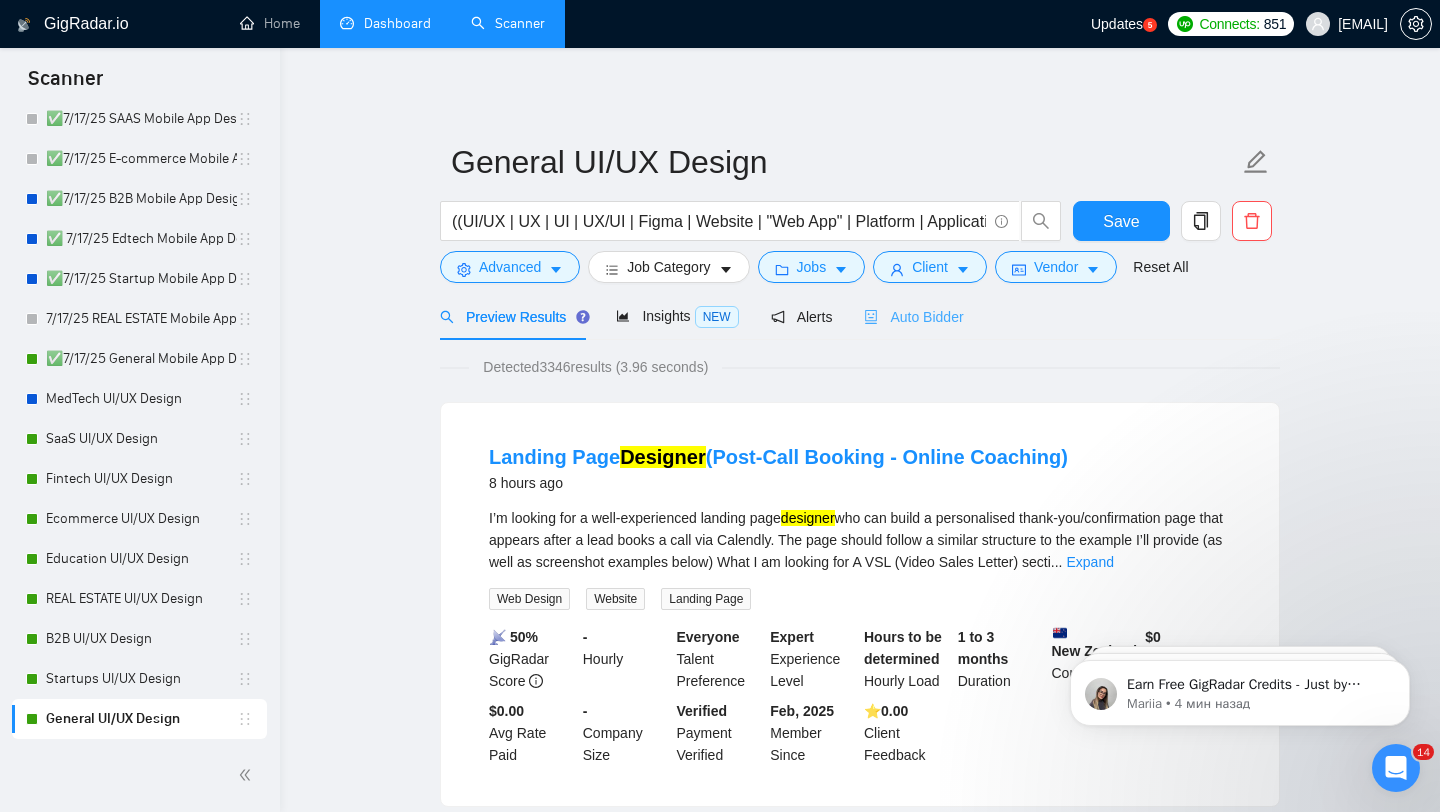 click on "Auto Bidder" at bounding box center (913, 316) 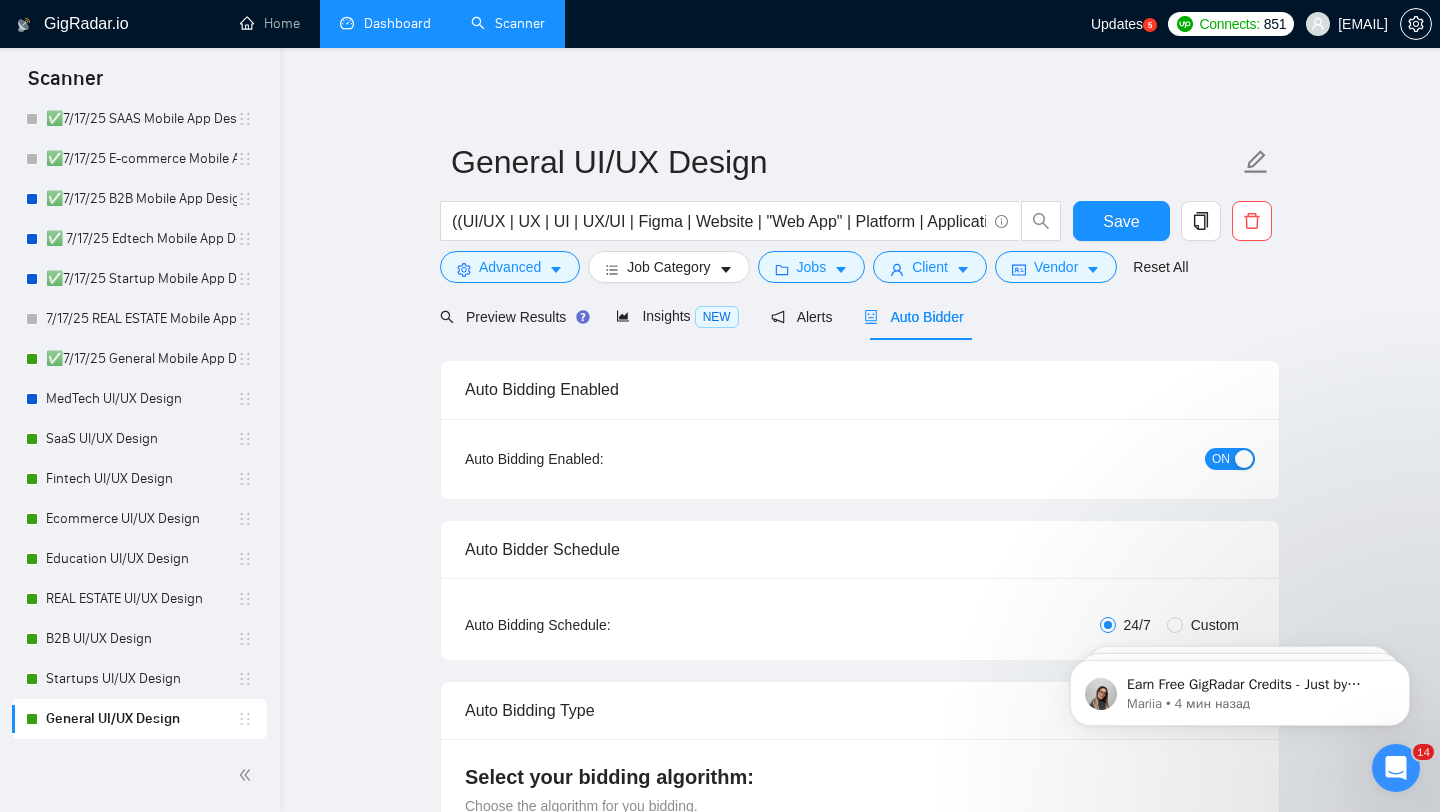 type 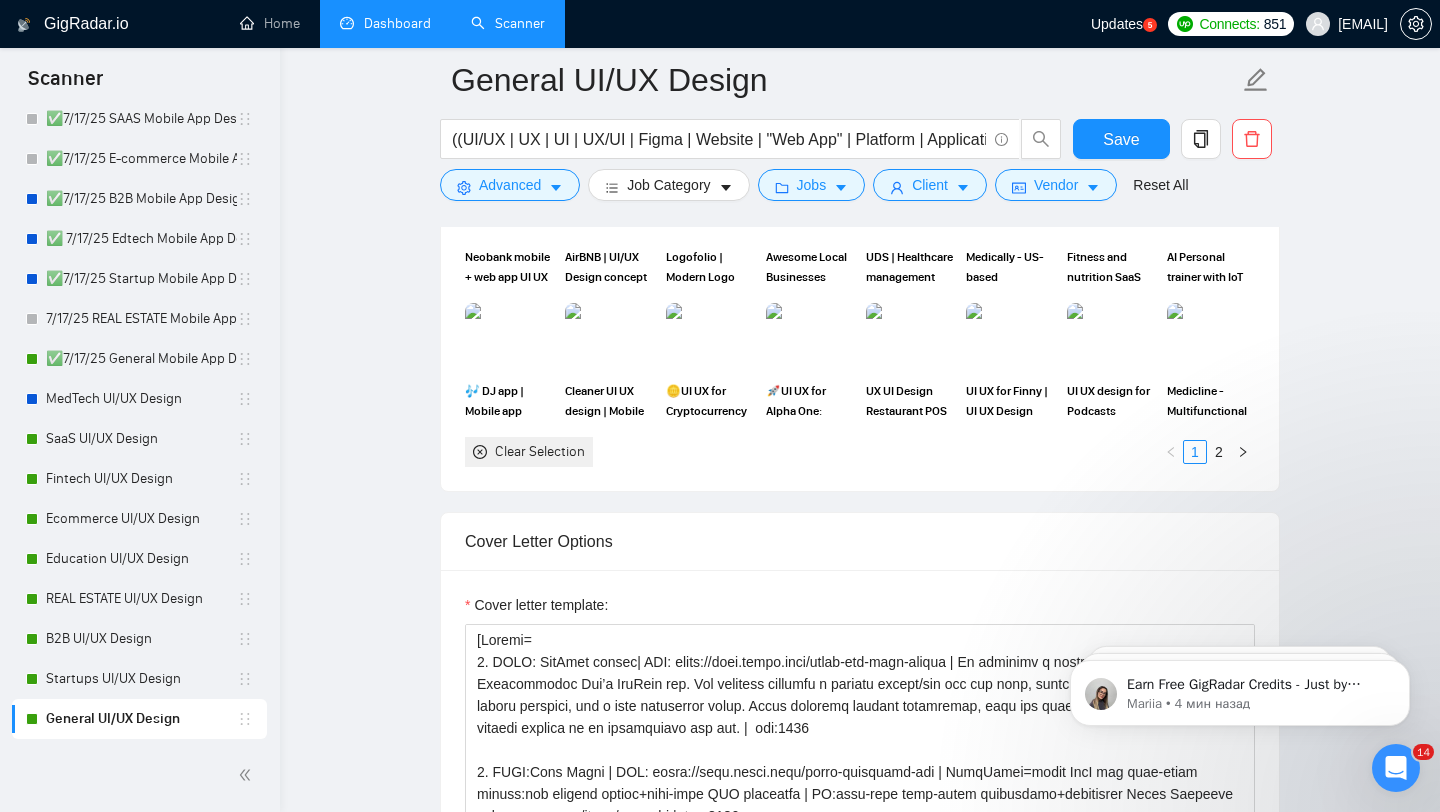 scroll, scrollTop: 2188, scrollLeft: 0, axis: vertical 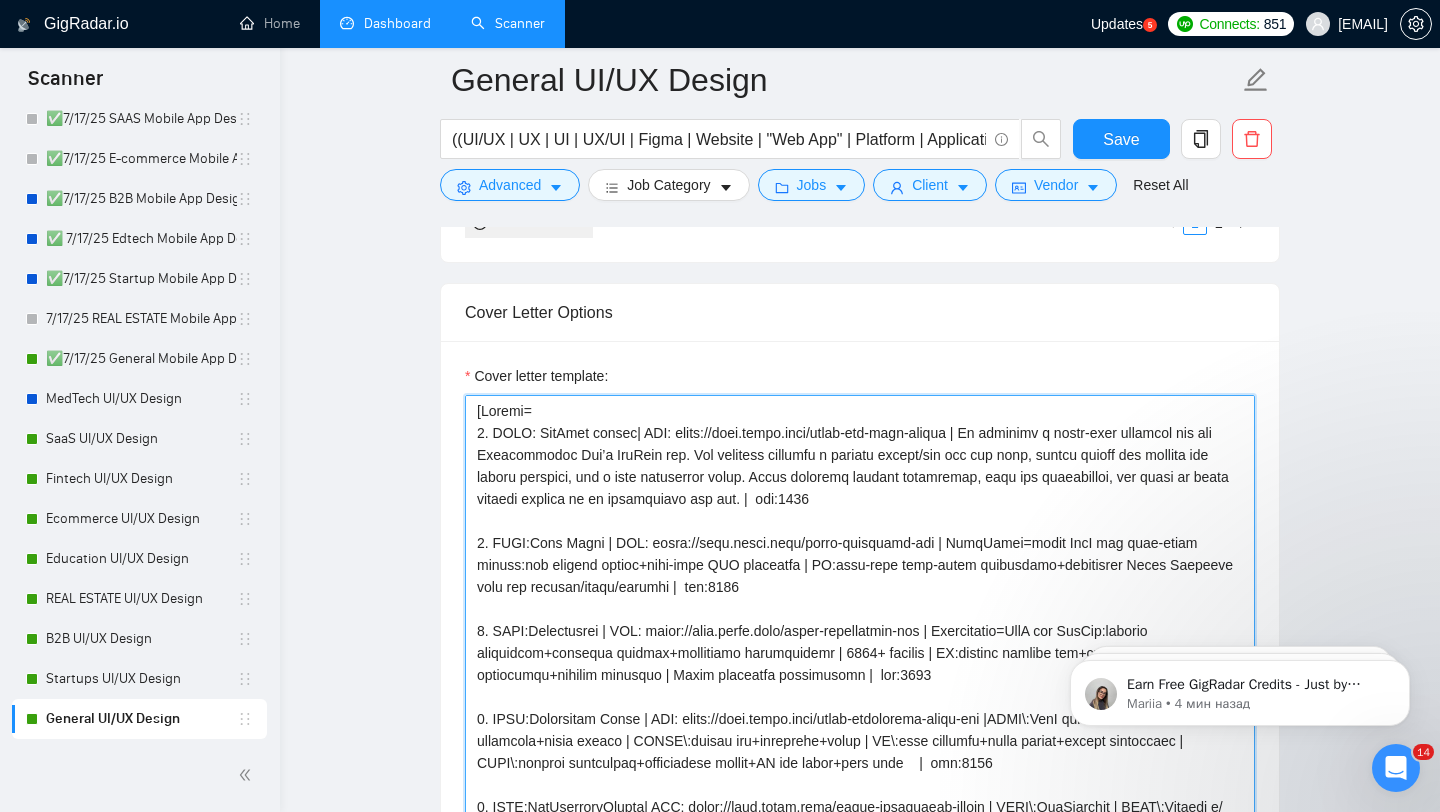 click on "Cover letter template:" at bounding box center (860, 620) 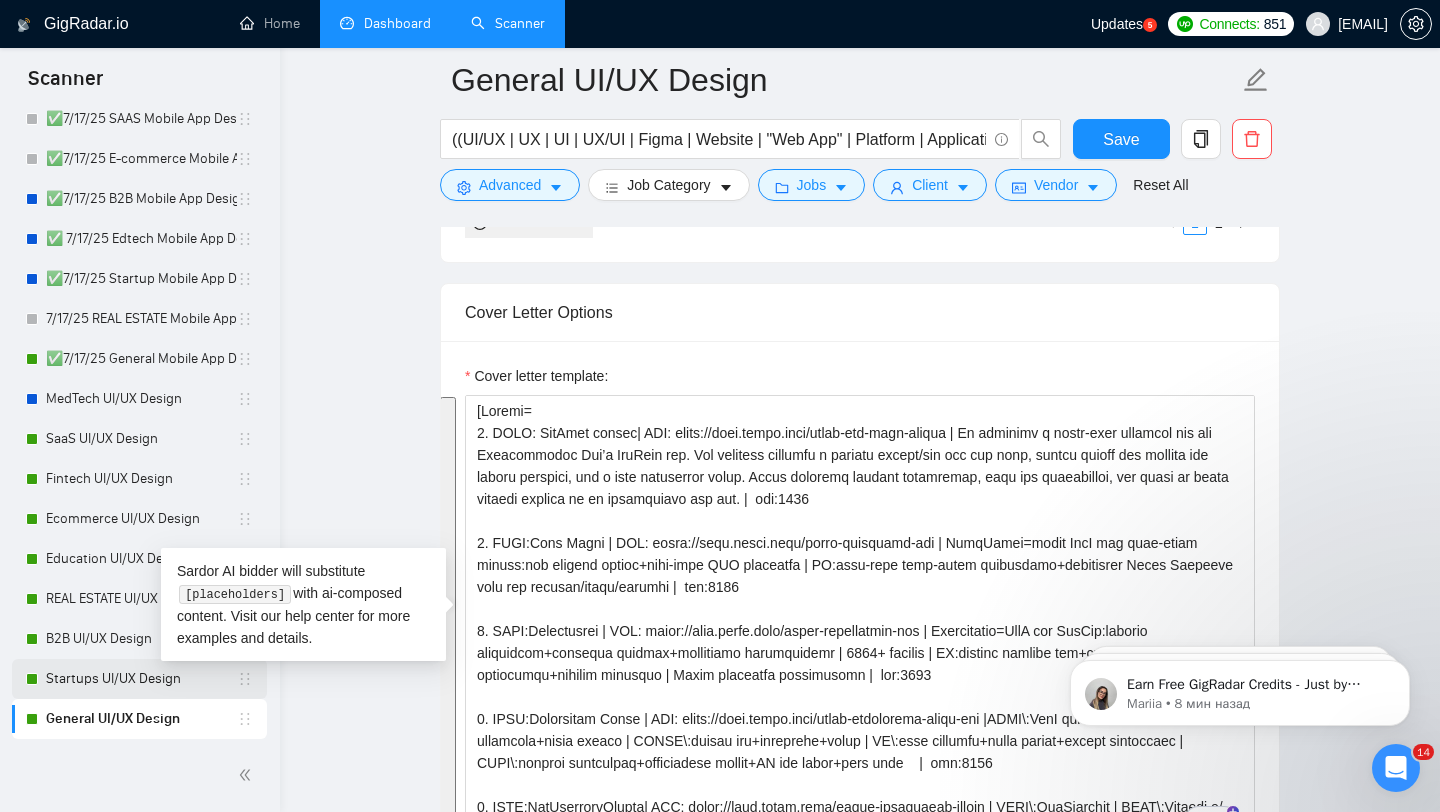 click on "Startups UI/UX Design" at bounding box center [141, 679] 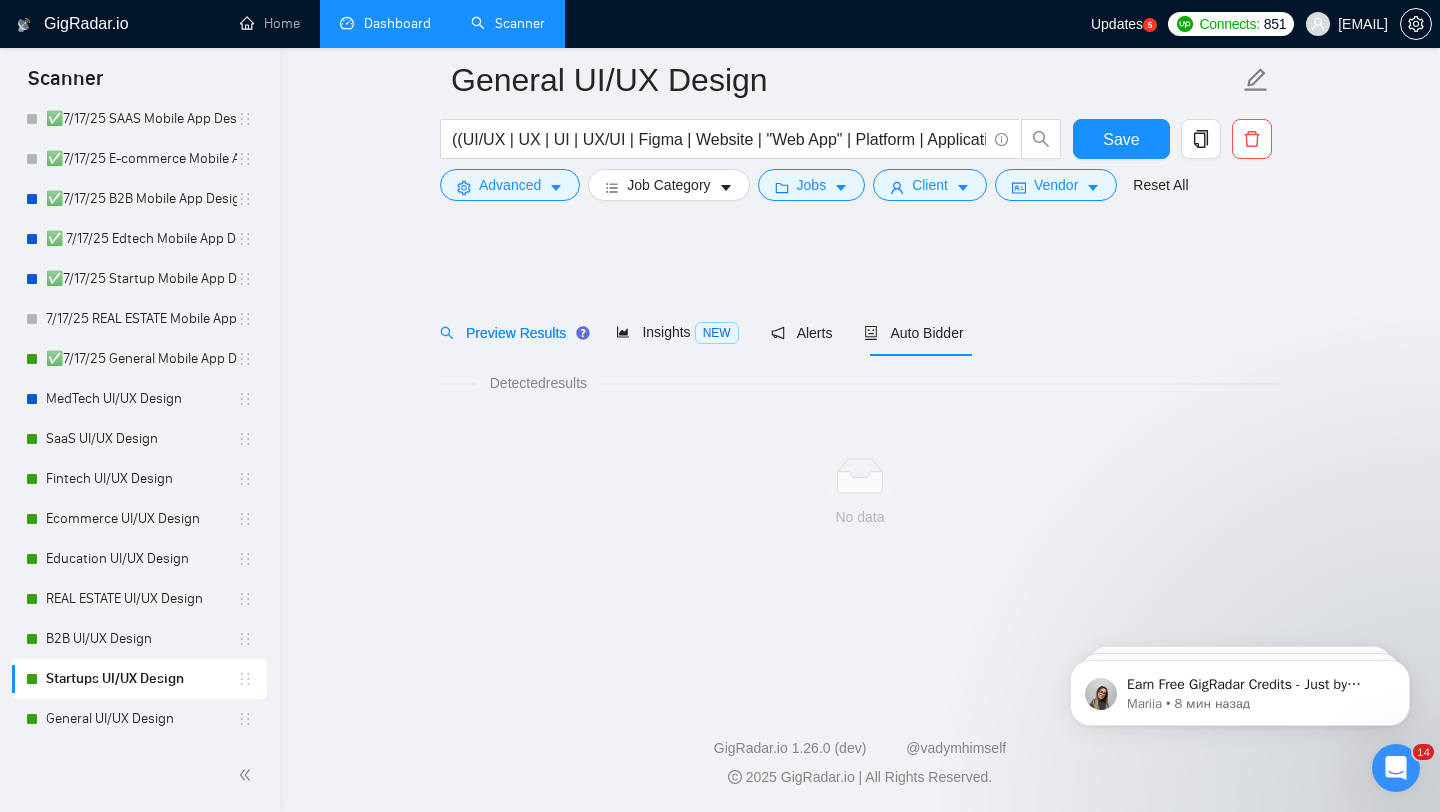 scroll, scrollTop: 0, scrollLeft: 0, axis: both 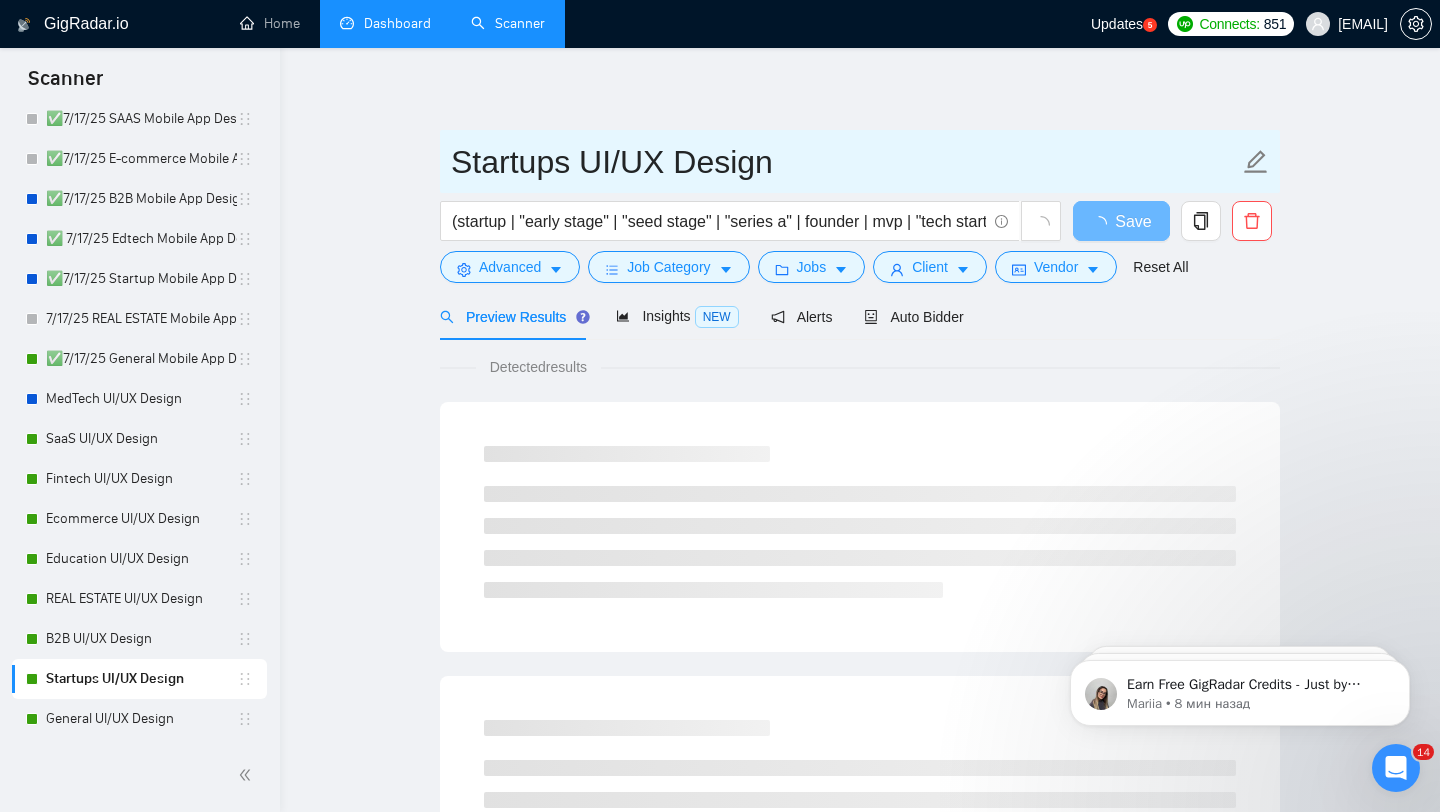 drag, startPoint x: 573, startPoint y: 160, endPoint x: 397, endPoint y: 158, distance: 176.01137 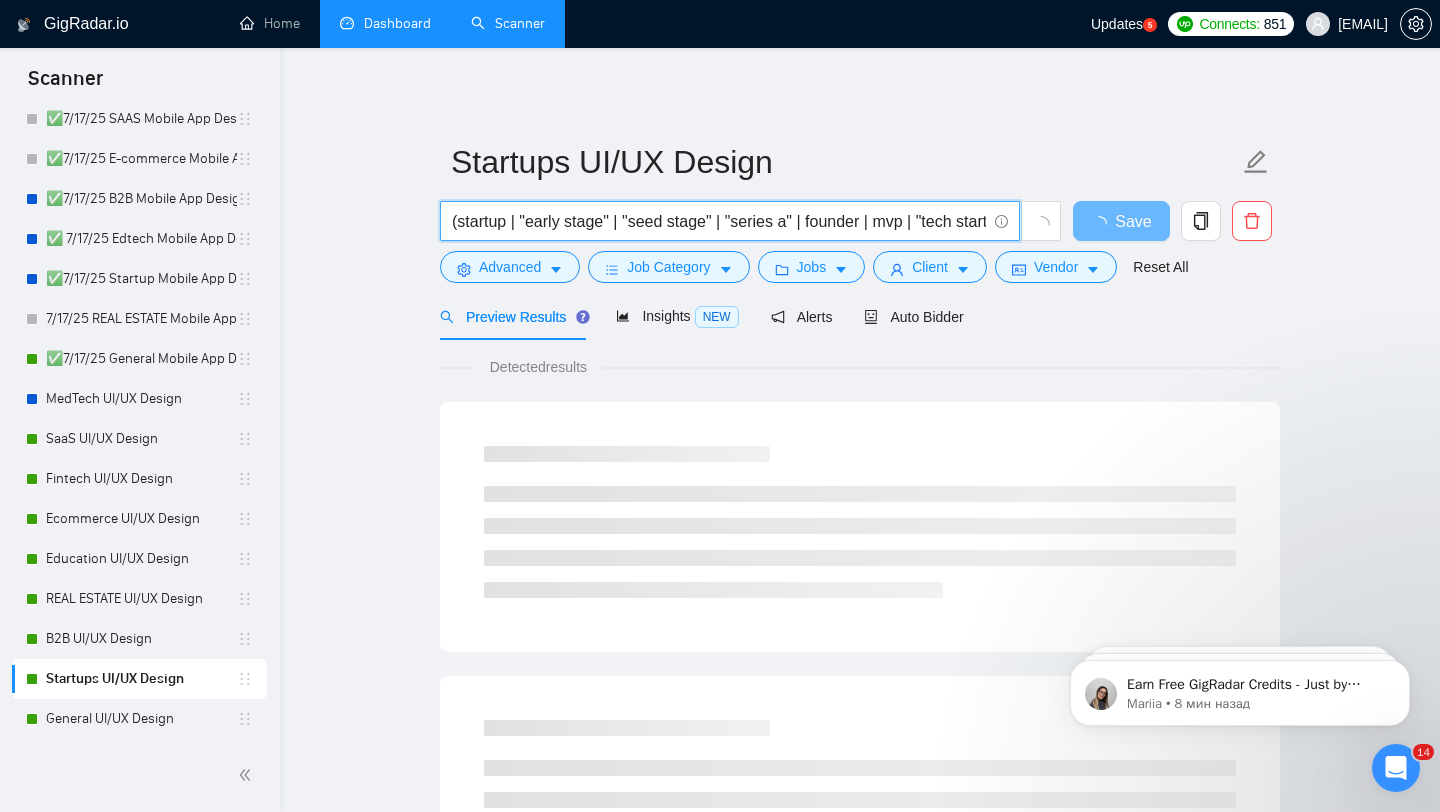 click on "(startup | "early stage" | "seed stage" | "series a" | founder | mvp | "tech startup" | "scaling company" | "lean team" | "bootstrapped") ((UI/UX | UX | UI | UX/UI | Figma | Website | "Web App" | Platform | Application | App) ((design*) | (redesign*) | (revamp*) | rebuild | (wirefram*) | audit | build | improve | update | (optimiz*))" at bounding box center [719, 221] 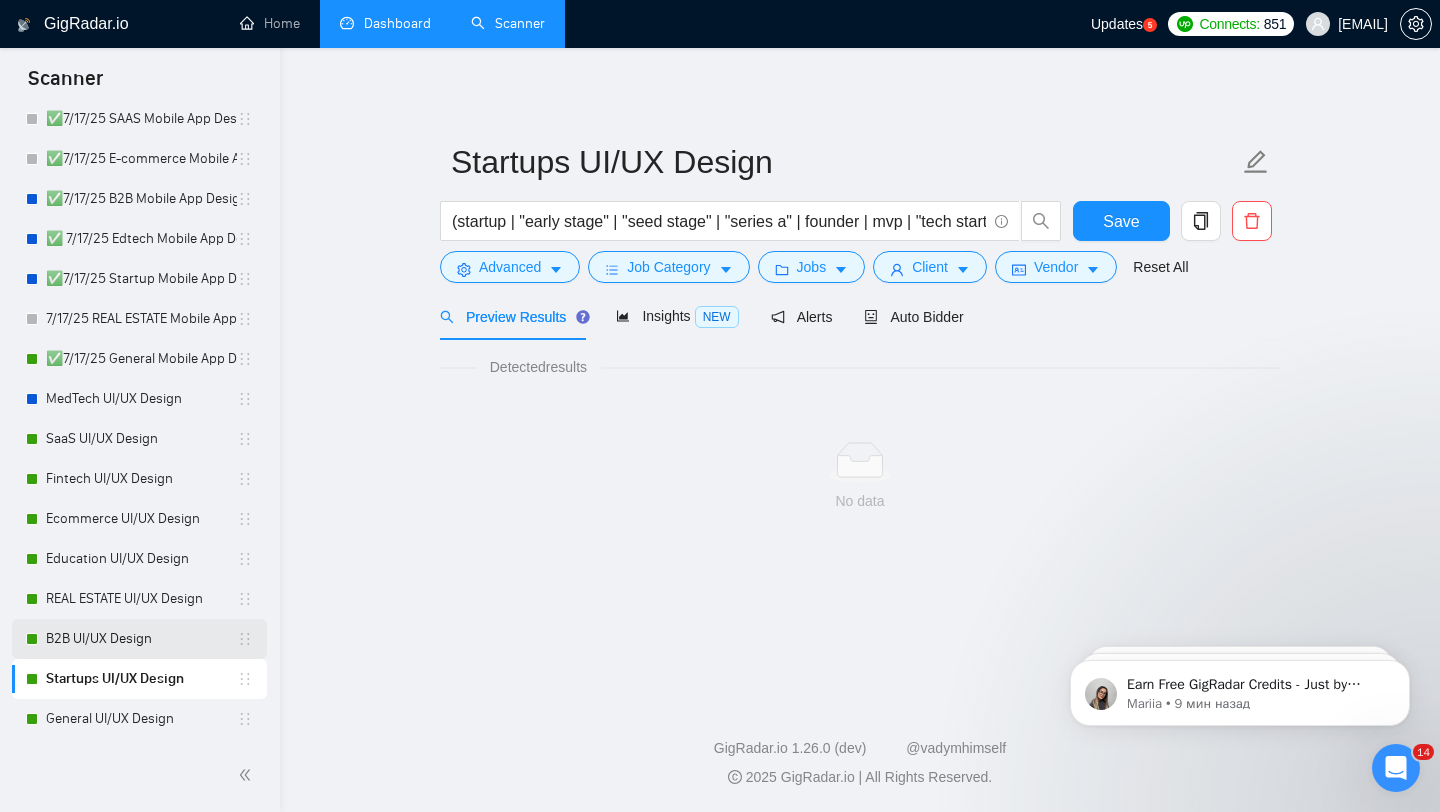 click on "B2B UI/UX Design" at bounding box center [141, 639] 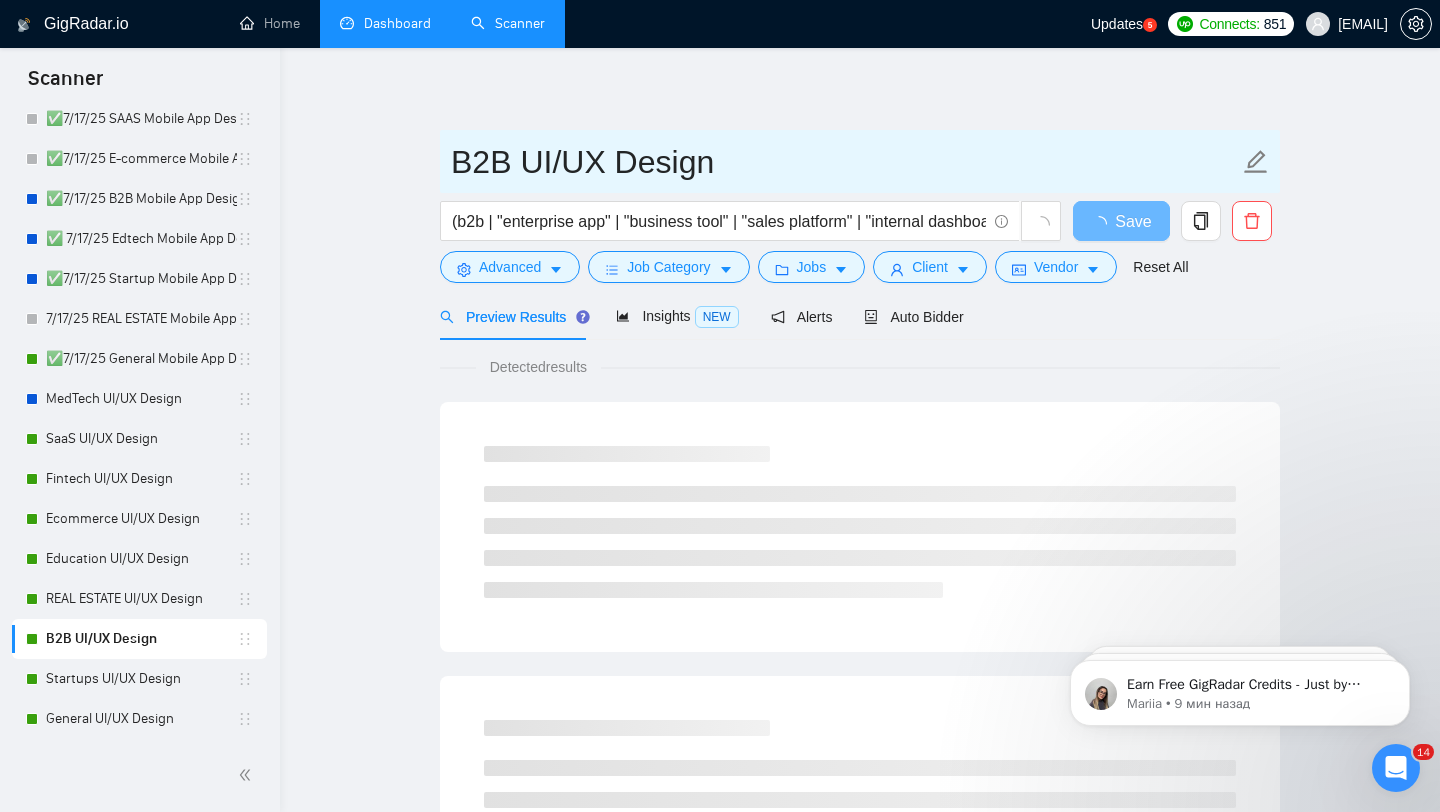 drag, startPoint x: 512, startPoint y: 169, endPoint x: 304, endPoint y: 154, distance: 208.54016 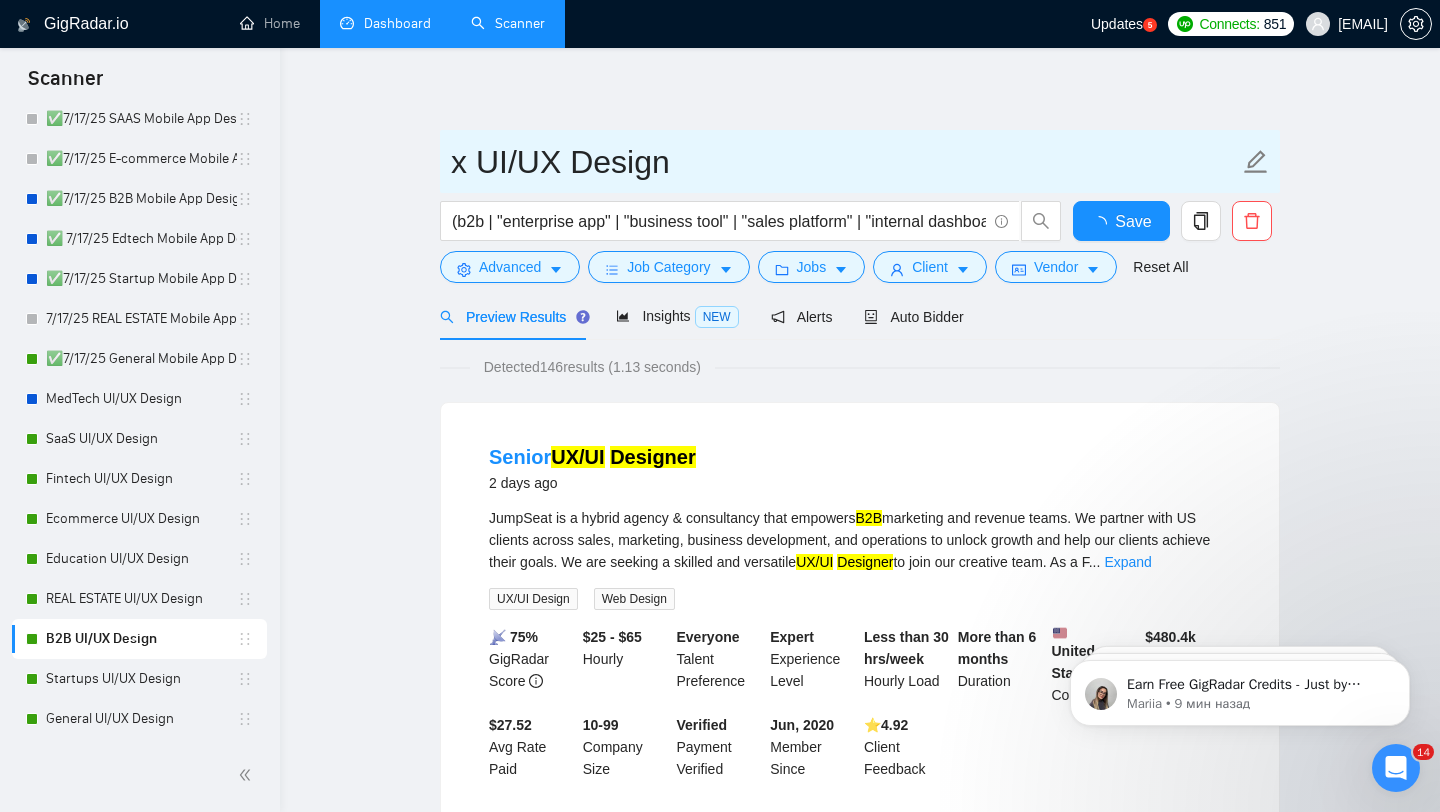 type on "B2B UI/UX Design" 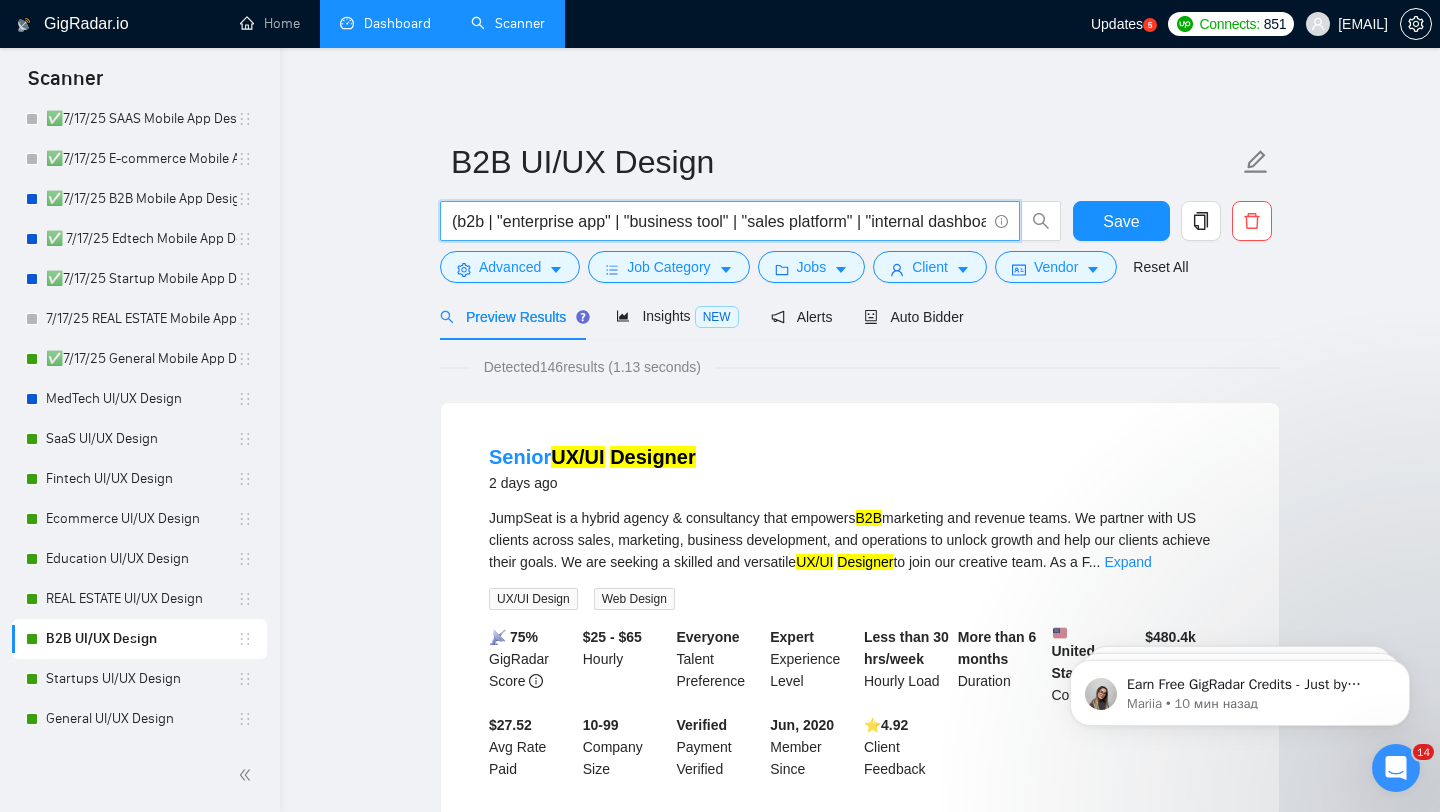 click on "(b2b | "enterprise app" | "business tool" | "sales platform" | "internal dashboard" | "corporate portal" | "sales enablement" | "partner portal" | "client onboarding") ((UI/UX | UX | UI | UX/UI | Figma | Website | "Web App" | Platform | Application | App) ((design*) | (redesign*) | (revamp*) | rebuild | (wirefram*) | audit | build | improve | update | (optimiz*))" at bounding box center (719, 221) 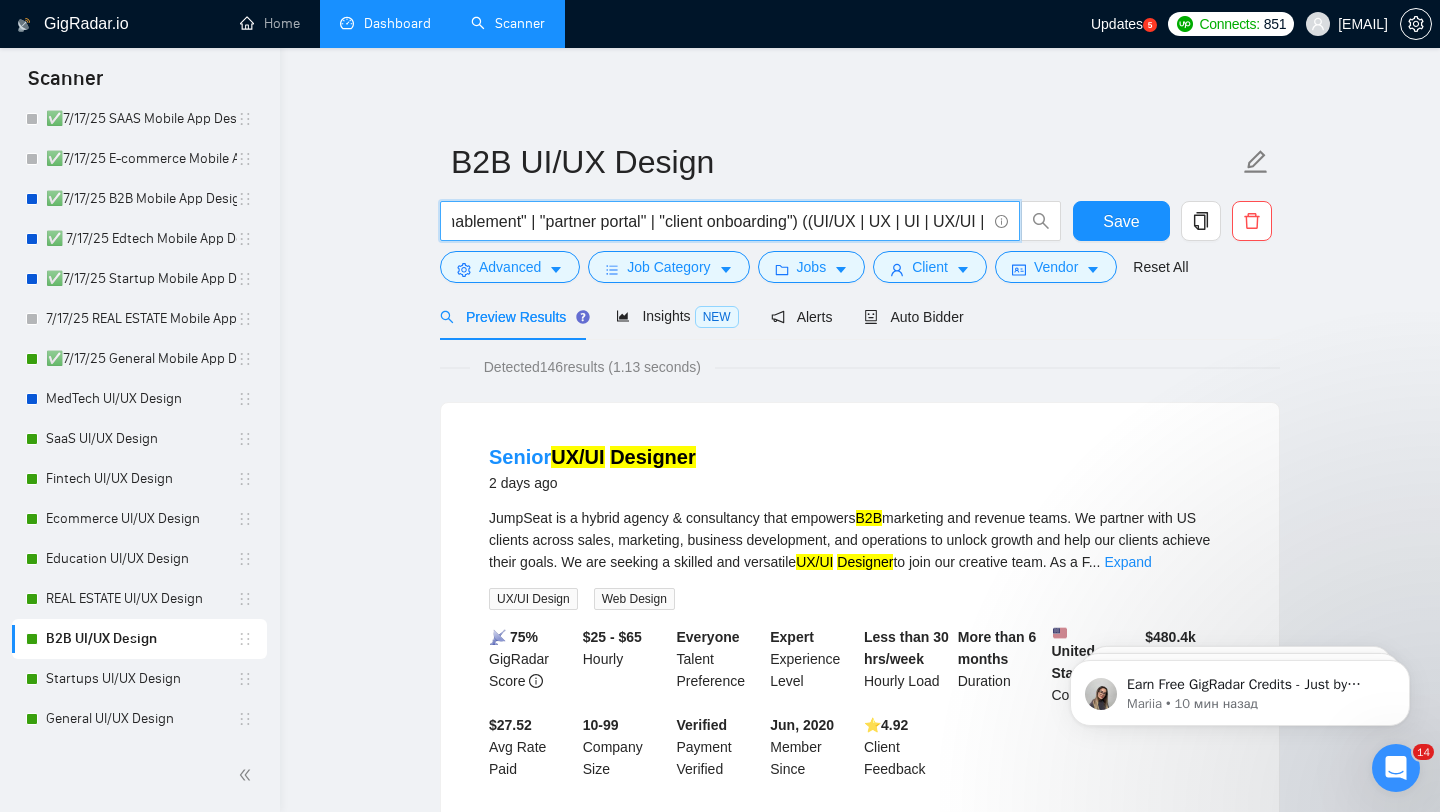 scroll, scrollTop: 0, scrollLeft: 780, axis: horizontal 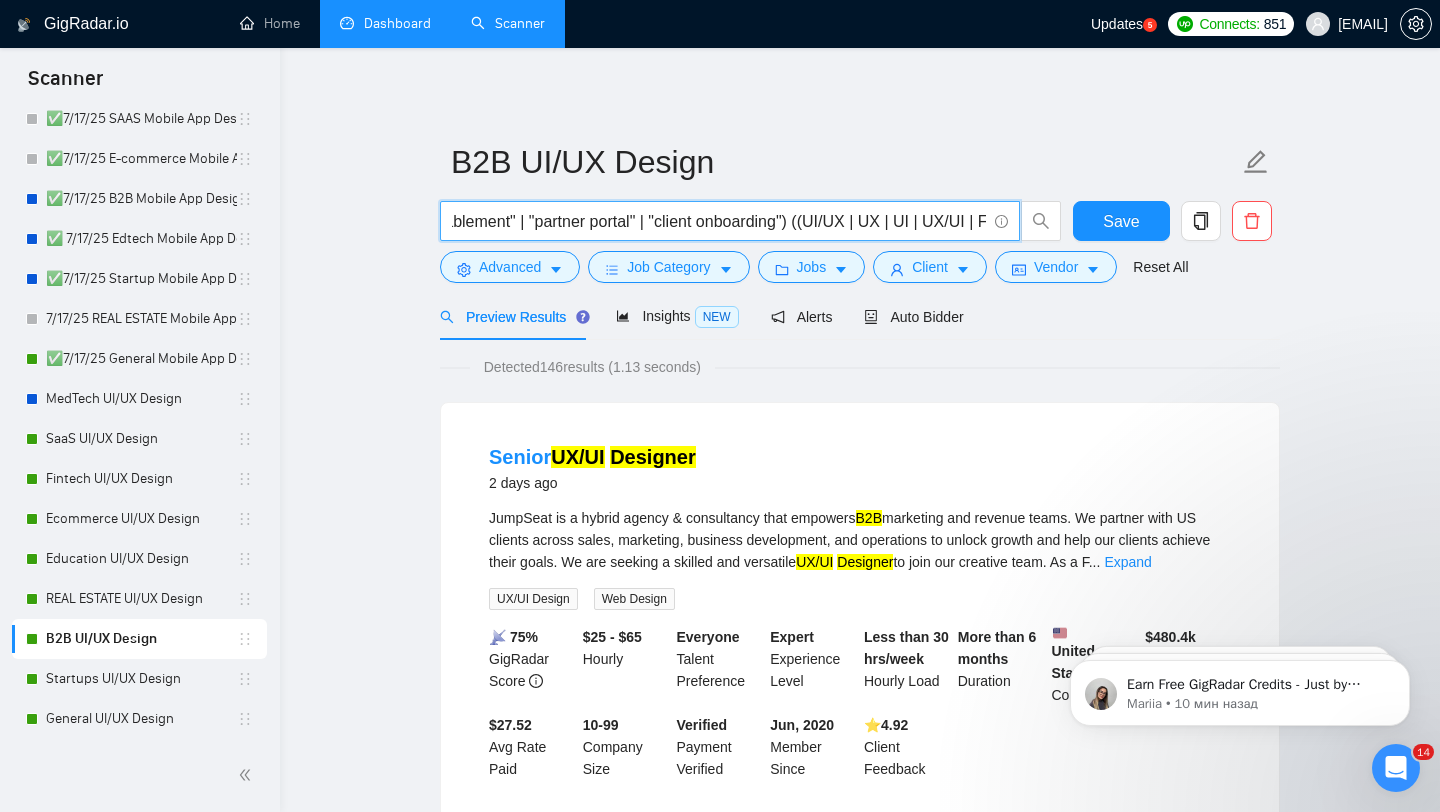drag, startPoint x: 453, startPoint y: 216, endPoint x: 835, endPoint y: 228, distance: 382.18845 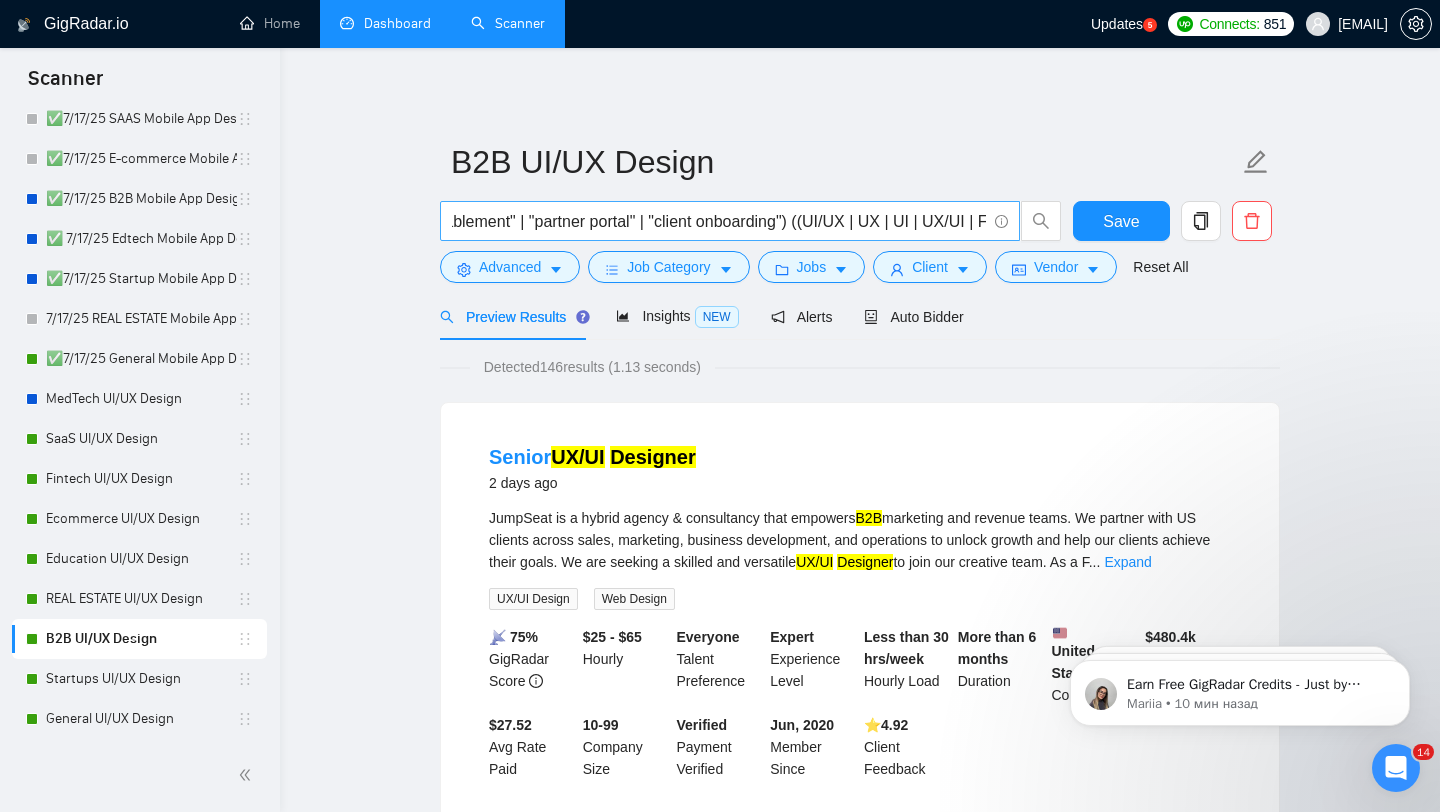 scroll, scrollTop: 0, scrollLeft: 0, axis: both 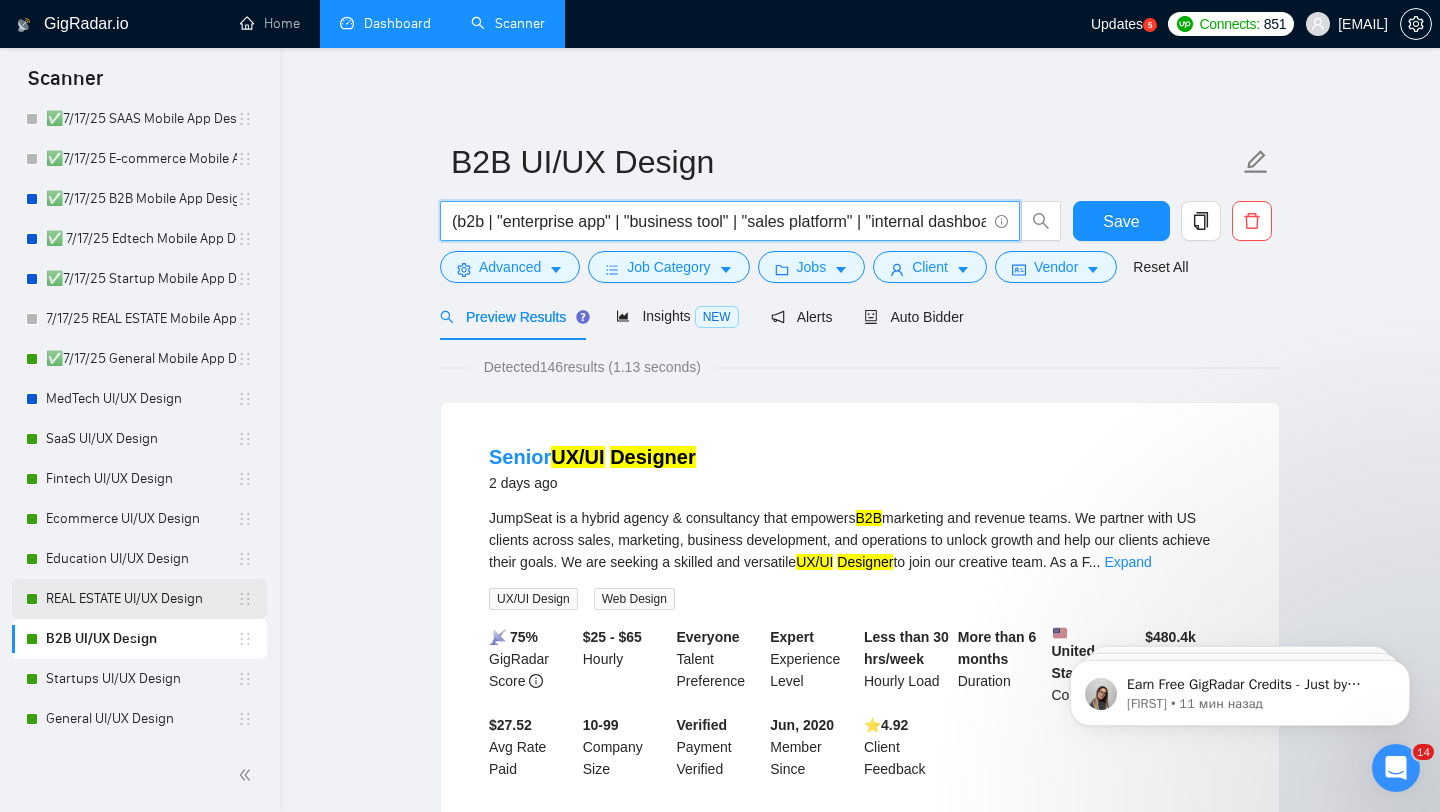 click on "REAL ESTATE UI/UX Design" at bounding box center [141, 599] 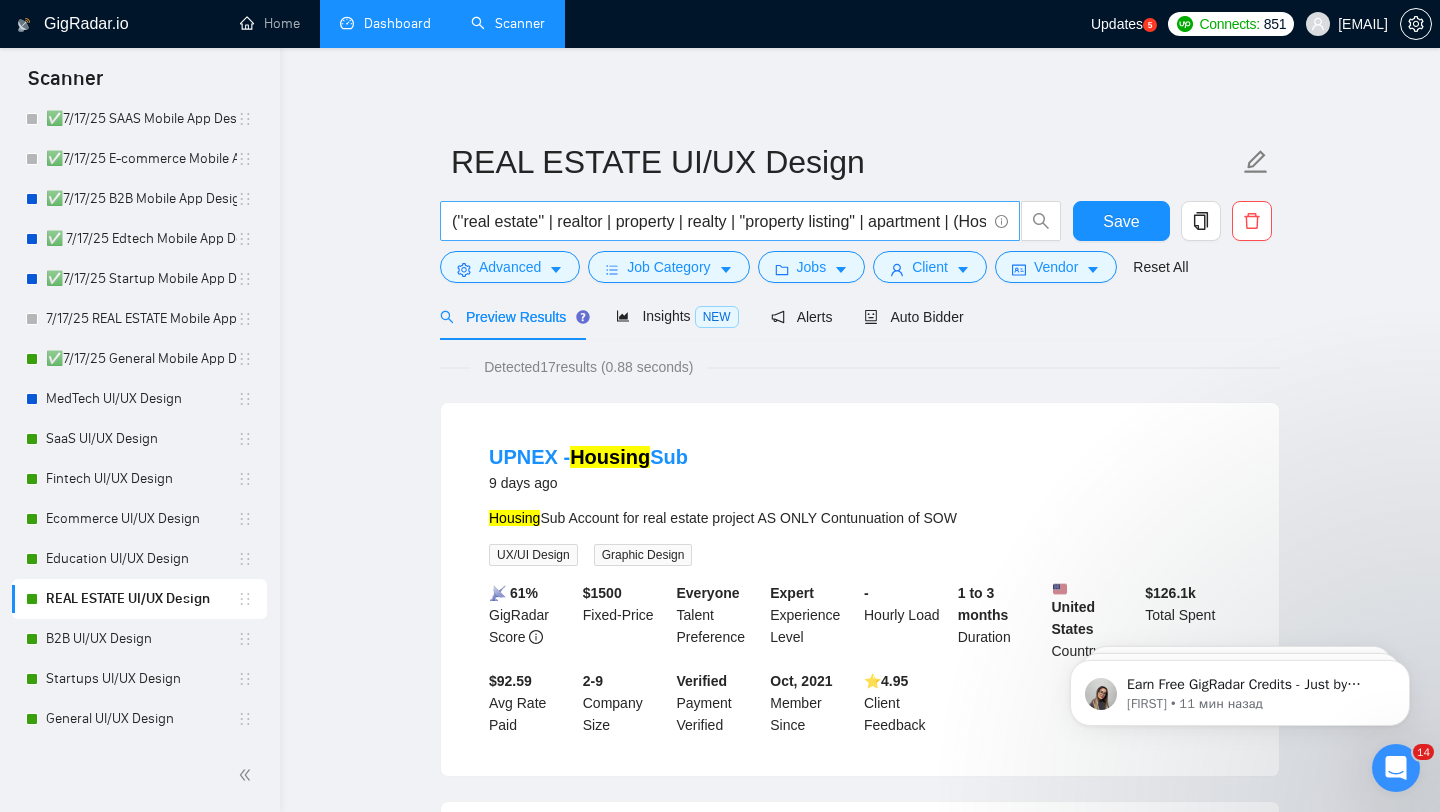 click on "(''real estate'' | realtor | property | realty | "property listing" | apartment | (Hostel*) | (Hotel*) | (Motel*) | buildings |housing | resort | mls | "IDX integration") ((UI/UX | UX | UI | UX/UI | Figma | Website | "Web App" | Platform | Application | App) ((design*) | (redesign*) | (revamp*) | rebuild | (wirefram*) | audit | build | improve | update | (optimiz*))" at bounding box center (719, 221) 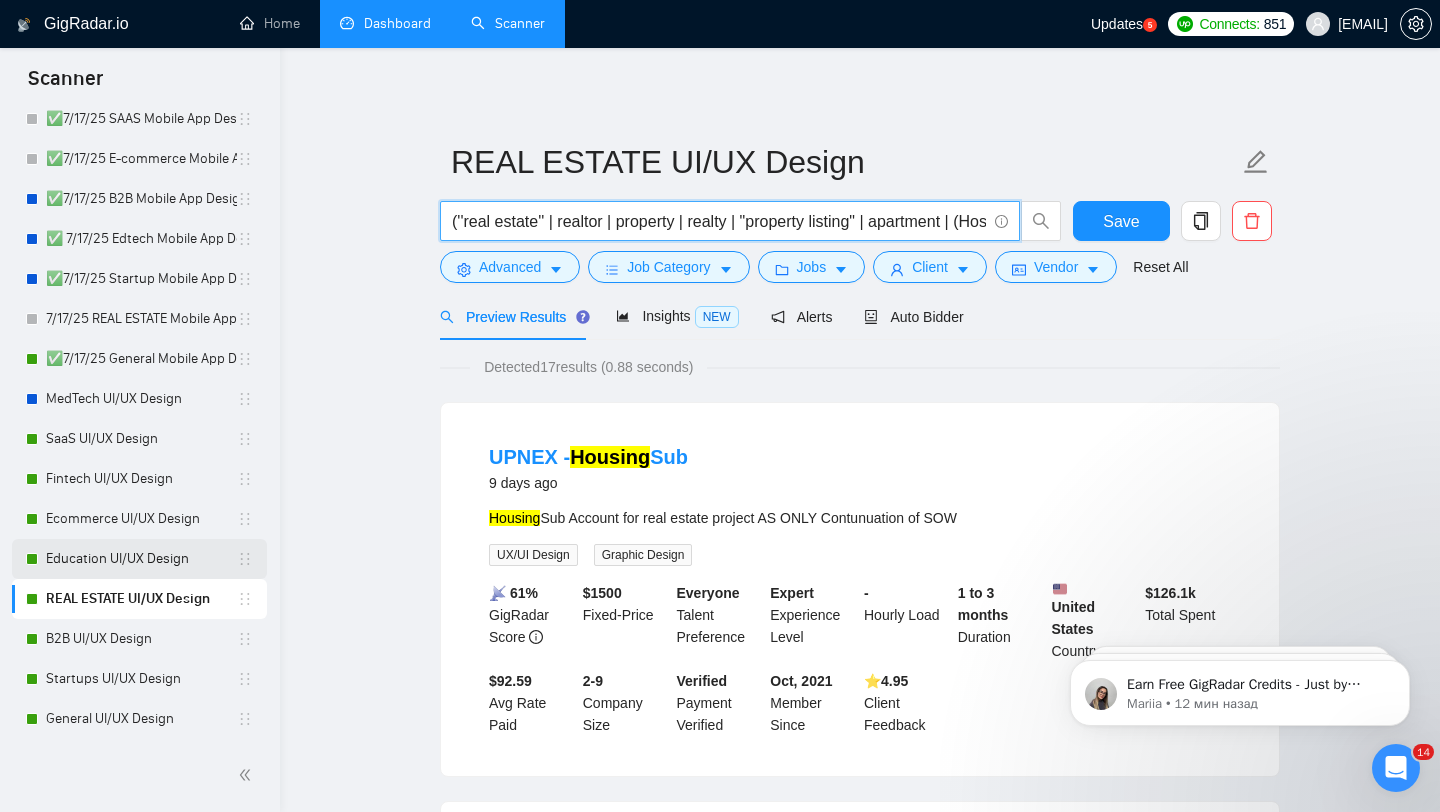 click on "Education UI/UX Design" at bounding box center [141, 559] 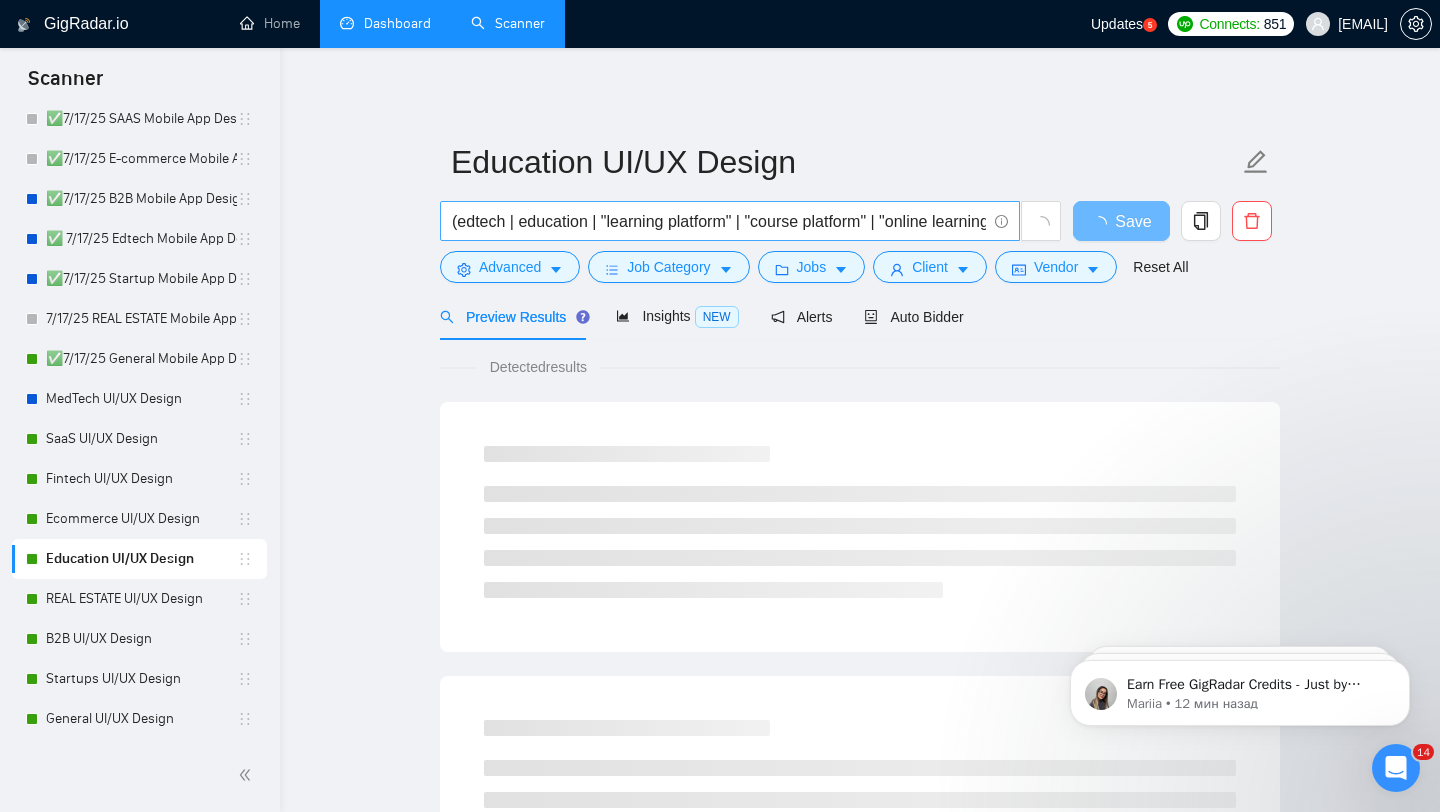 click on "(edtech | education | "learning platform" | "course platform" | "online learning" | "lms" | "school portal" | "virtual classroom" | "student dashboard" | "course creator") ((UI/UX | UX | UI | UX/UI | Figma | Website | "Web App" | Platform | Application | App)  ((design*) | (redesign*) | (revamp*) | rebuild | (wirefram*) | build | improve | update | (optimiz*))" at bounding box center [719, 221] 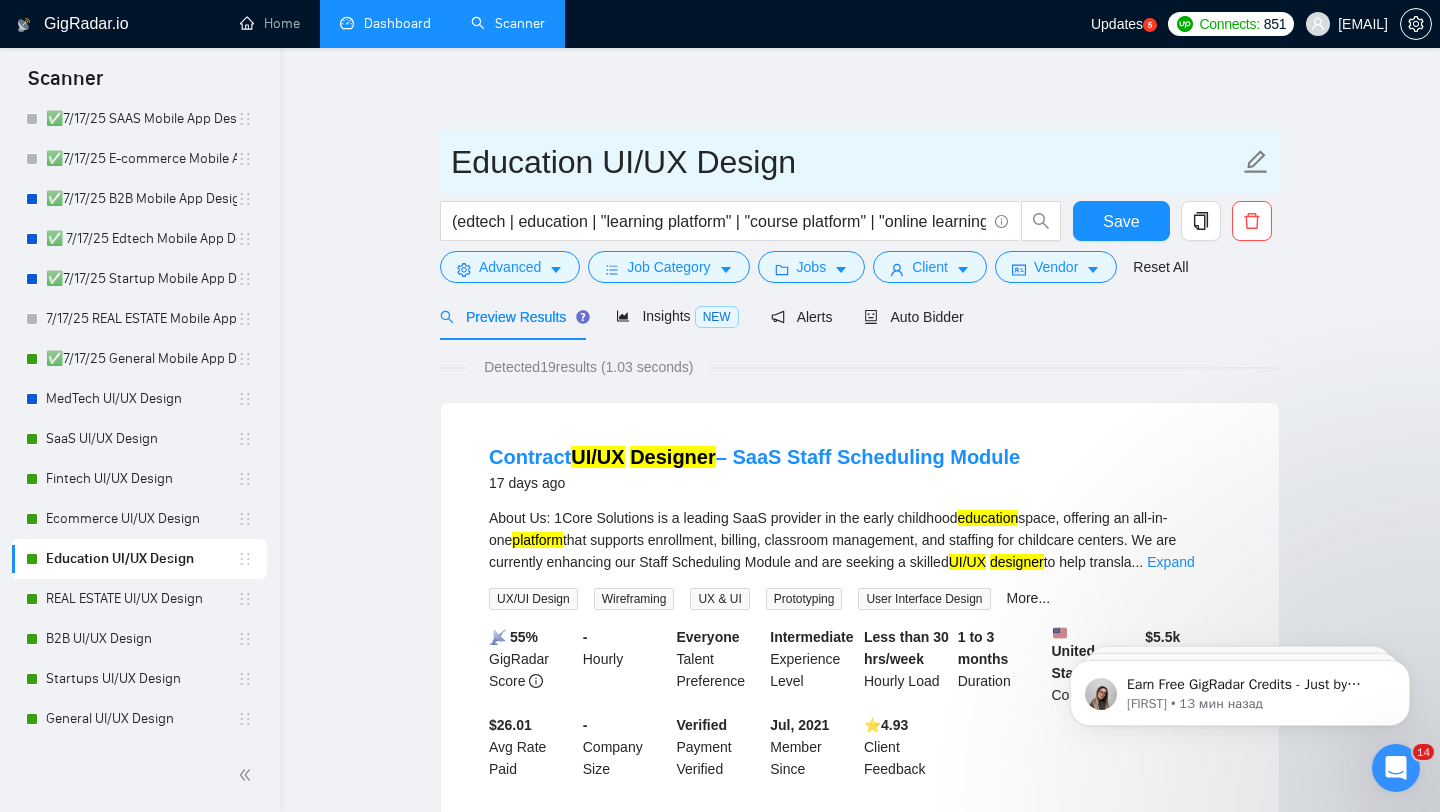 click on "Education UI/UX Design" at bounding box center [845, 162] 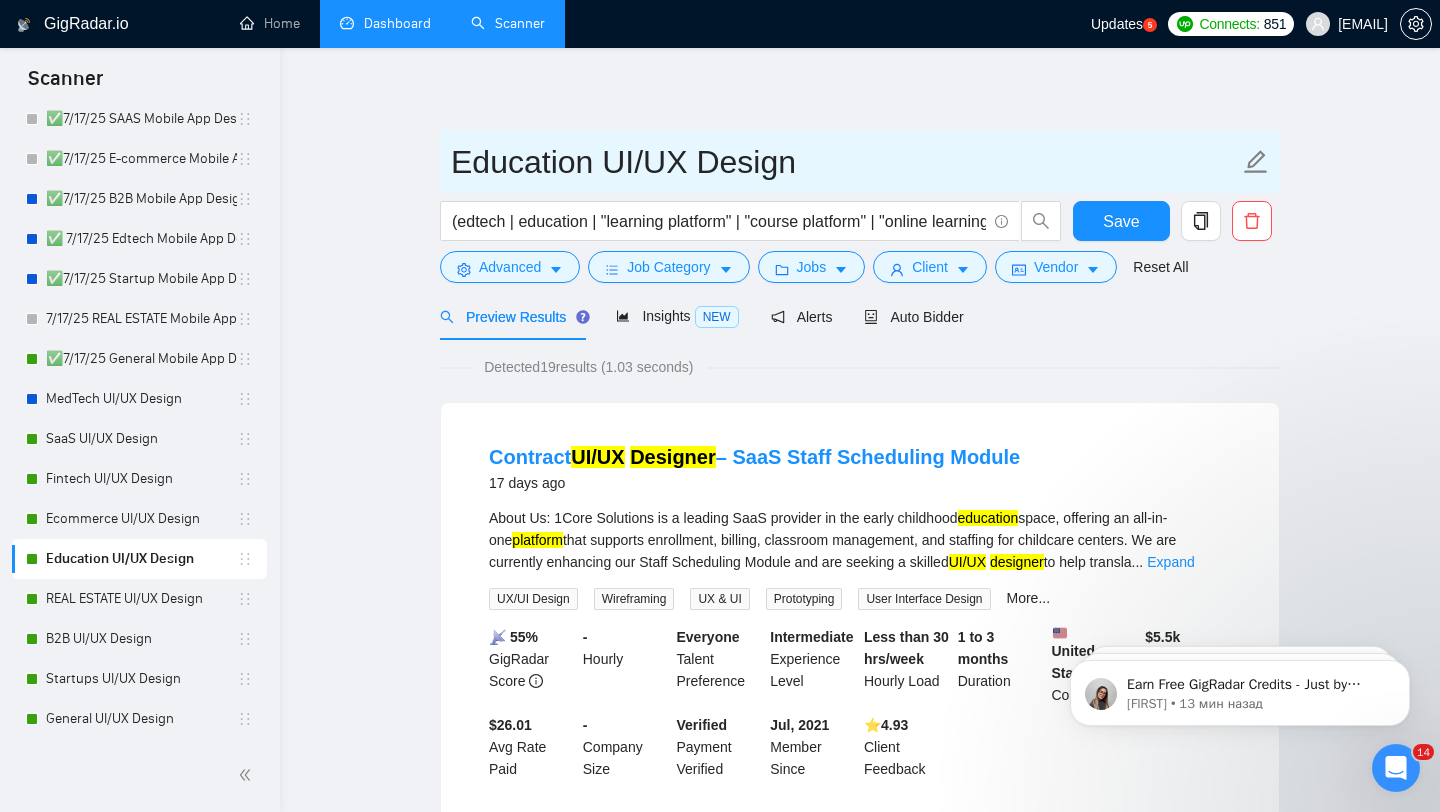 click on "Education UI/UX Design" at bounding box center [845, 162] 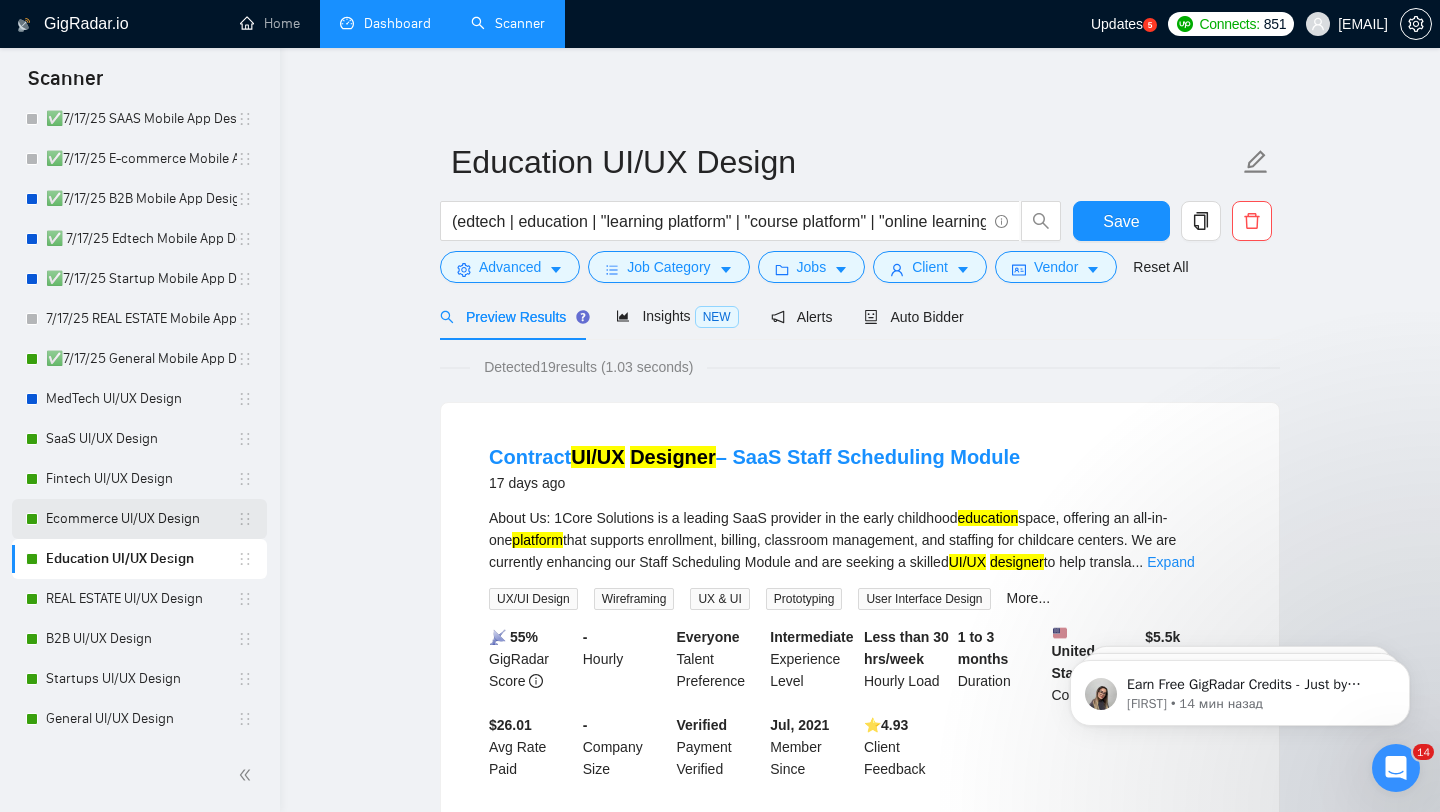 click on "Ecommerce UI/UX Design" at bounding box center (141, 519) 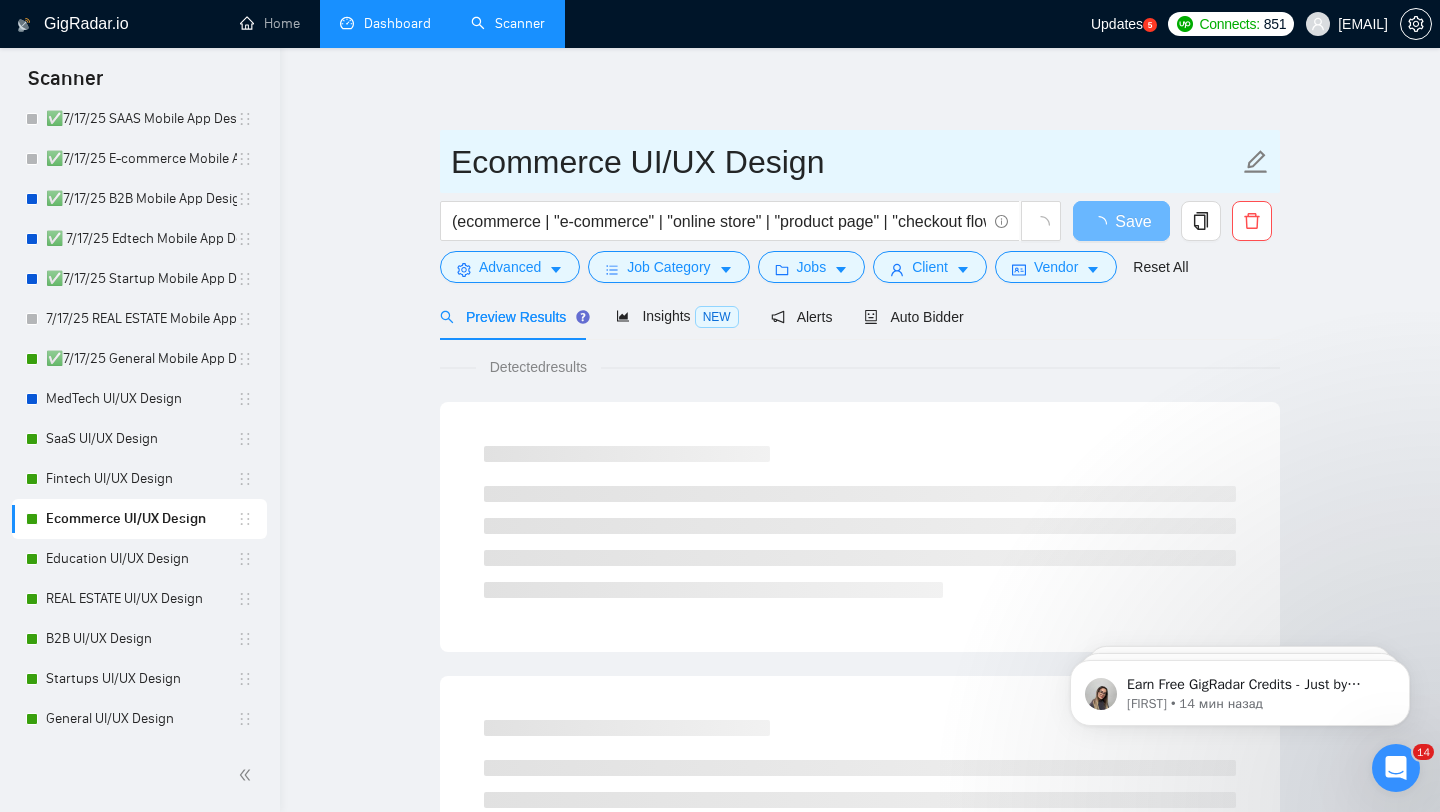 click on "Ecommerce UI/UX Design" at bounding box center (845, 162) 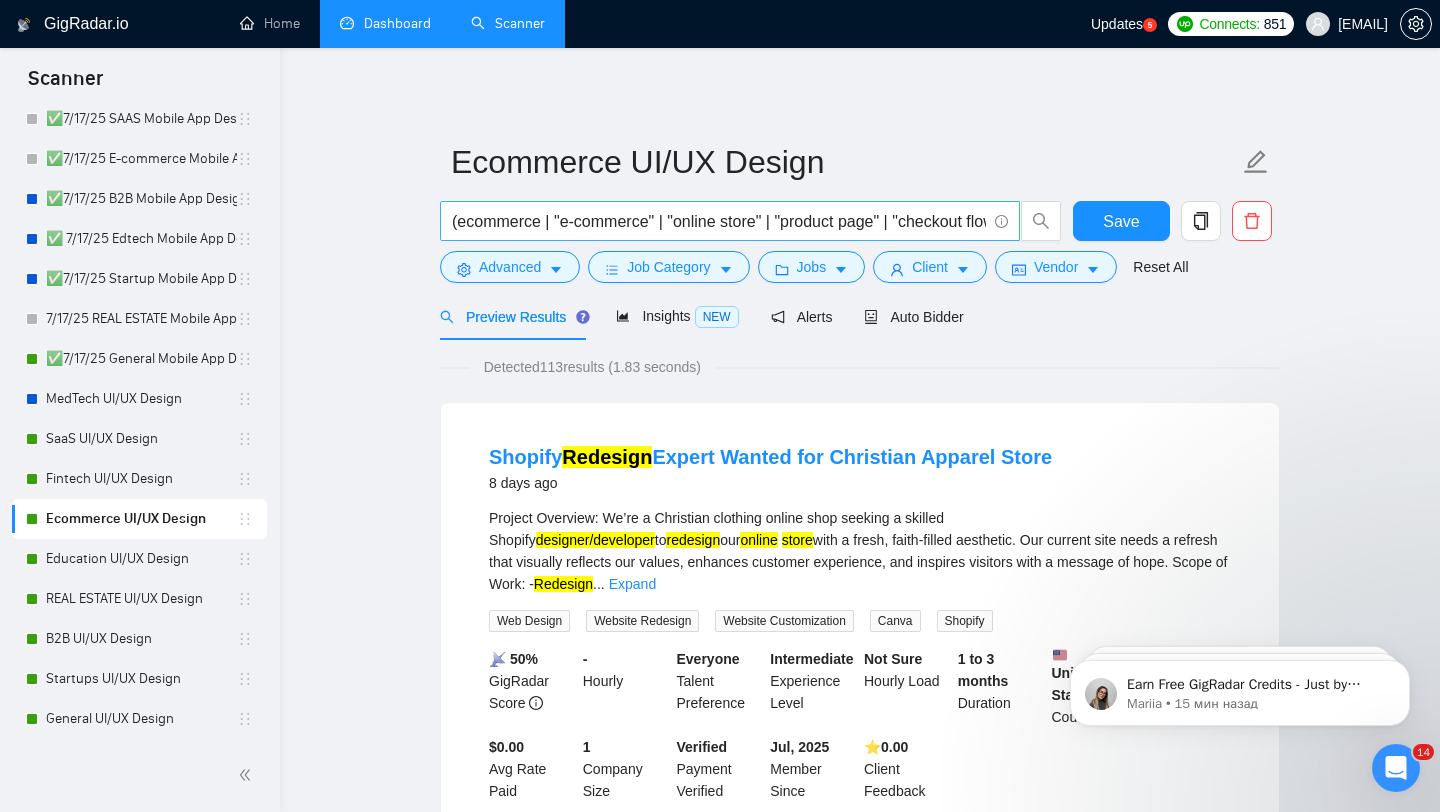 click on "(ecommerce | "e-commerce" | "online store" | "product page" | "checkout flow" | cart | marketplace | "product landing" | "retail brand") ((UI/UX | UX | UI | UX/UI | Figma | Website | "Web App" | Platform | Application | App) ((design*) | (redesign*) | (revamp*) | rebuild | (wirefram*) | audit | build | improve | update | (optimiz*))" at bounding box center [719, 221] 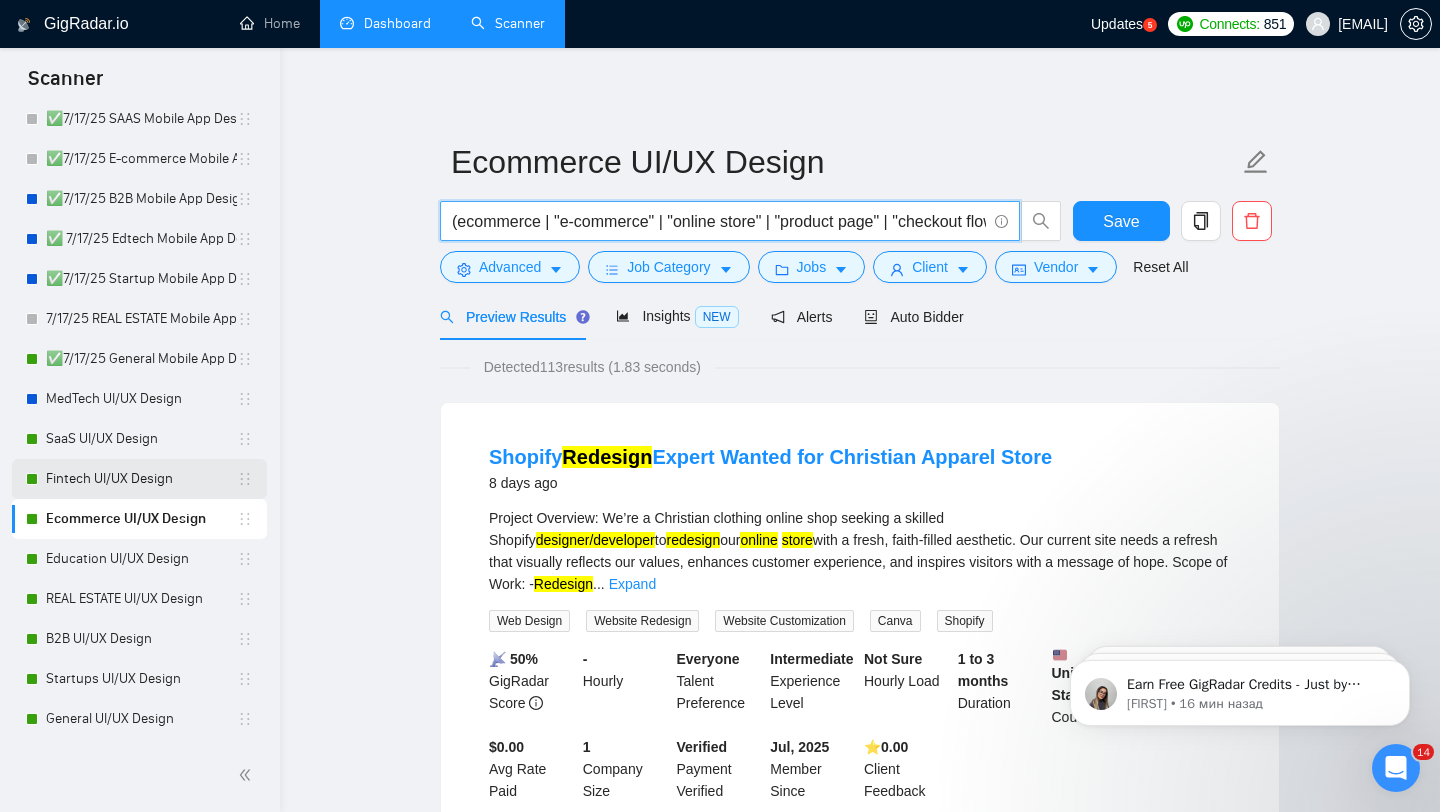 click on "Fintech UI/UX Design" at bounding box center [141, 479] 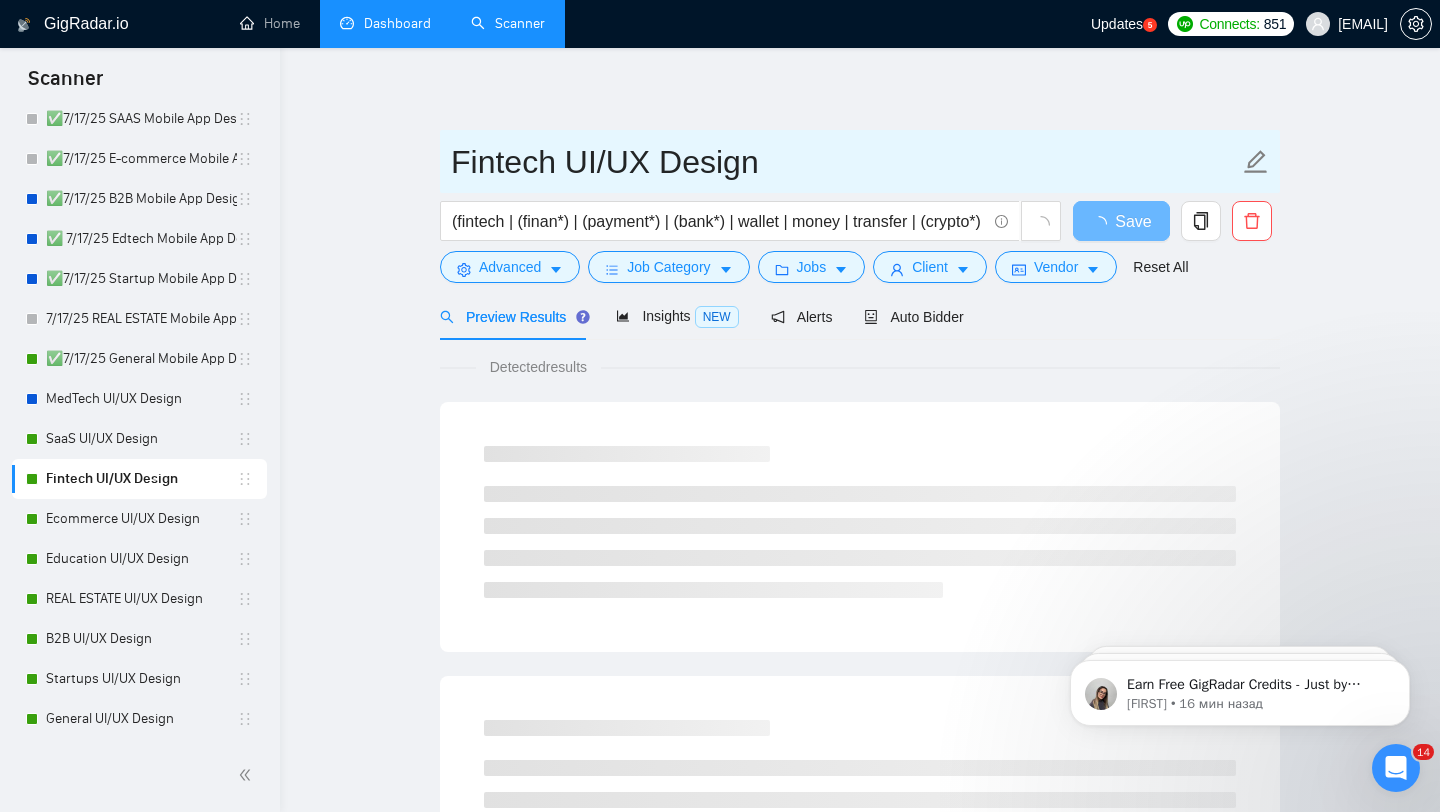 click on "Fintech UI/UX Design" at bounding box center [845, 162] 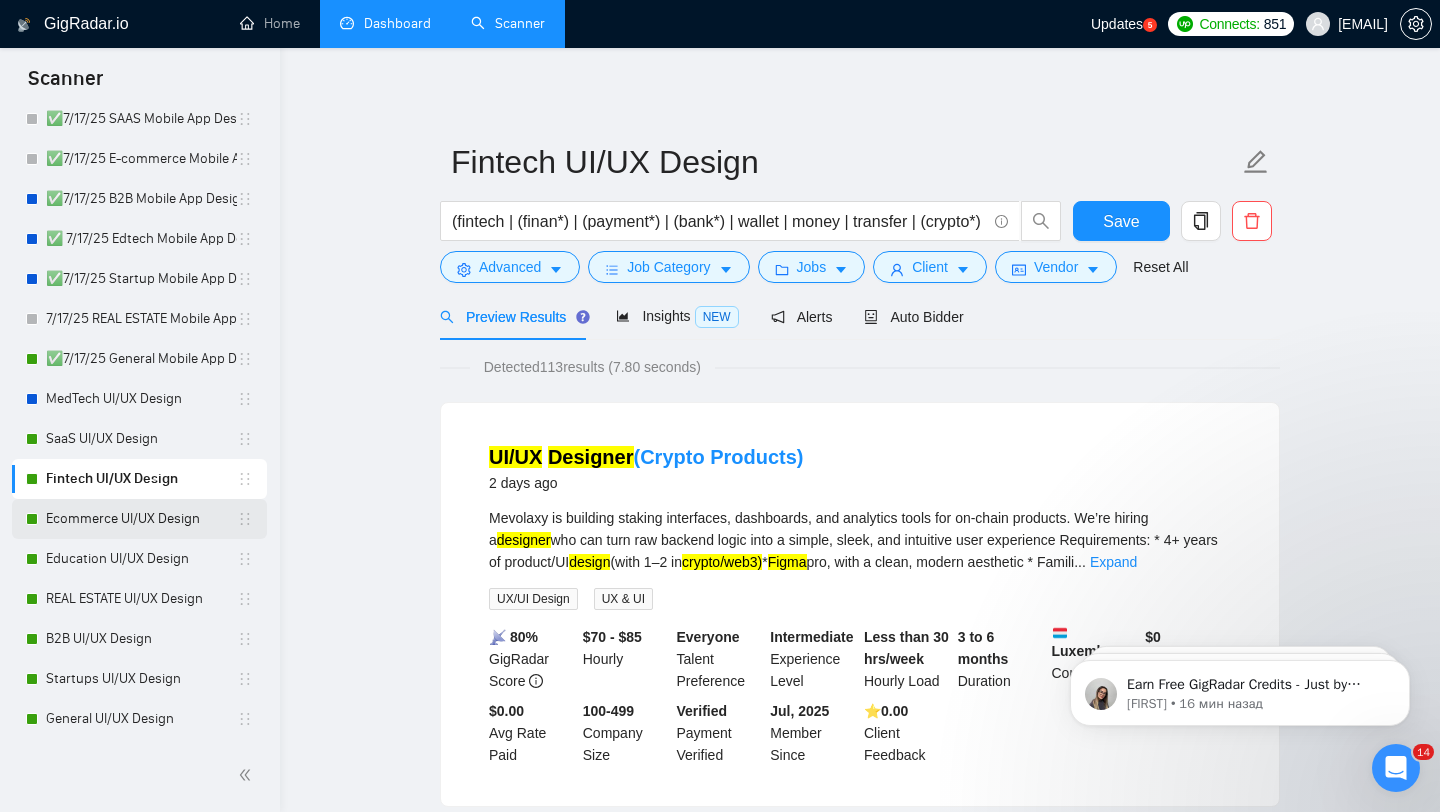 click on "Ecommerce UI/UX Design" at bounding box center [141, 519] 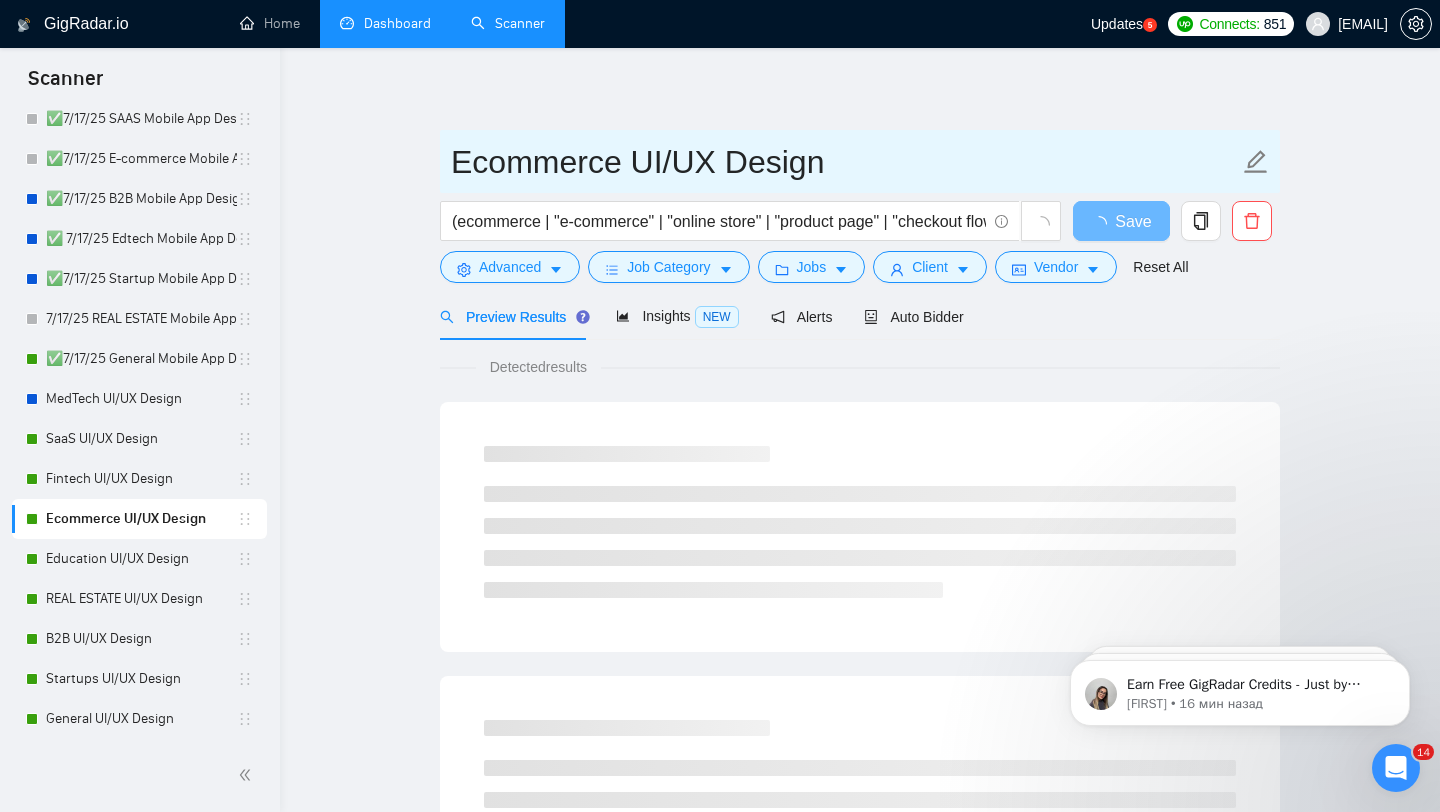 click on "Ecommerce UI/UX Design" at bounding box center [845, 162] 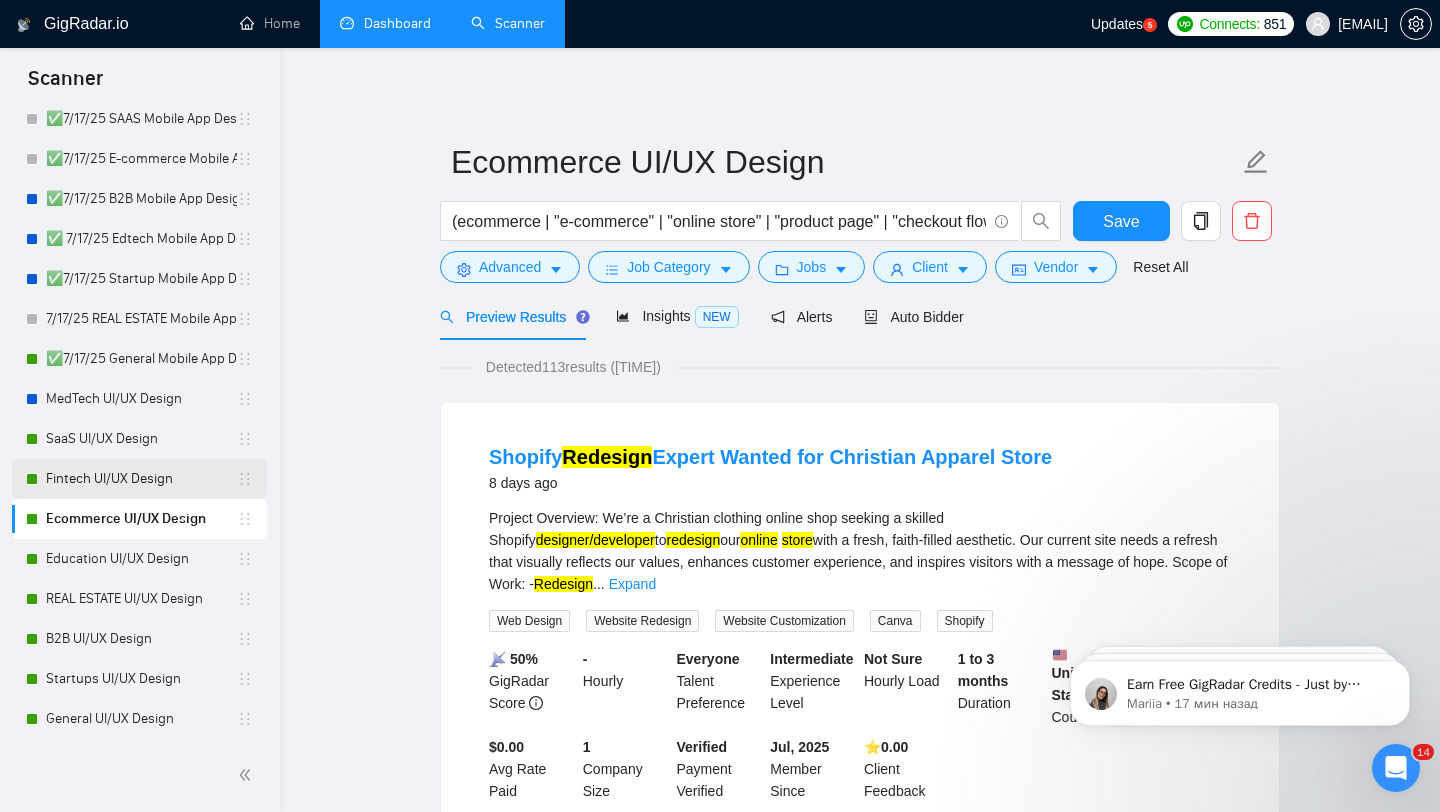 click on "Fintech UI/UX Design" at bounding box center [141, 479] 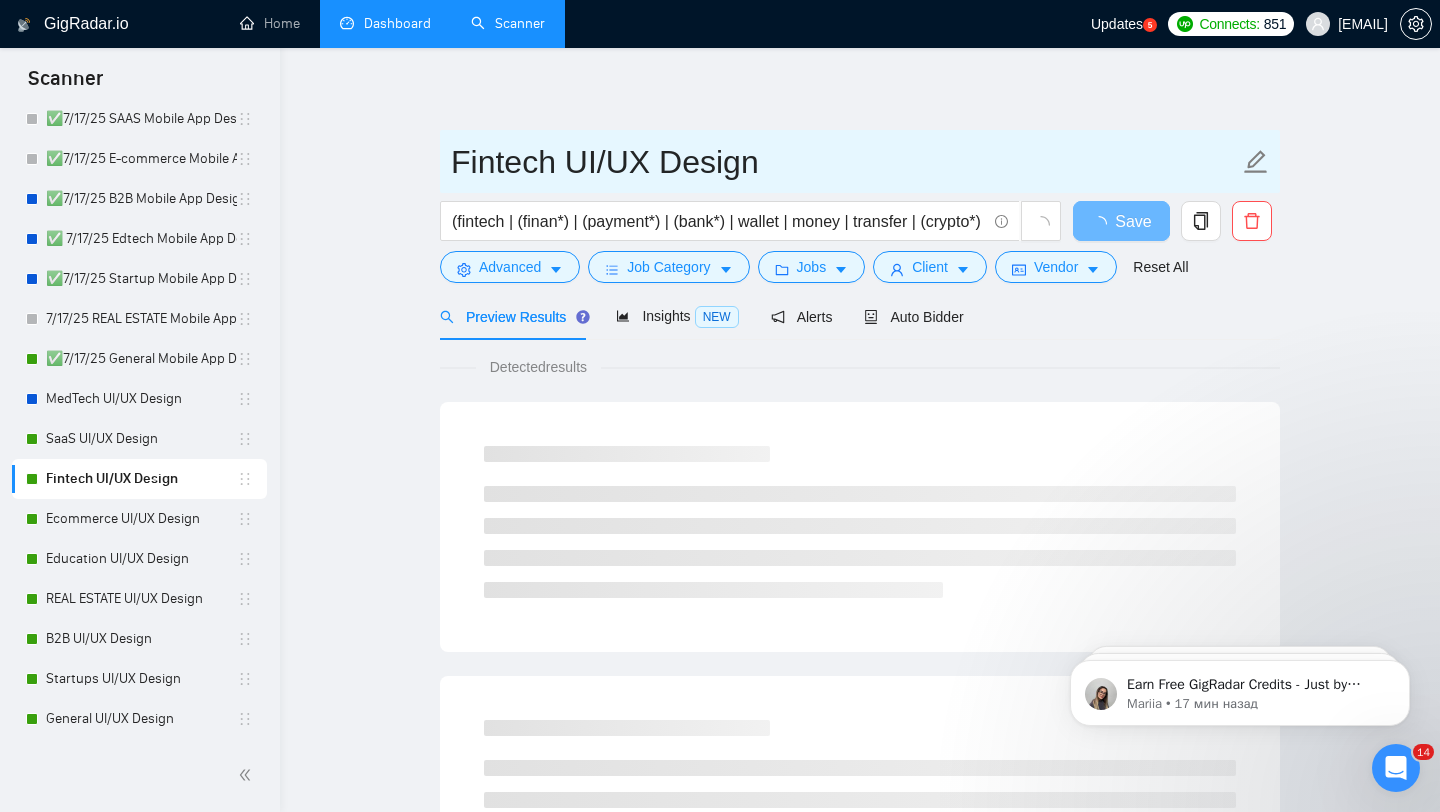 click on "Fintech UI/UX Design" at bounding box center (845, 162) 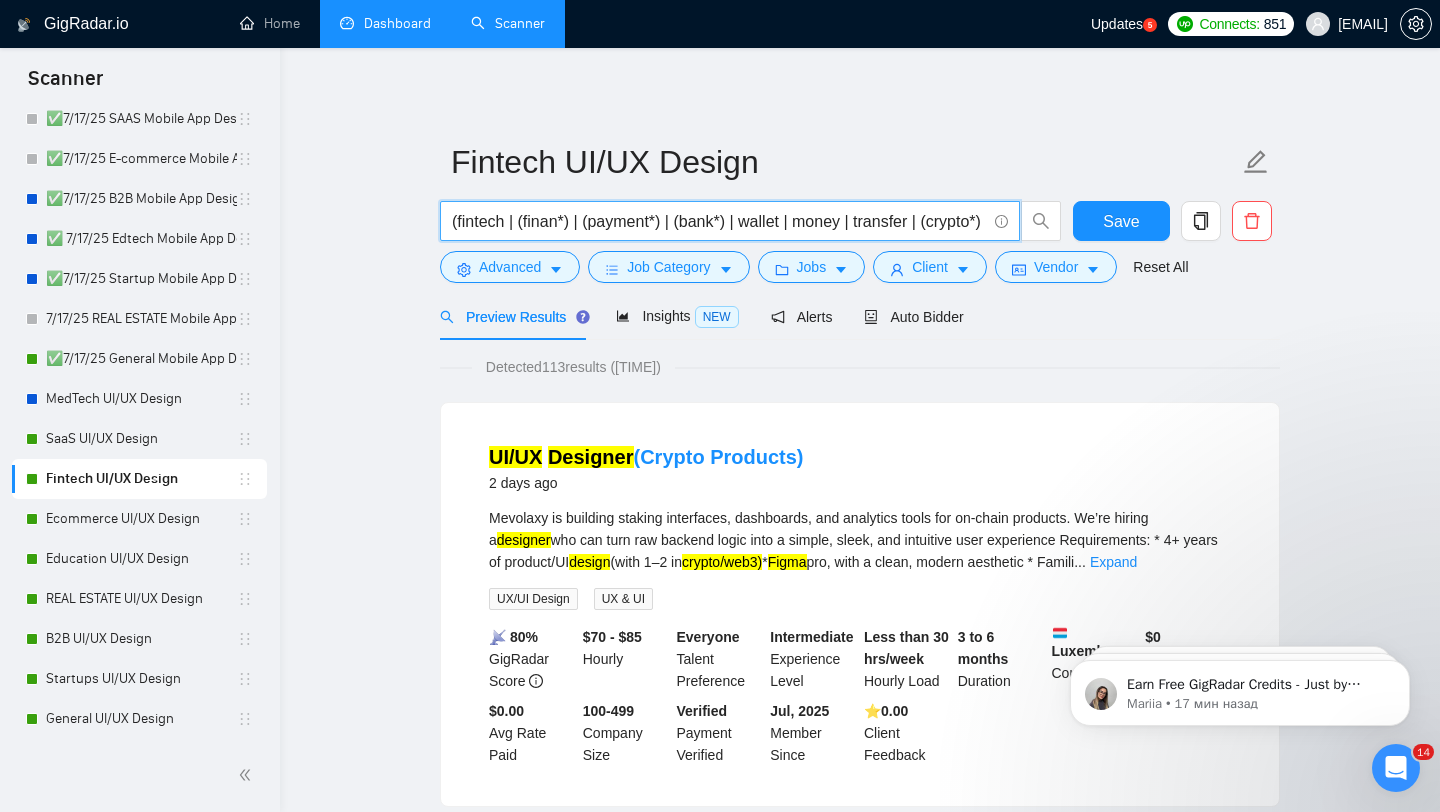 click on "(fintech | (finan*) | (payment*) | (bank*) | wallet | money | transfer | (crypto*) | "web 3" | web3 | defi | blockchain | nft | wallet | decentralized | dapp | token | metaverse | "crypto exchange") ((UI/UX | UX | UI | UX/UI | Figma | Website | "Web App" | Platform | Application | App) ((design*) | (redesign*) | (revamp*) | rebuild | (wirefram*) | audit | build | improve | update | (optimiz*))" at bounding box center [719, 221] 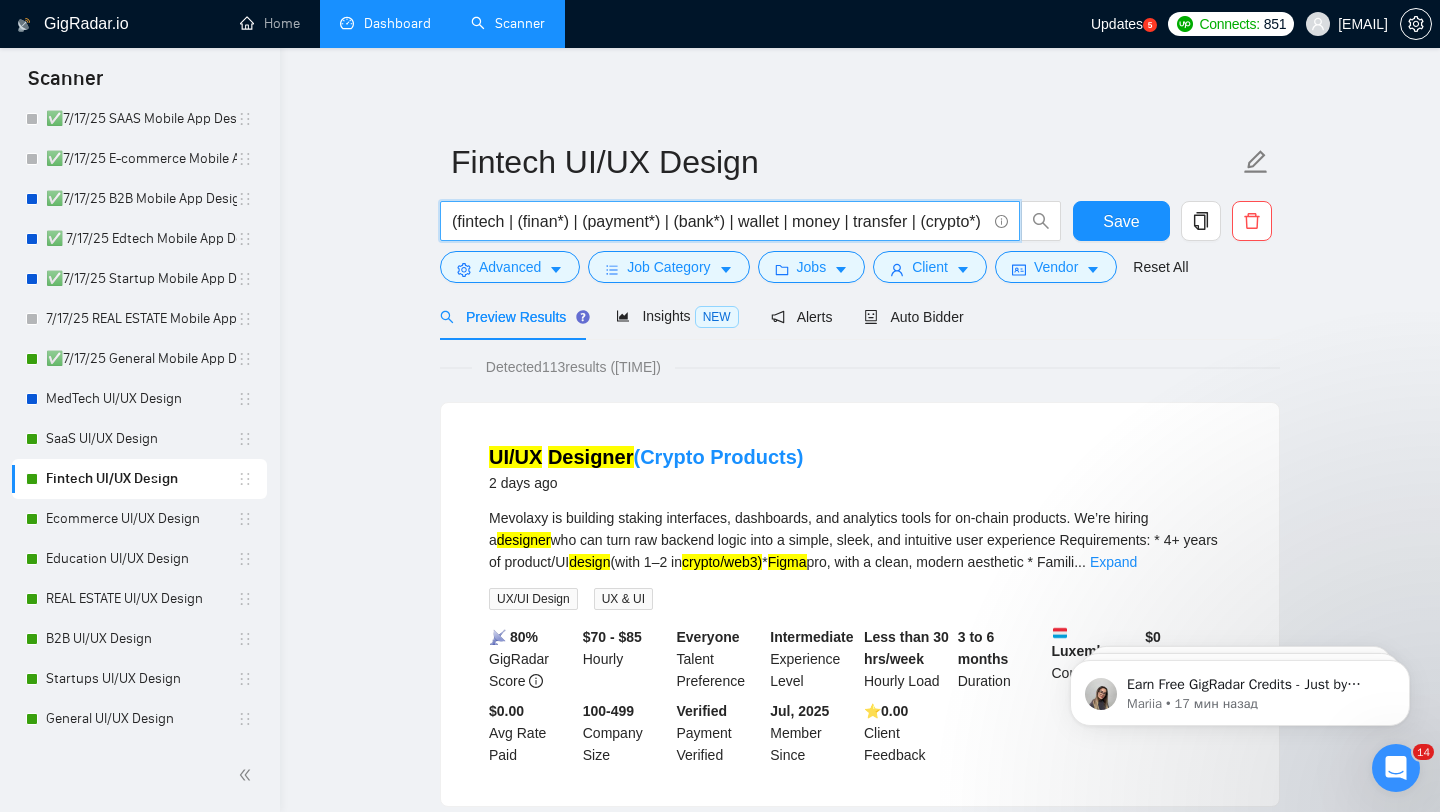 click on "(fintech | (finan*) | (payment*) | (bank*) | wallet | money | transfer | (crypto*) | "web 3" | web3 | defi | blockchain | nft | wallet | decentralized | dapp | token | metaverse | "crypto exchange") ((UI/UX | UX | UI | UX/UI | Figma | Website | "Web App" | Platform | Application | App) ((design*) | (redesign*) | (revamp*) | rebuild | (wirefram*) | audit | build | improve | update | (optimiz*))" at bounding box center (719, 221) 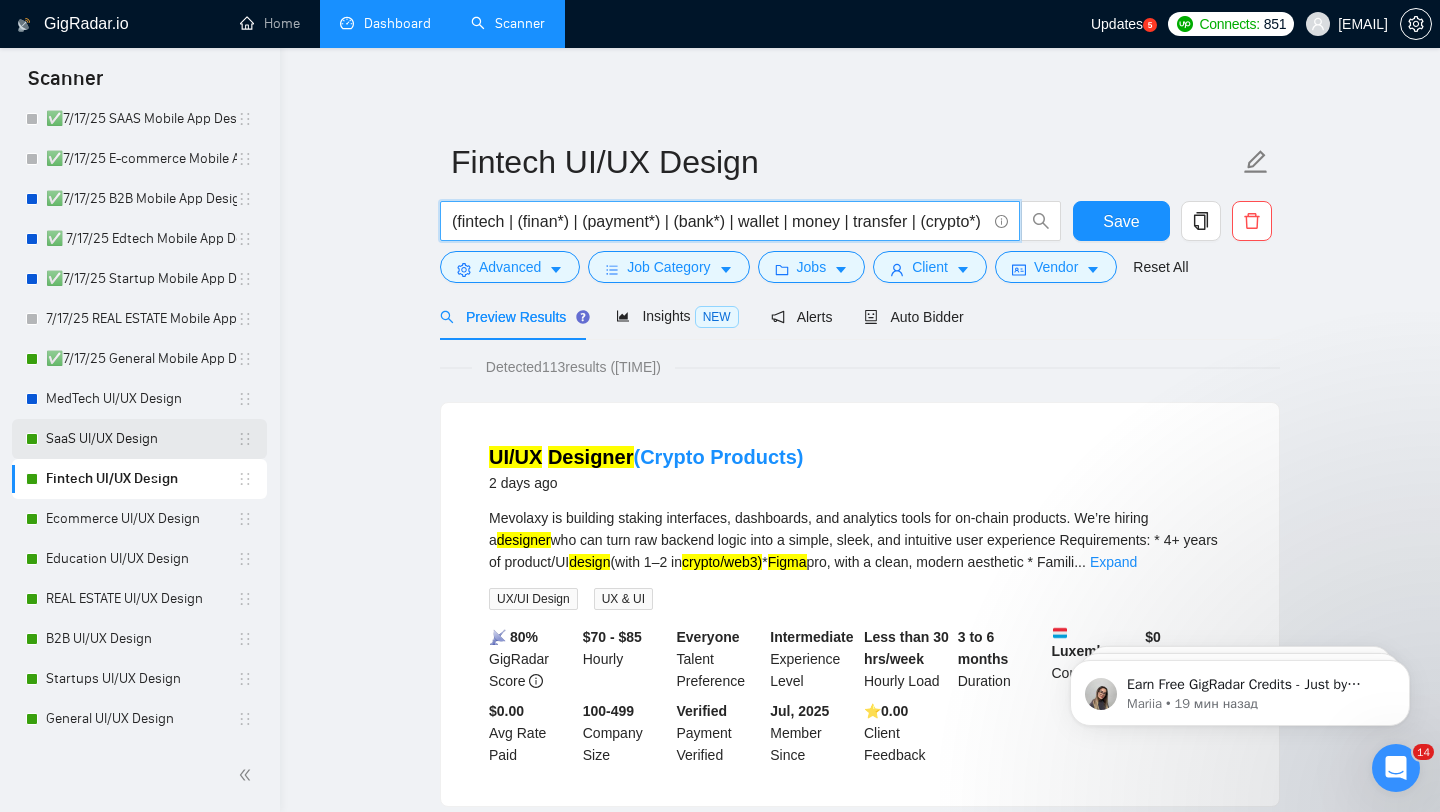 click on "SaaS UI/UX Design" at bounding box center (141, 439) 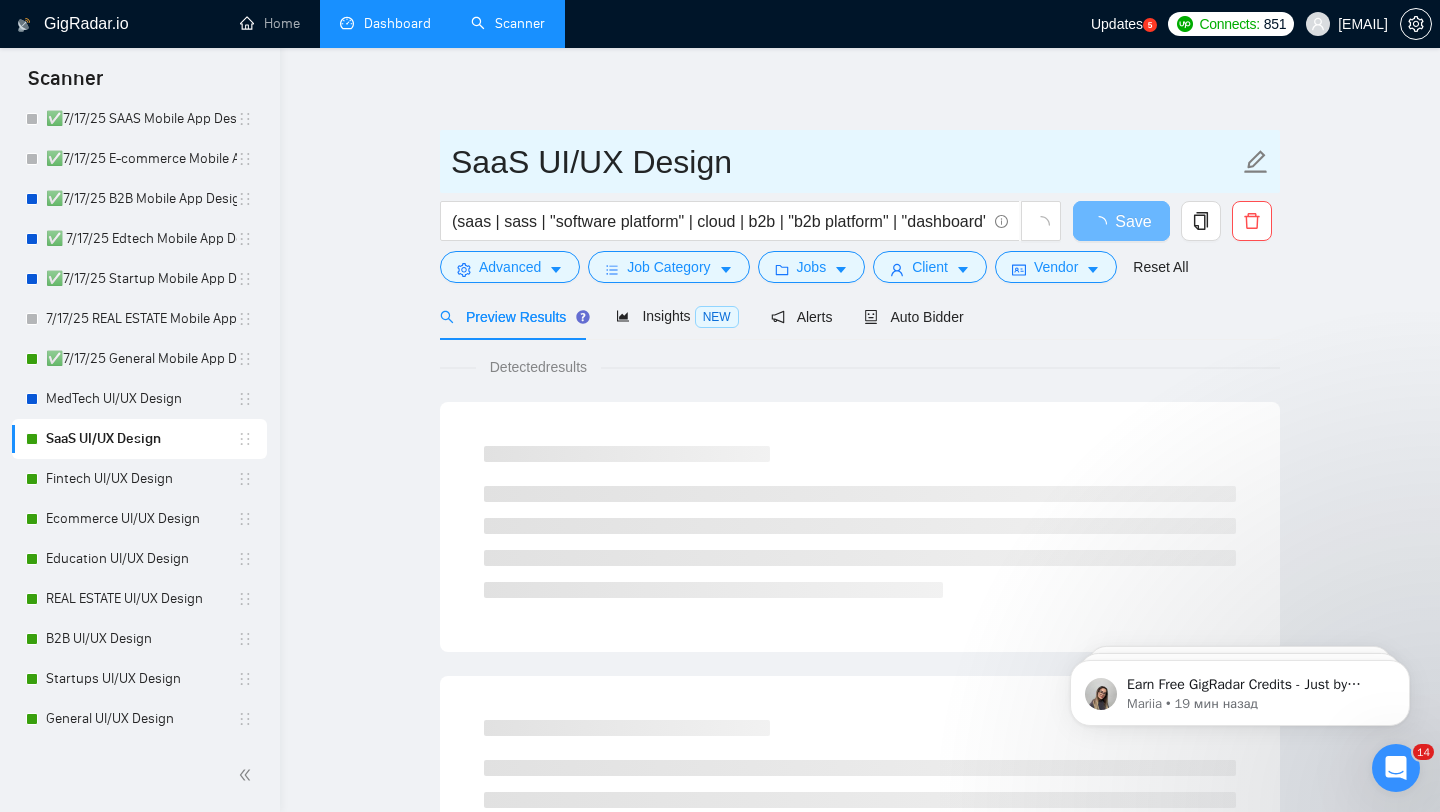 click on "SaaS UI/UX Design" at bounding box center (845, 162) 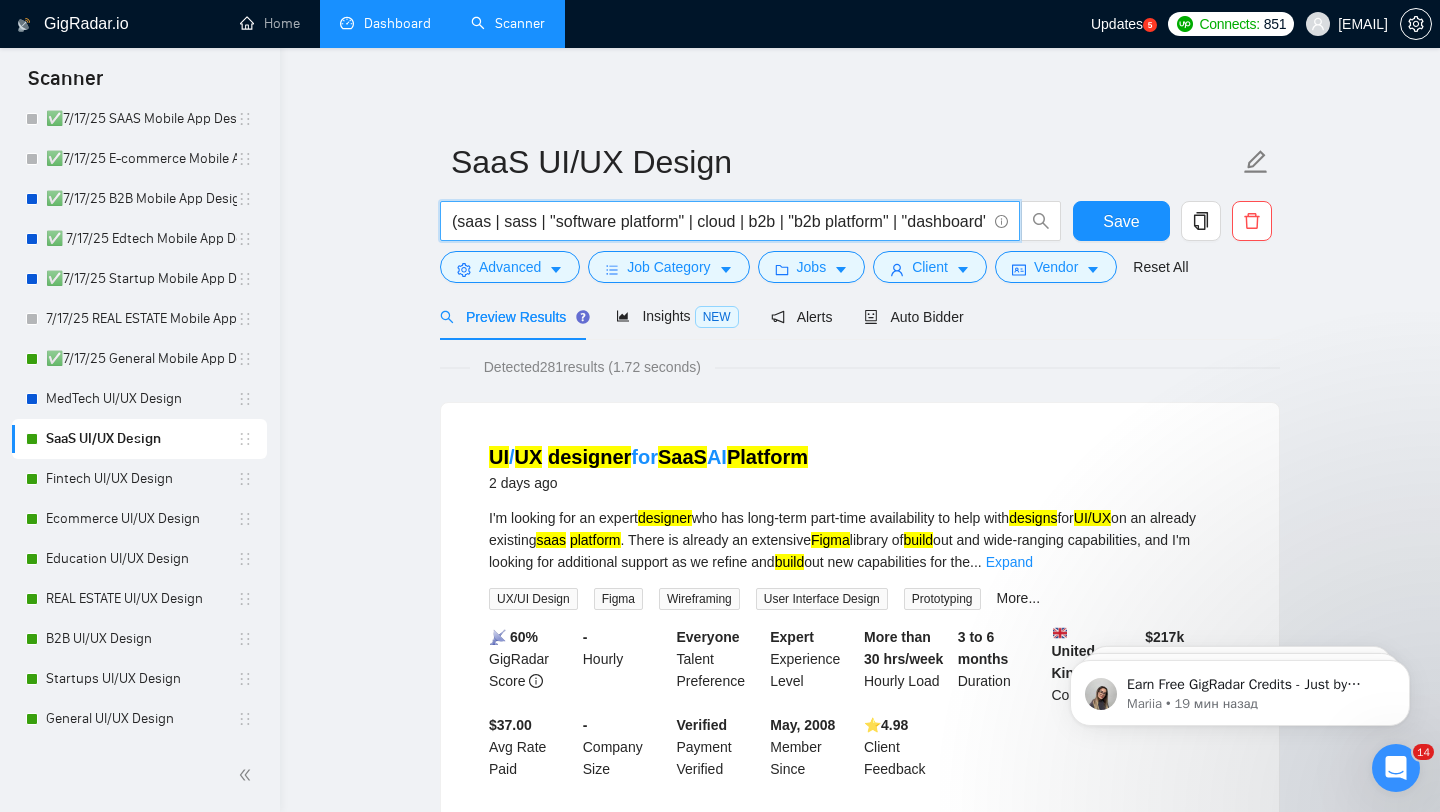 click on "(saas | sass | "software platform" | cloud | b2b | "b2b platform" | "dashboard"  | (subscription*)) ((UI/UX | UX | UI | UX/UI | Figma | Website | "Web App" | Platform | Application | App) ((design*) | (redesign*) | (revamp*) | rebuild | (wirefram*) | audit | build | improve | update | (optimiz*))" at bounding box center [719, 221] 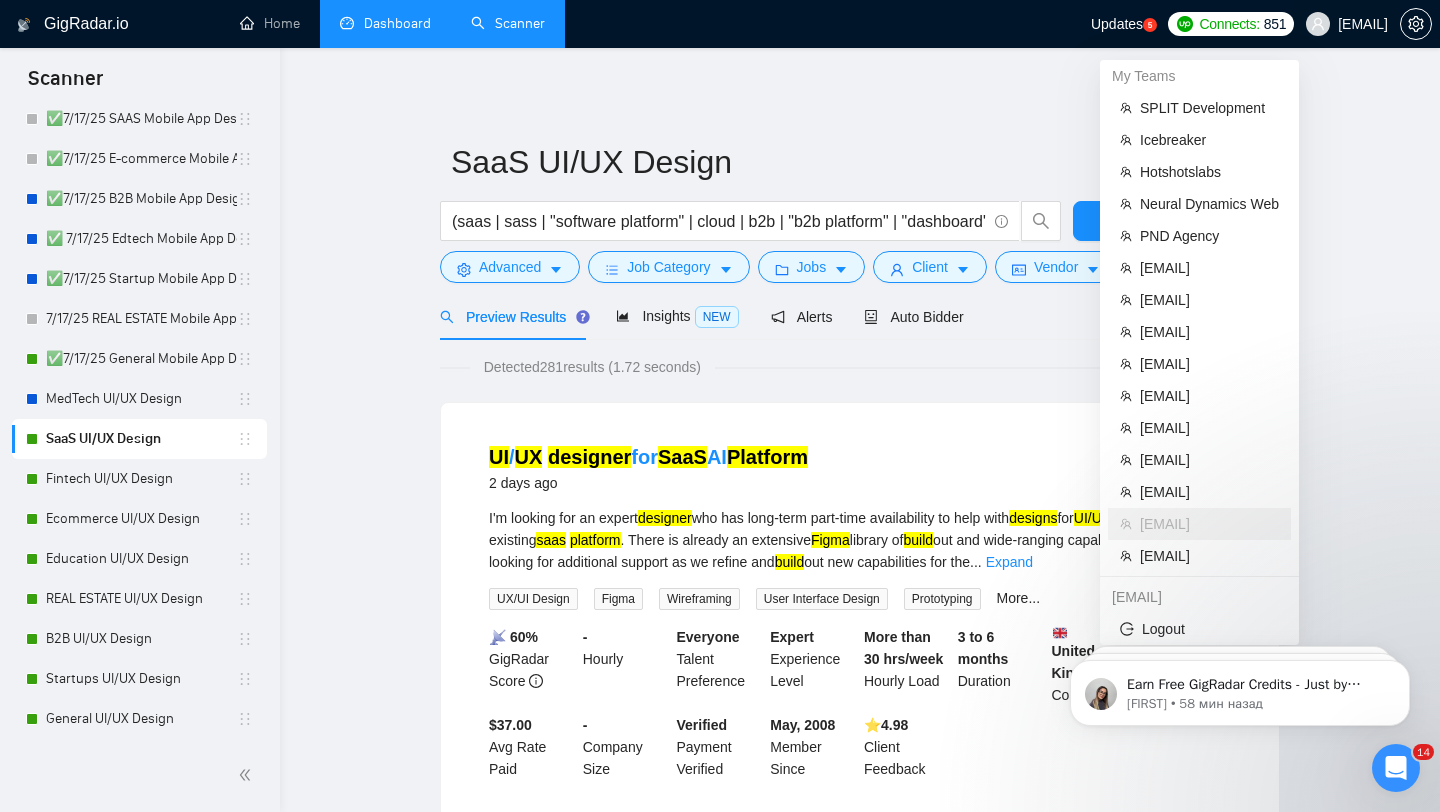 click on "[EMAIL]" at bounding box center (1363, 24) 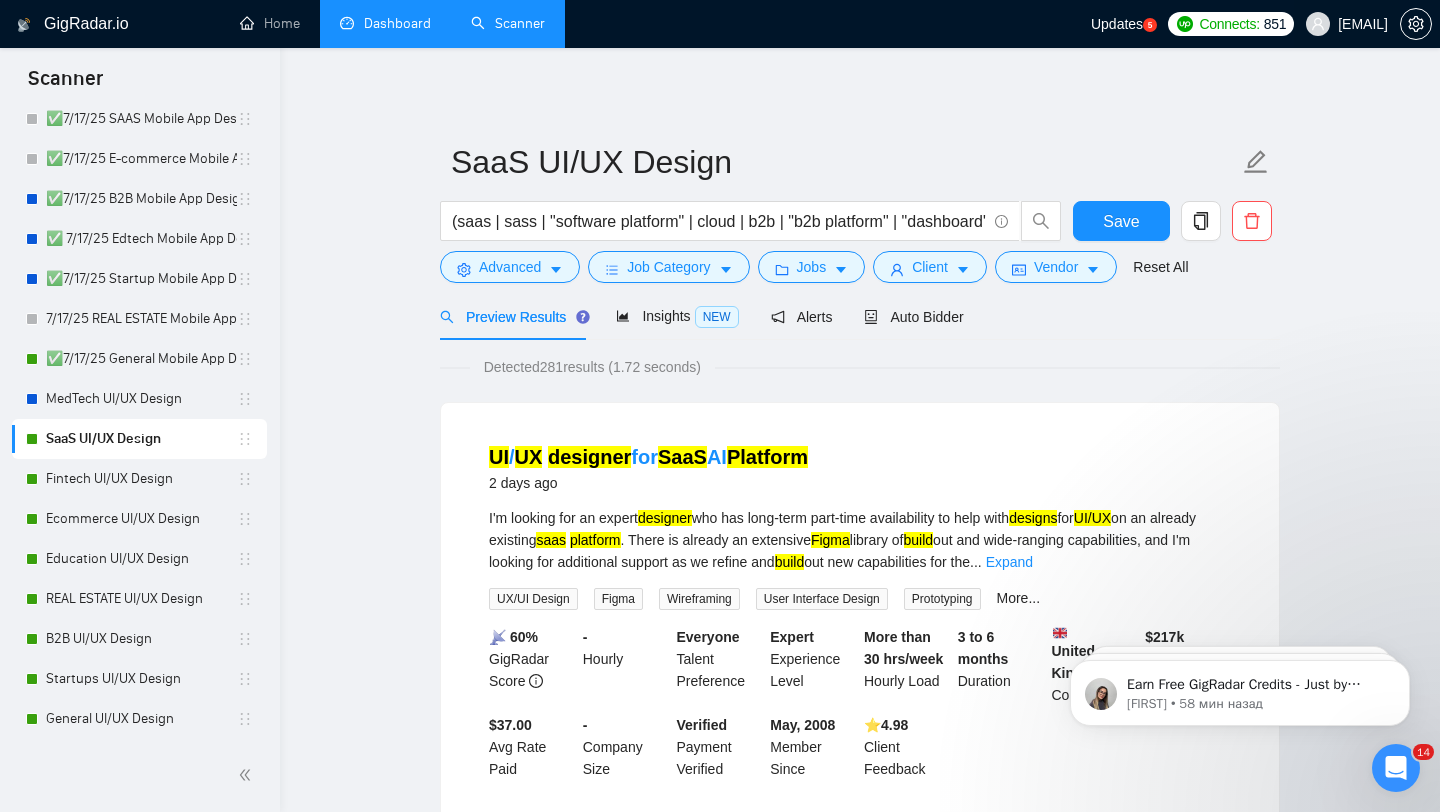 click on "[EMAIL]" at bounding box center [1363, 24] 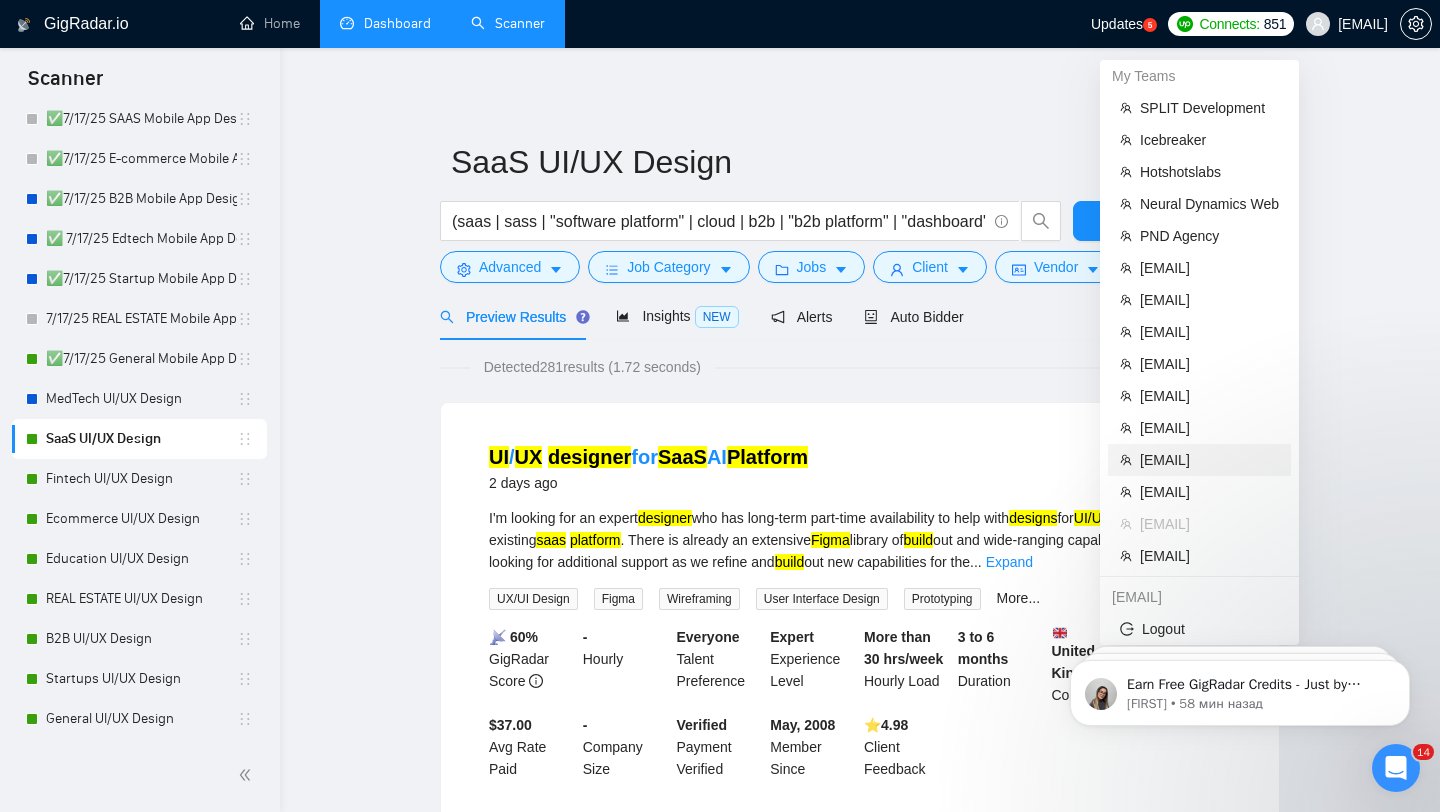 click on "[EMAIL]" at bounding box center (1209, 460) 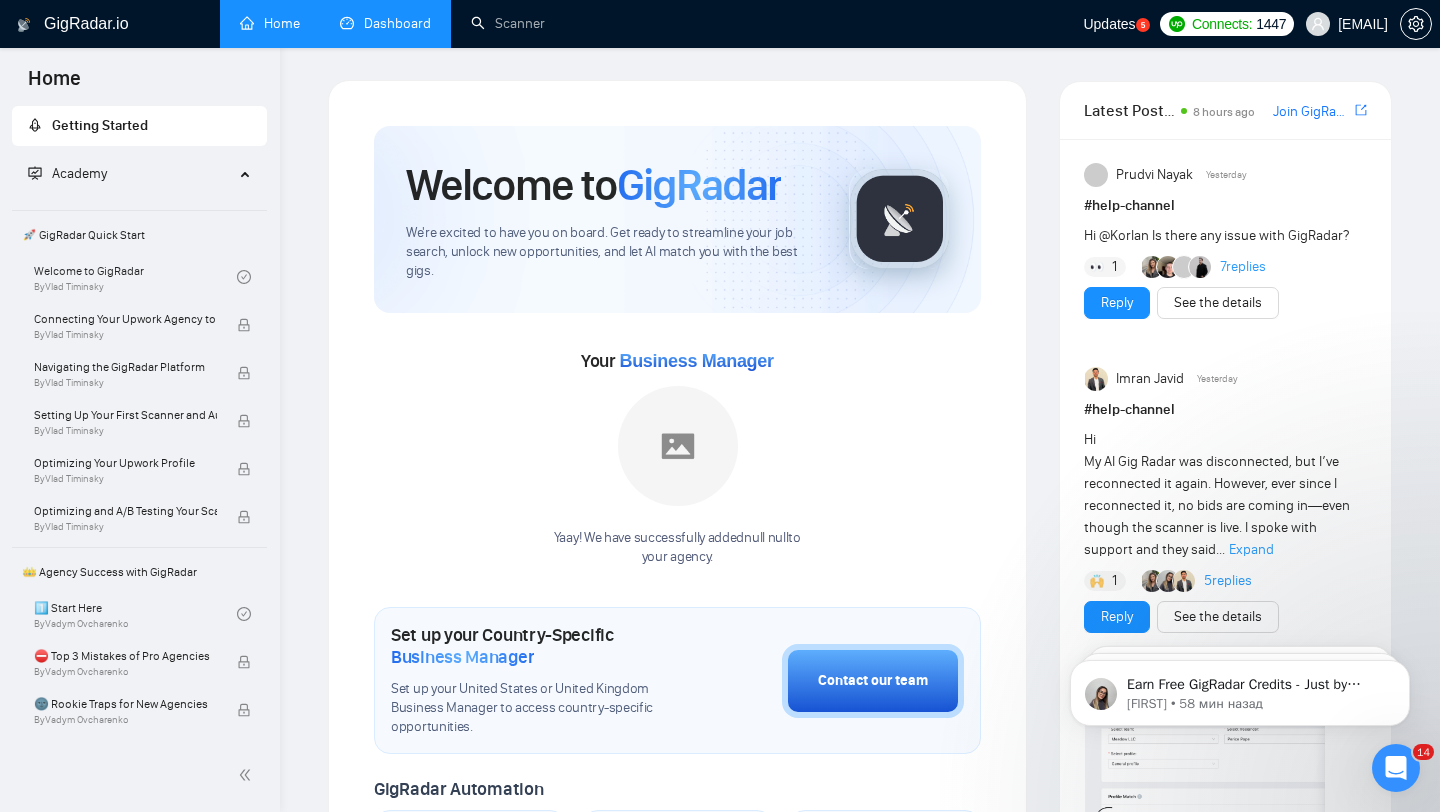 click on "Dashboard" at bounding box center [385, 23] 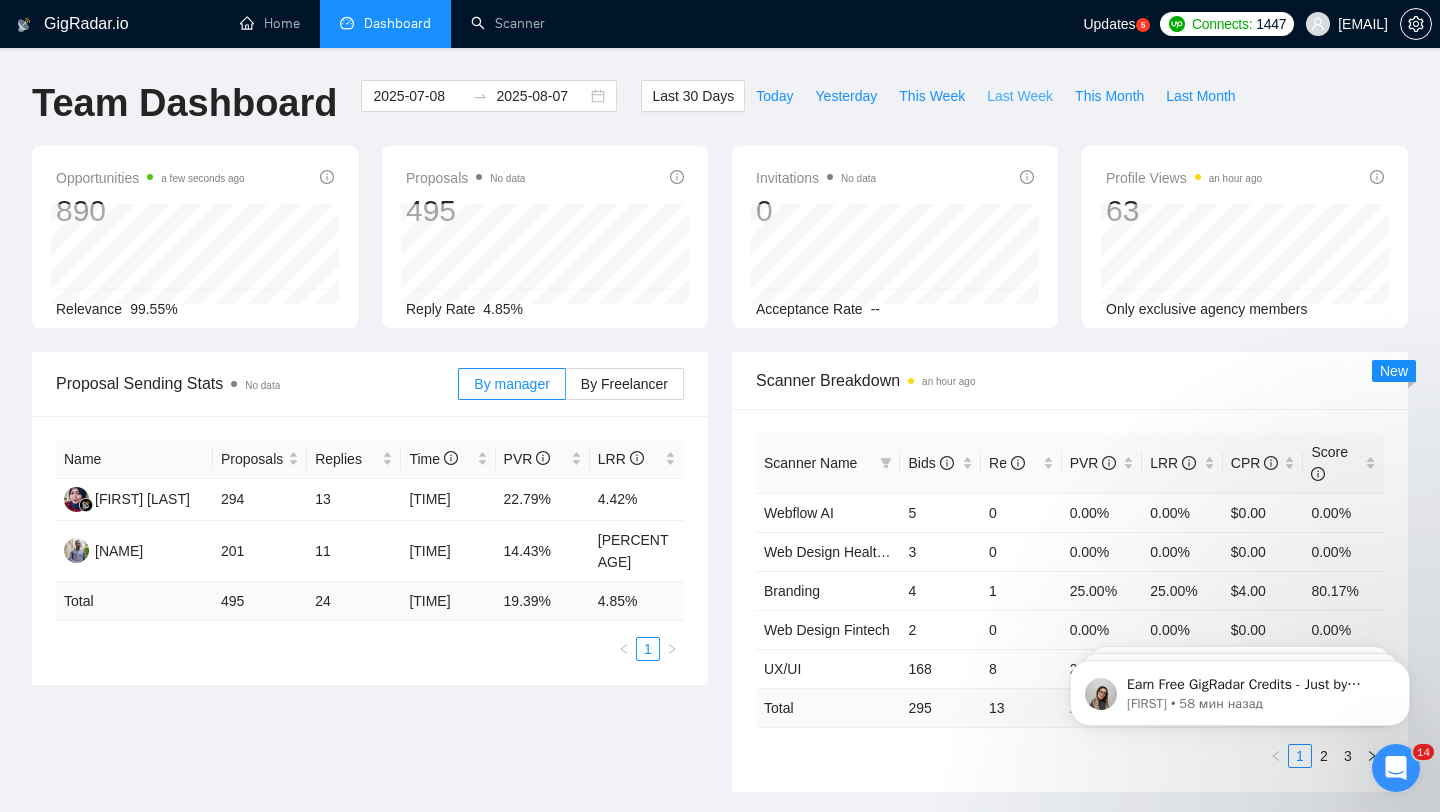 click on "Last Week" at bounding box center [1020, 96] 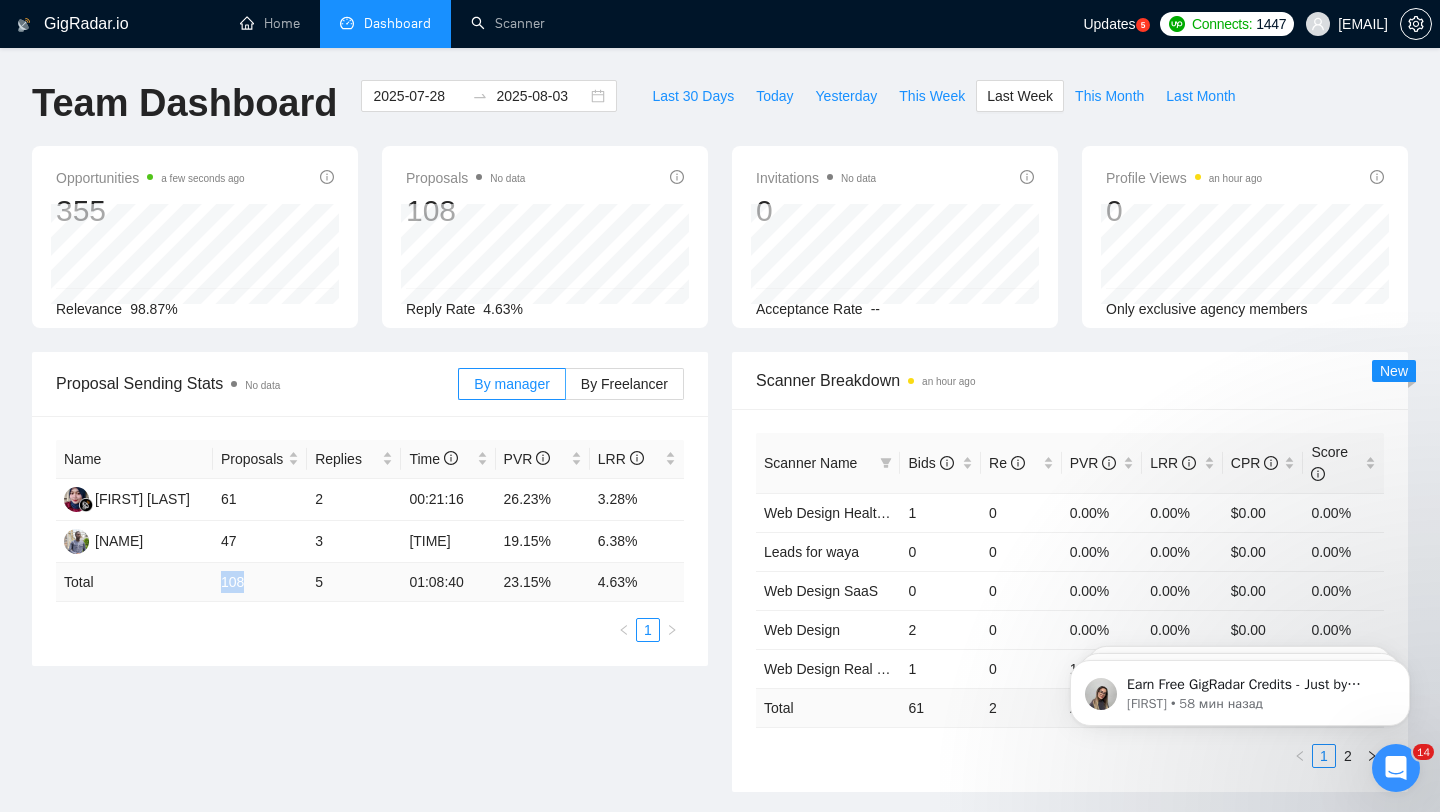 drag, startPoint x: 217, startPoint y: 582, endPoint x: 274, endPoint y: 582, distance: 57 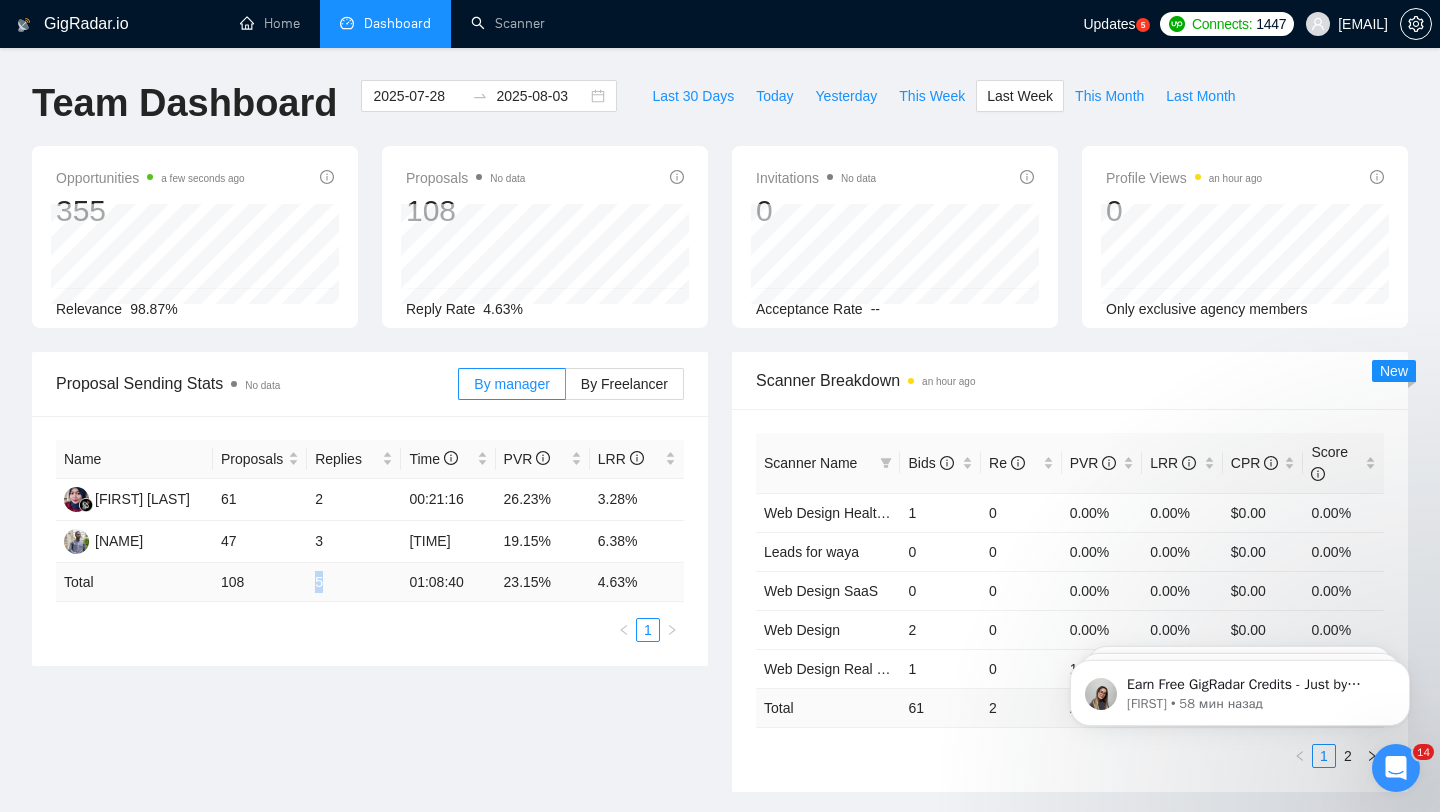 drag, startPoint x: 304, startPoint y: 581, endPoint x: 350, endPoint y: 581, distance: 46 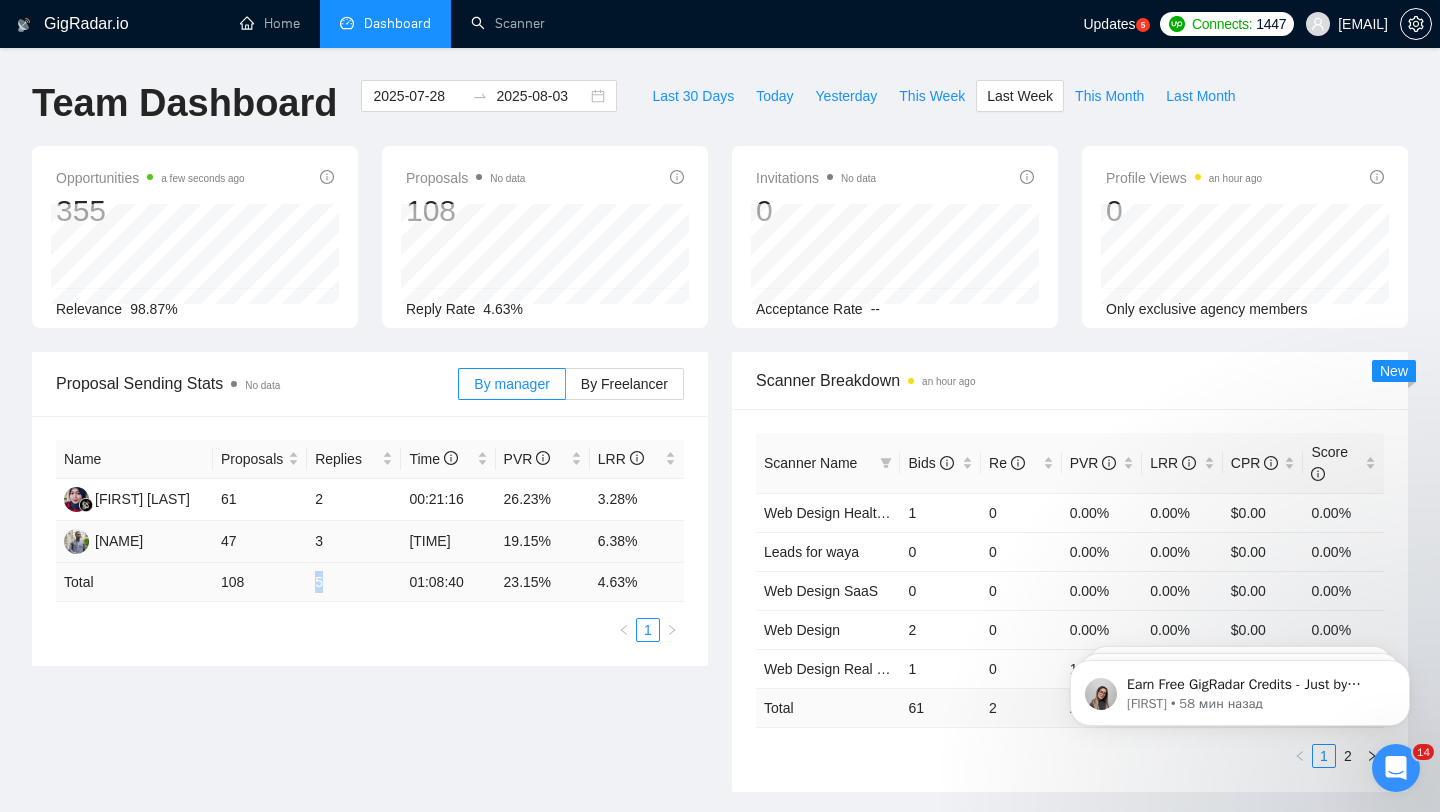 drag, startPoint x: 408, startPoint y: 543, endPoint x: 465, endPoint y: 541, distance: 57.035076 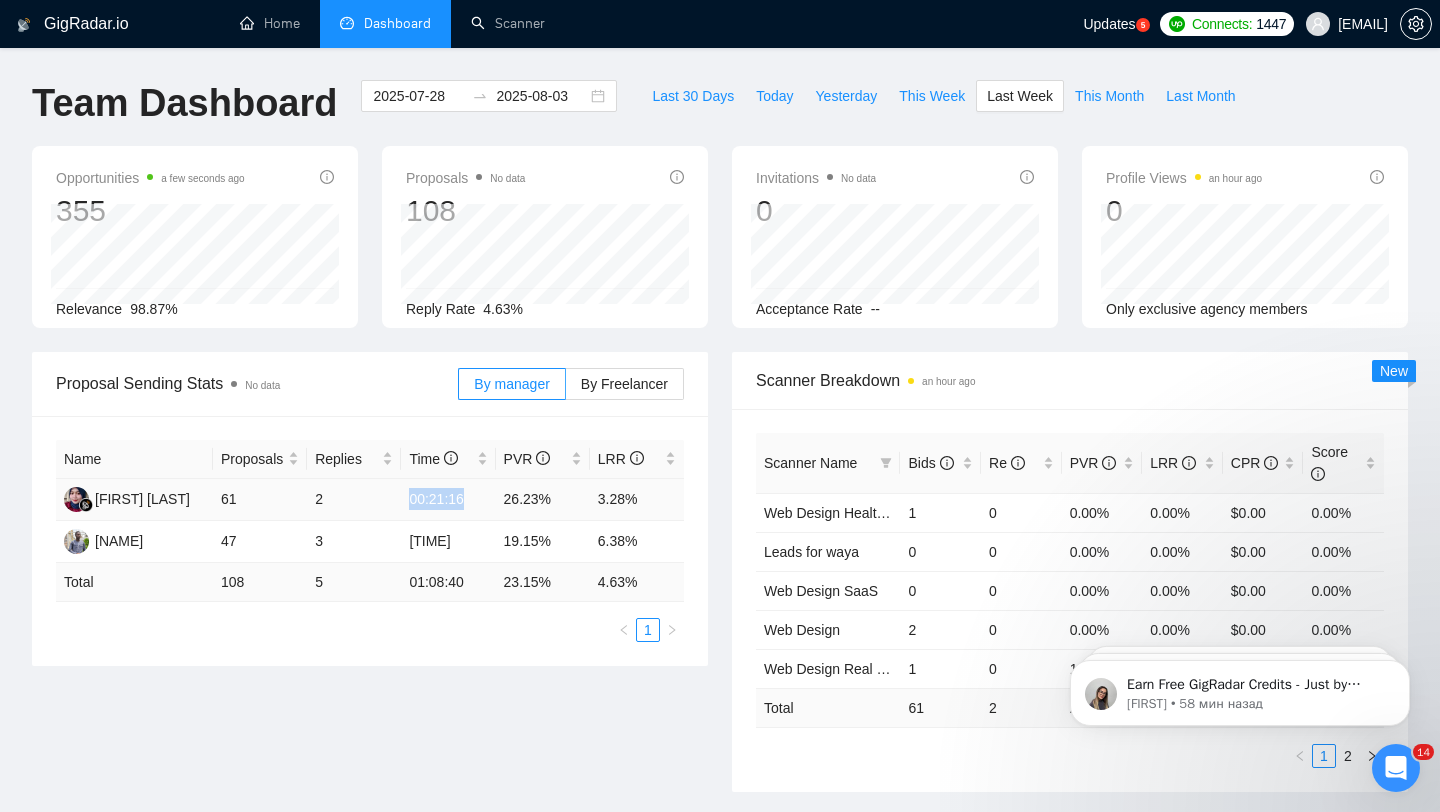 drag, startPoint x: 399, startPoint y: 500, endPoint x: 479, endPoint y: 500, distance: 80 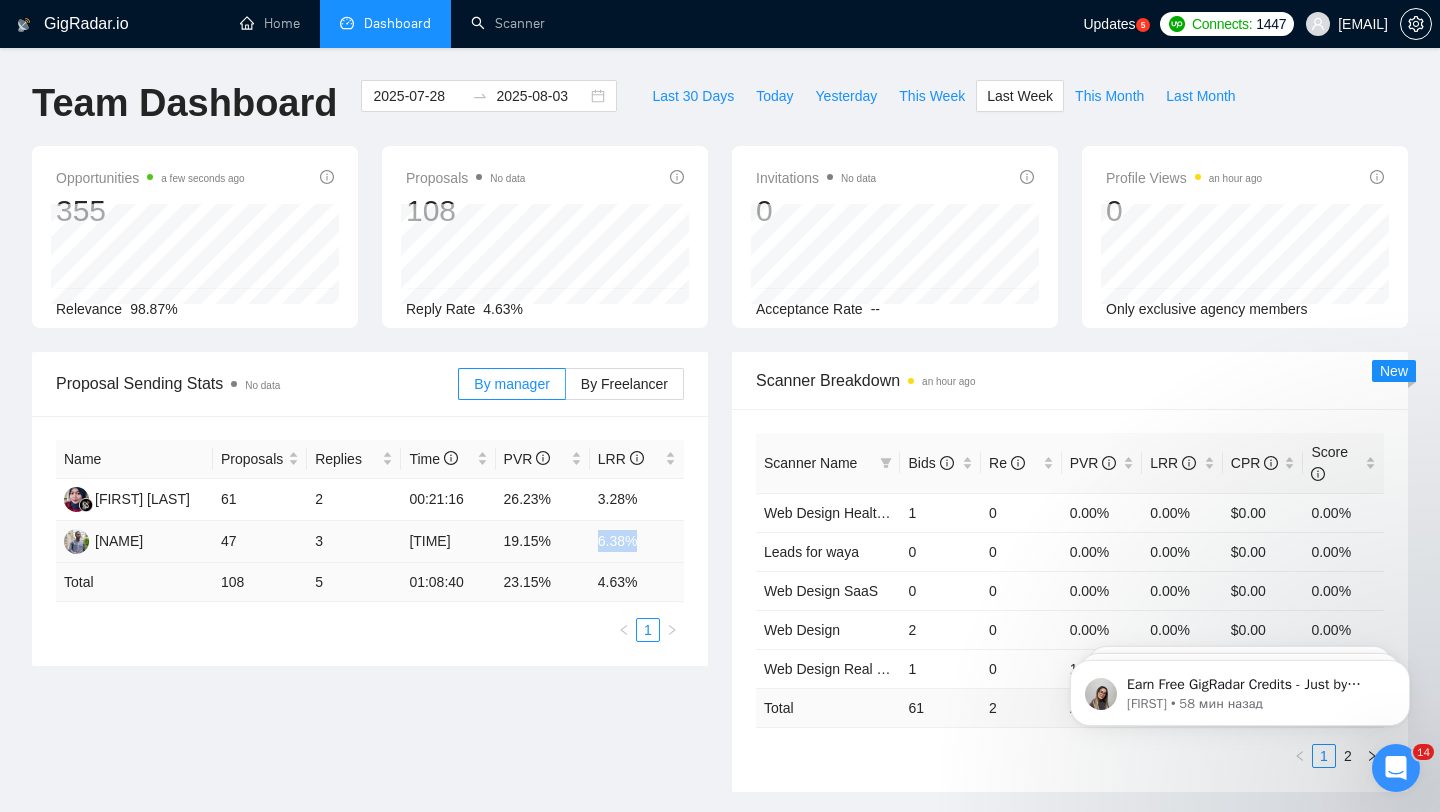 drag, startPoint x: 586, startPoint y: 543, endPoint x: 646, endPoint y: 538, distance: 60.207973 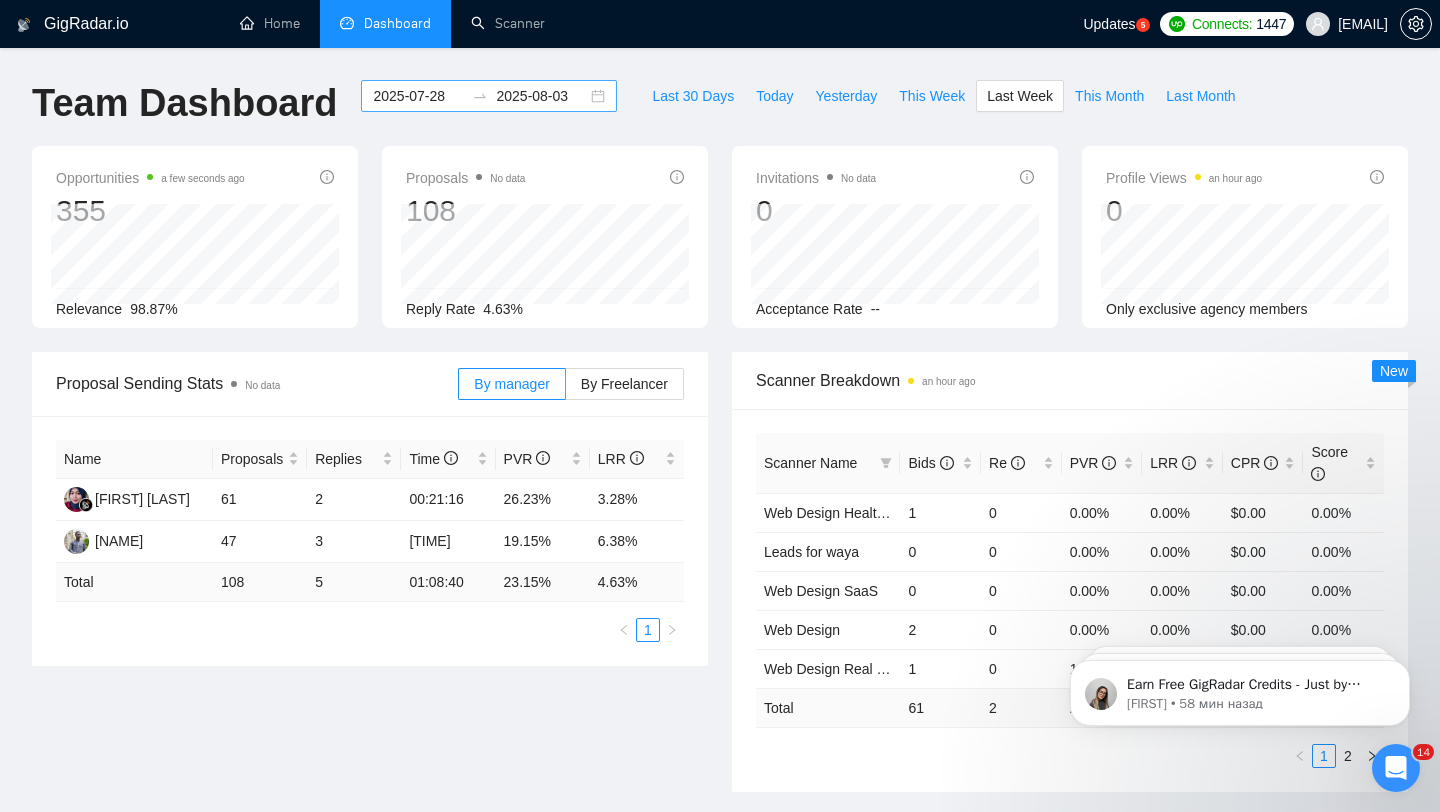 click on "2025-07-28 2025-08-03" at bounding box center [489, 96] 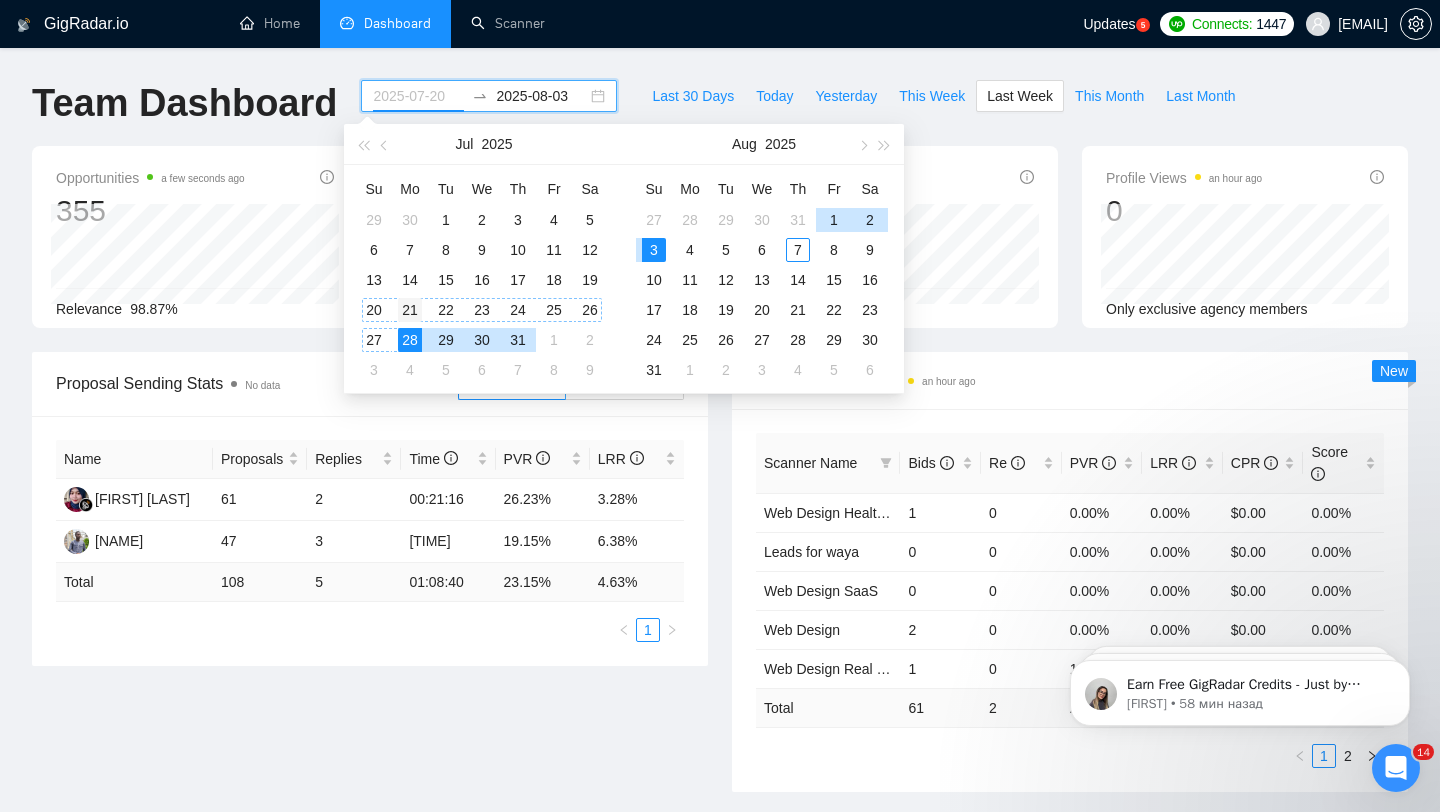 type on "2025-07-21" 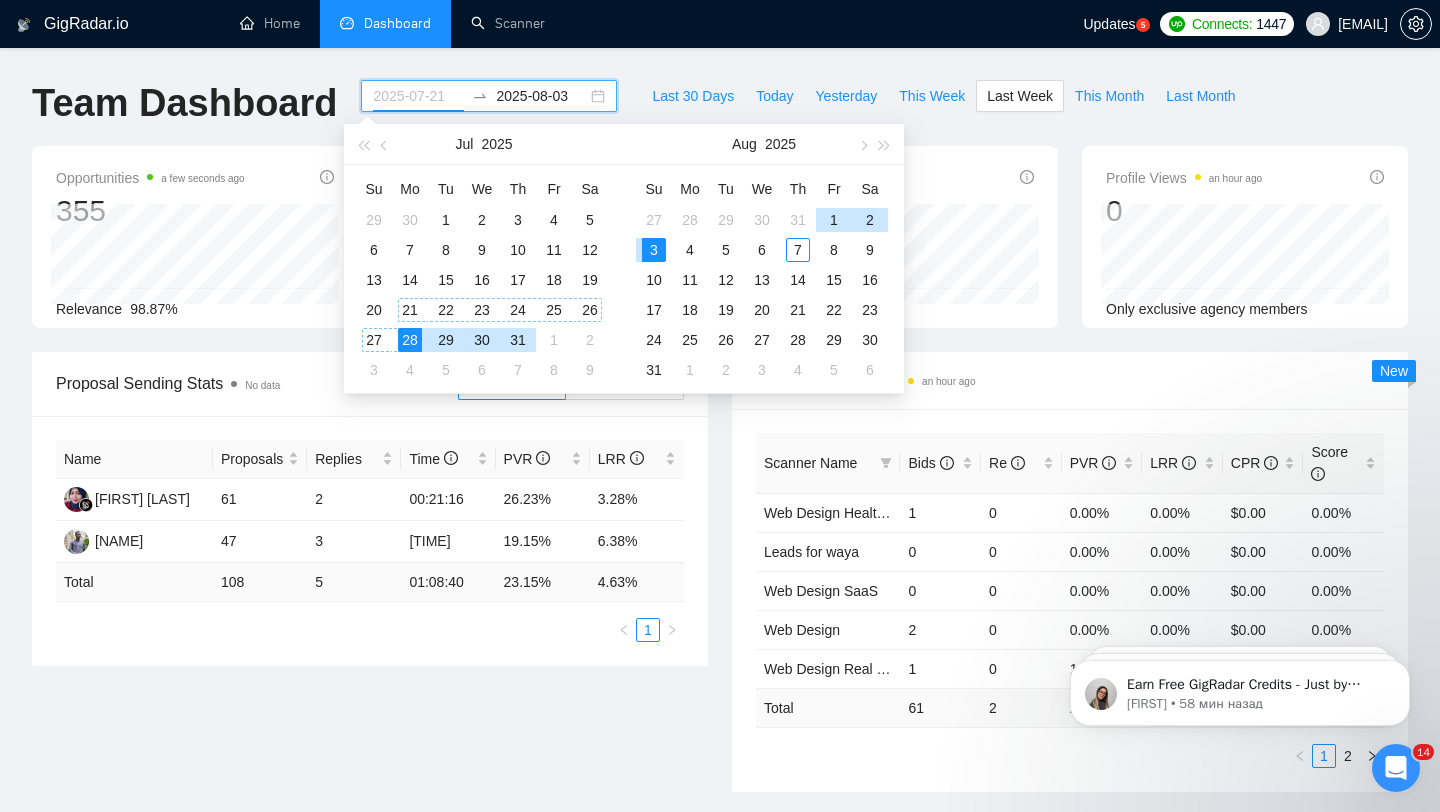 click on "21" at bounding box center (410, 310) 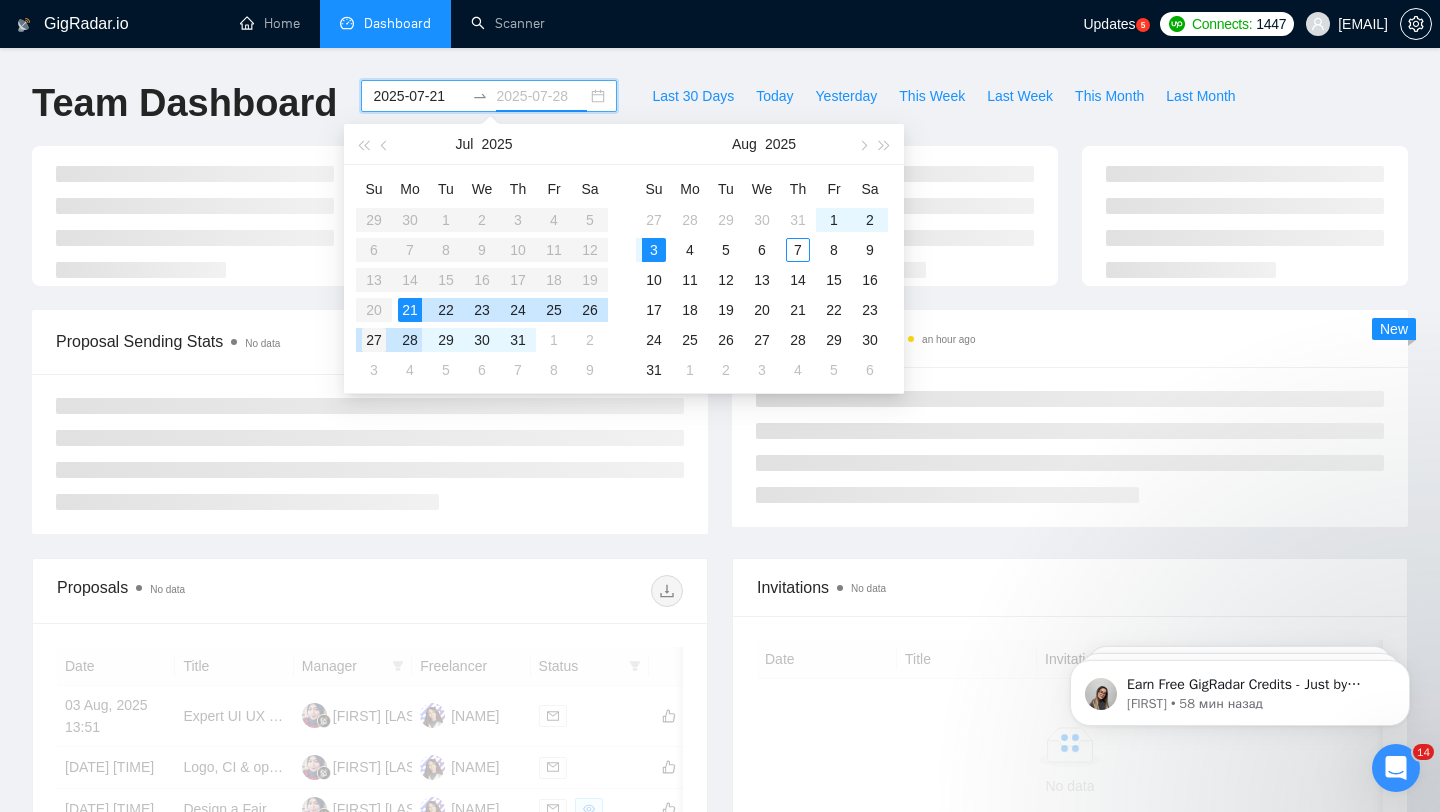 type on "2025-07-27" 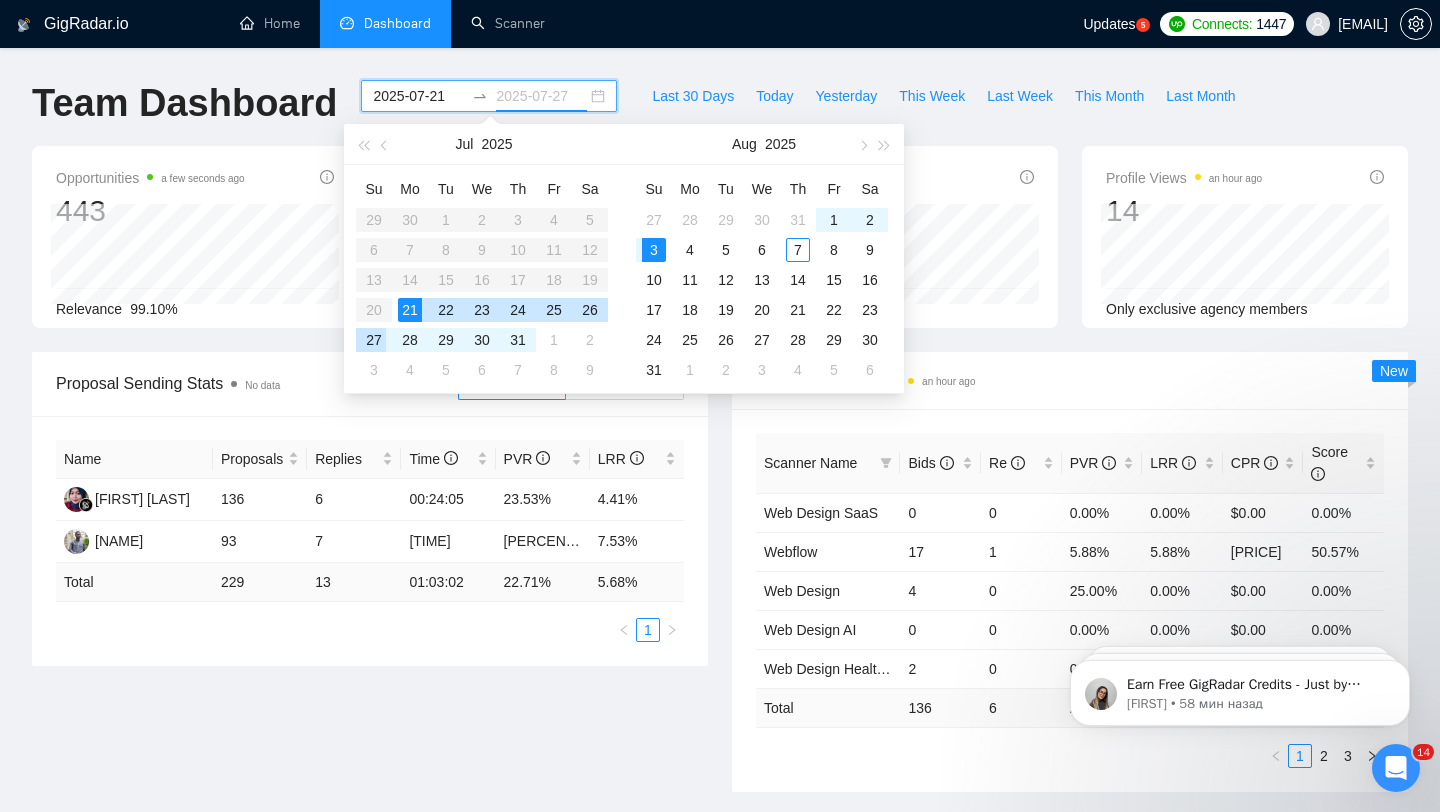 click on "27" at bounding box center (374, 340) 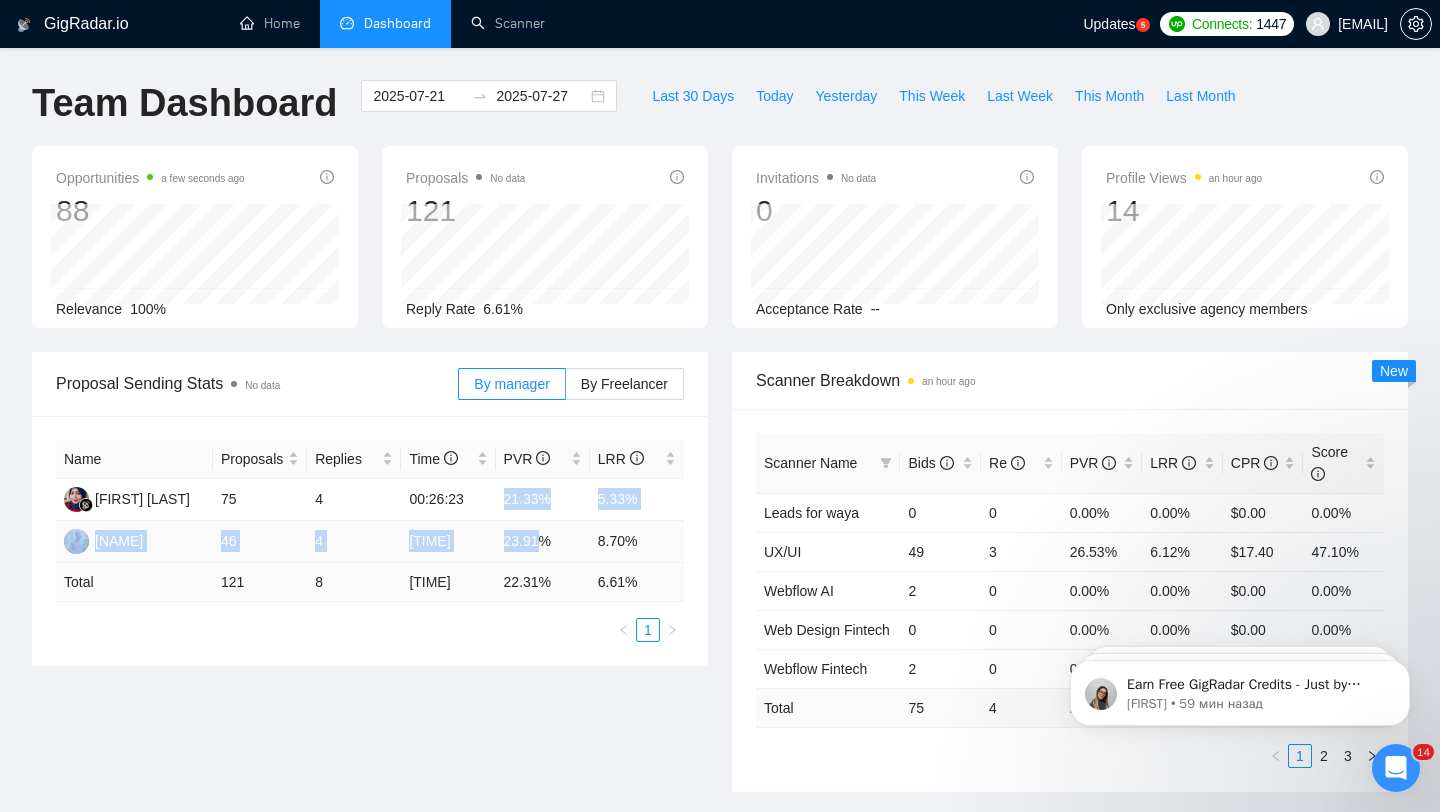 drag, startPoint x: 499, startPoint y: 496, endPoint x: 545, endPoint y: 546, distance: 67.941154 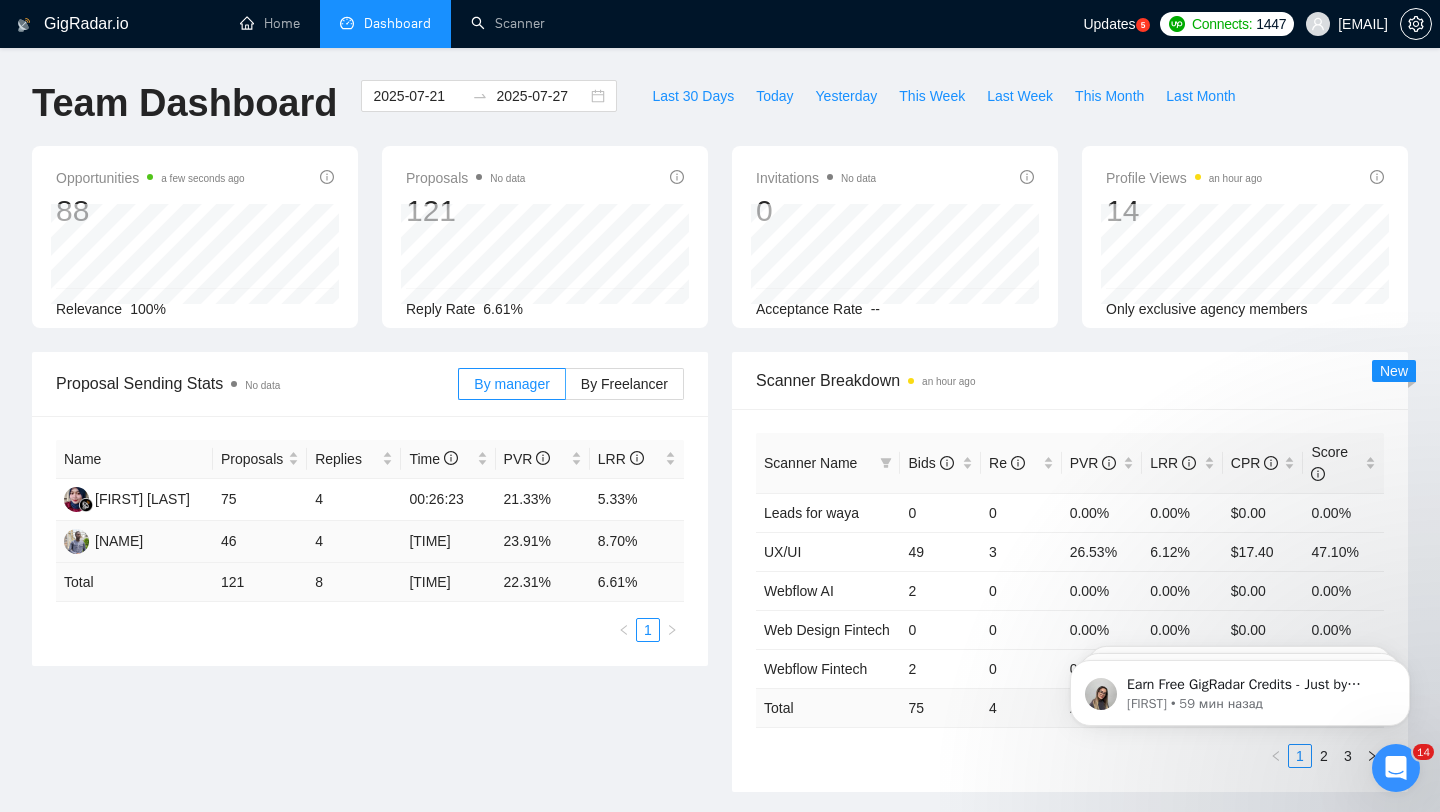 click on "23.91%" at bounding box center [543, 542] 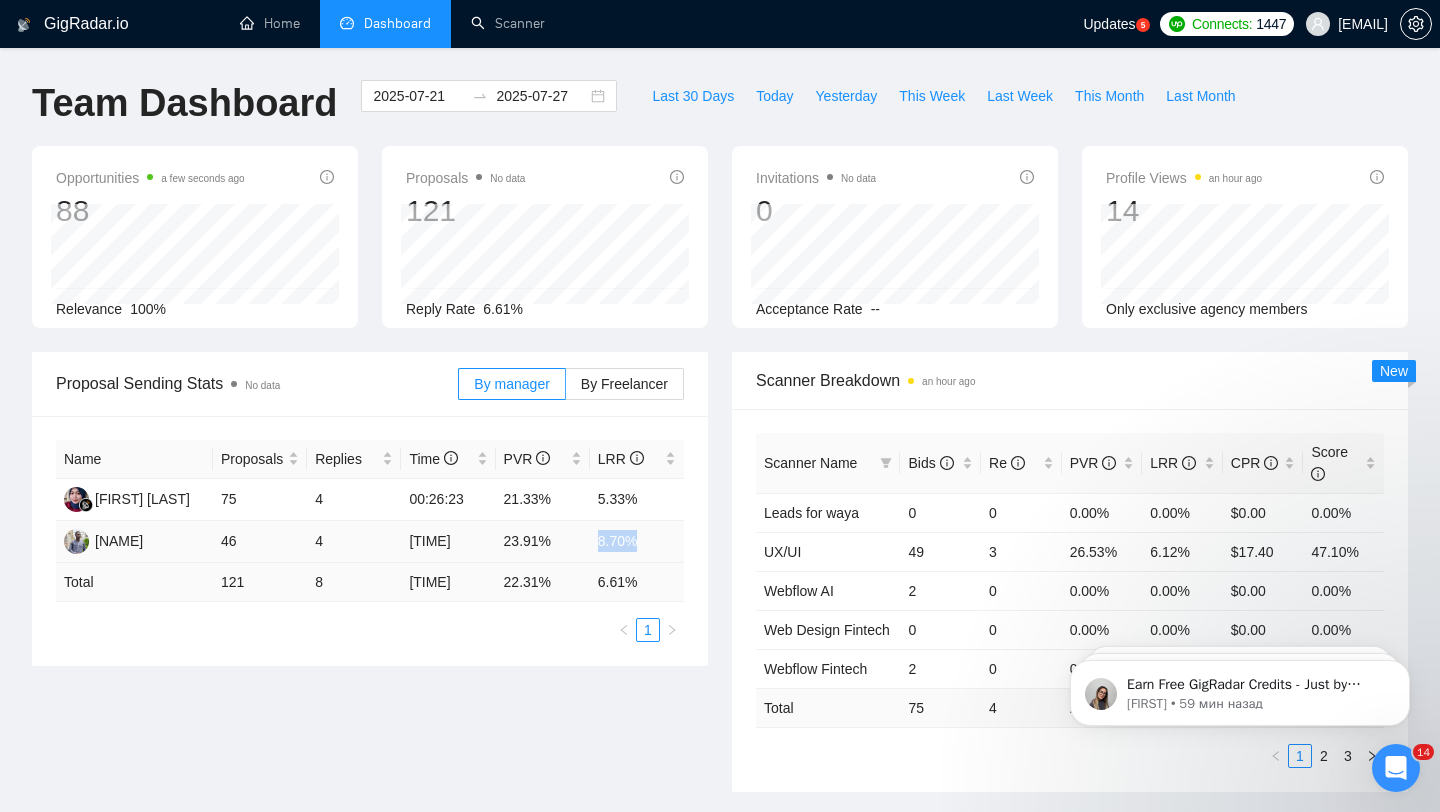 drag, startPoint x: 597, startPoint y: 543, endPoint x: 645, endPoint y: 541, distance: 48.04165 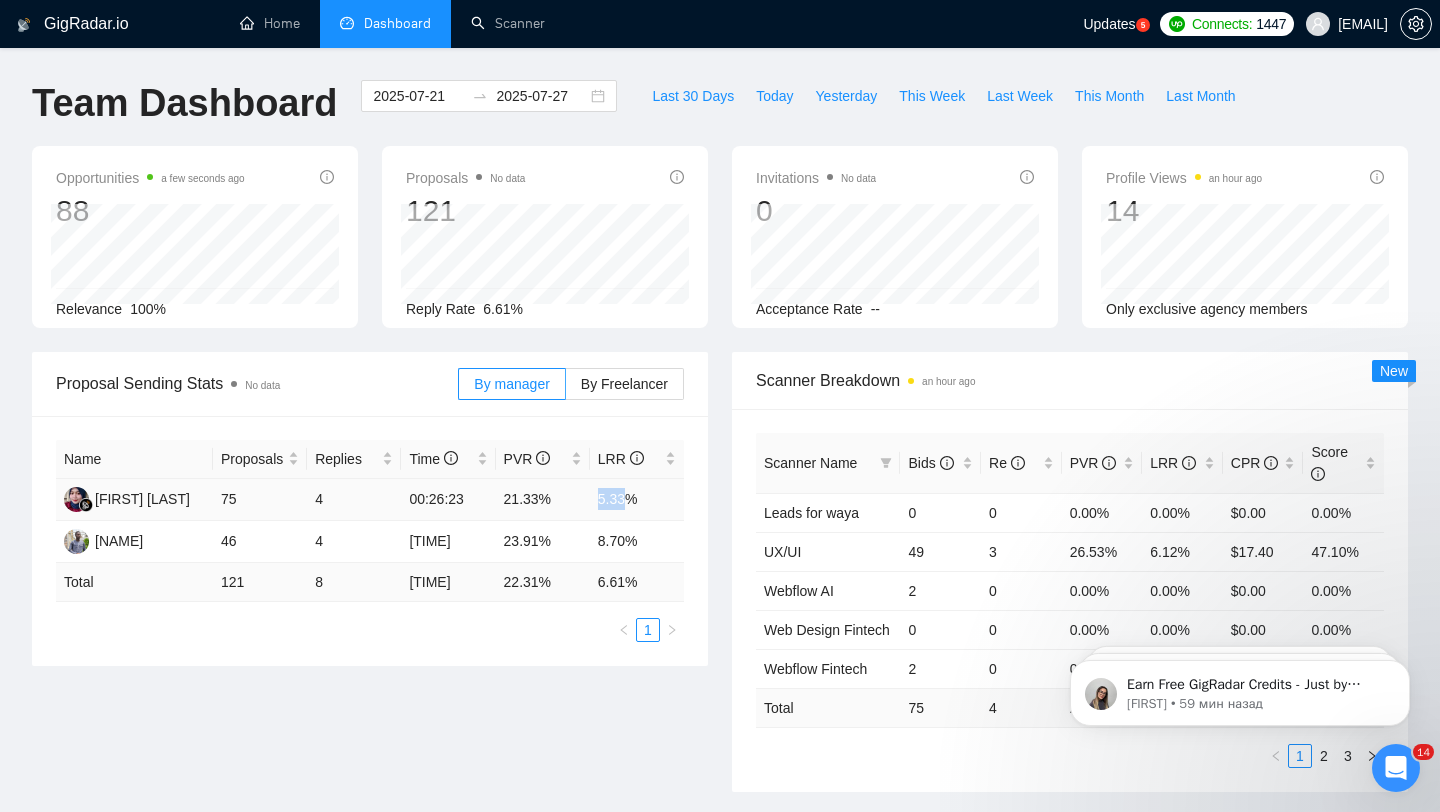 drag, startPoint x: 596, startPoint y: 499, endPoint x: 633, endPoint y: 499, distance: 37 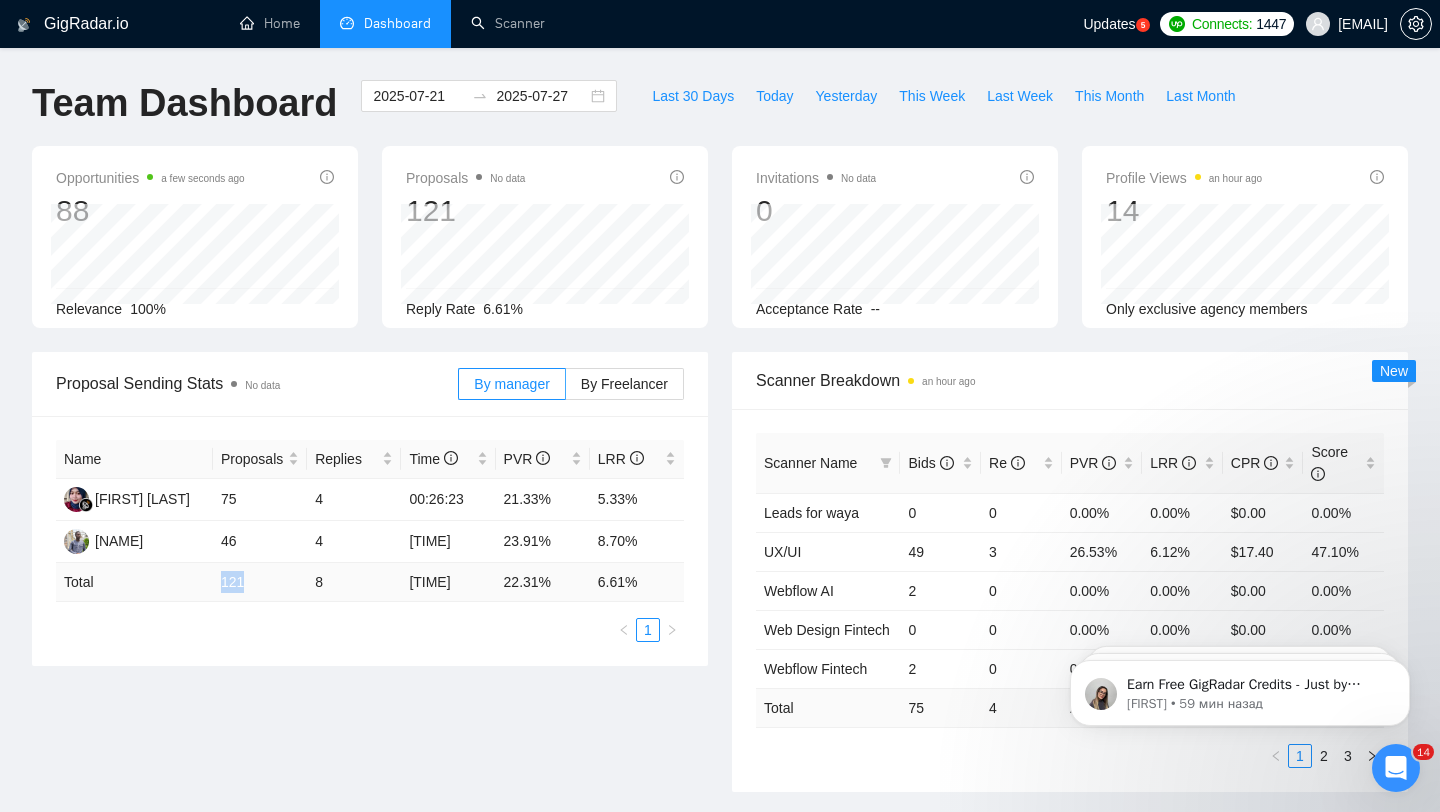 drag, startPoint x: 218, startPoint y: 581, endPoint x: 264, endPoint y: 580, distance: 46.010868 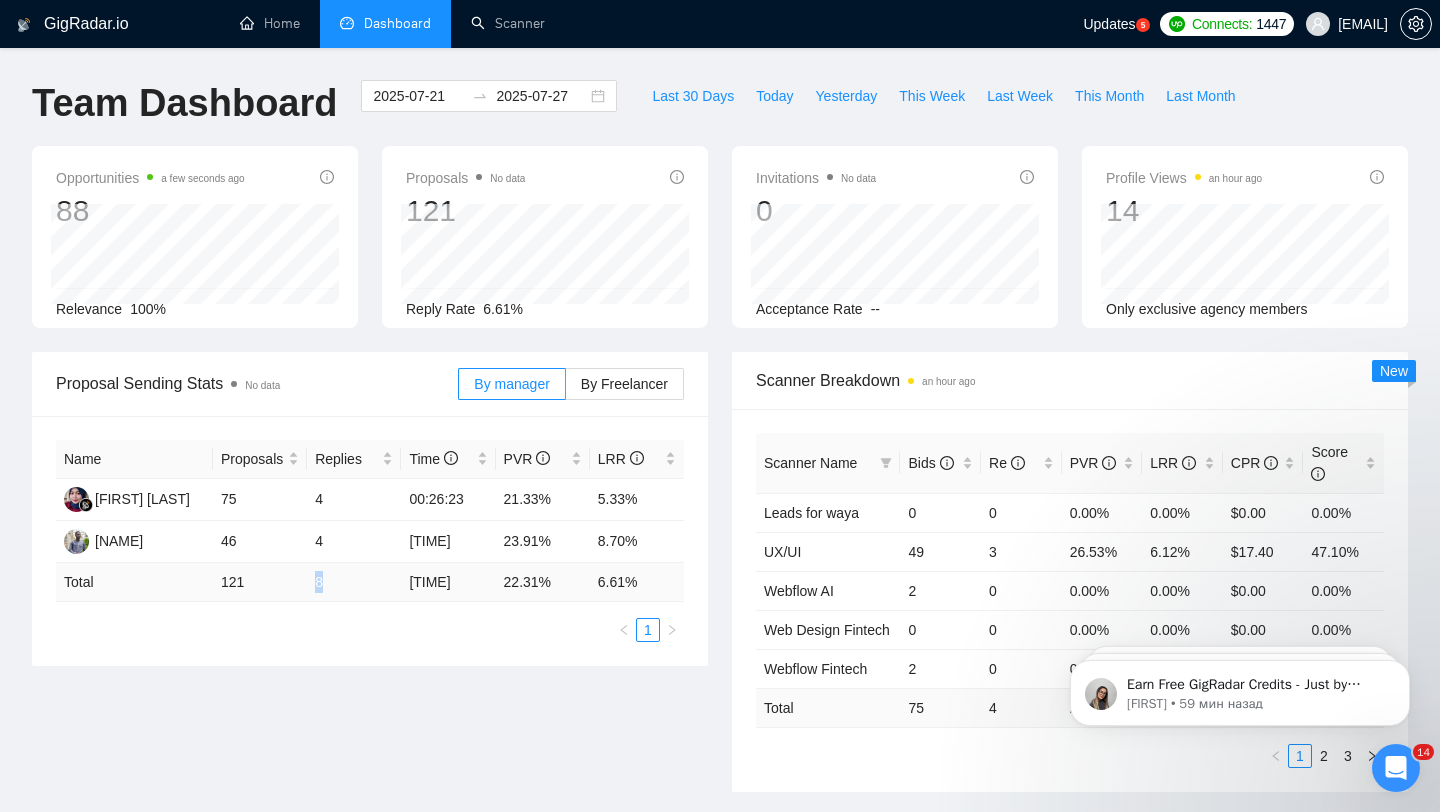 drag, startPoint x: 302, startPoint y: 575, endPoint x: 374, endPoint y: 582, distance: 72.33948 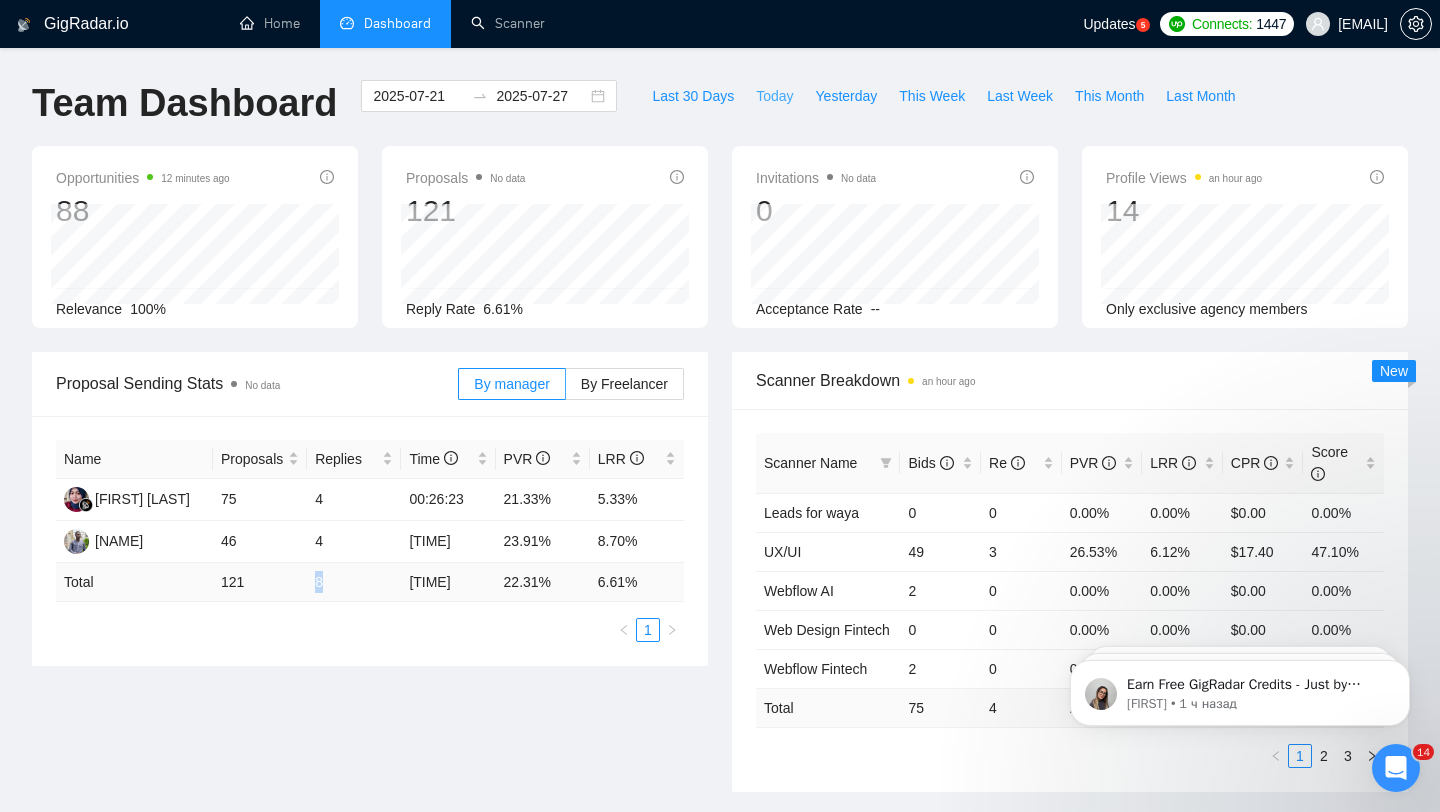 click on "Today" at bounding box center [774, 96] 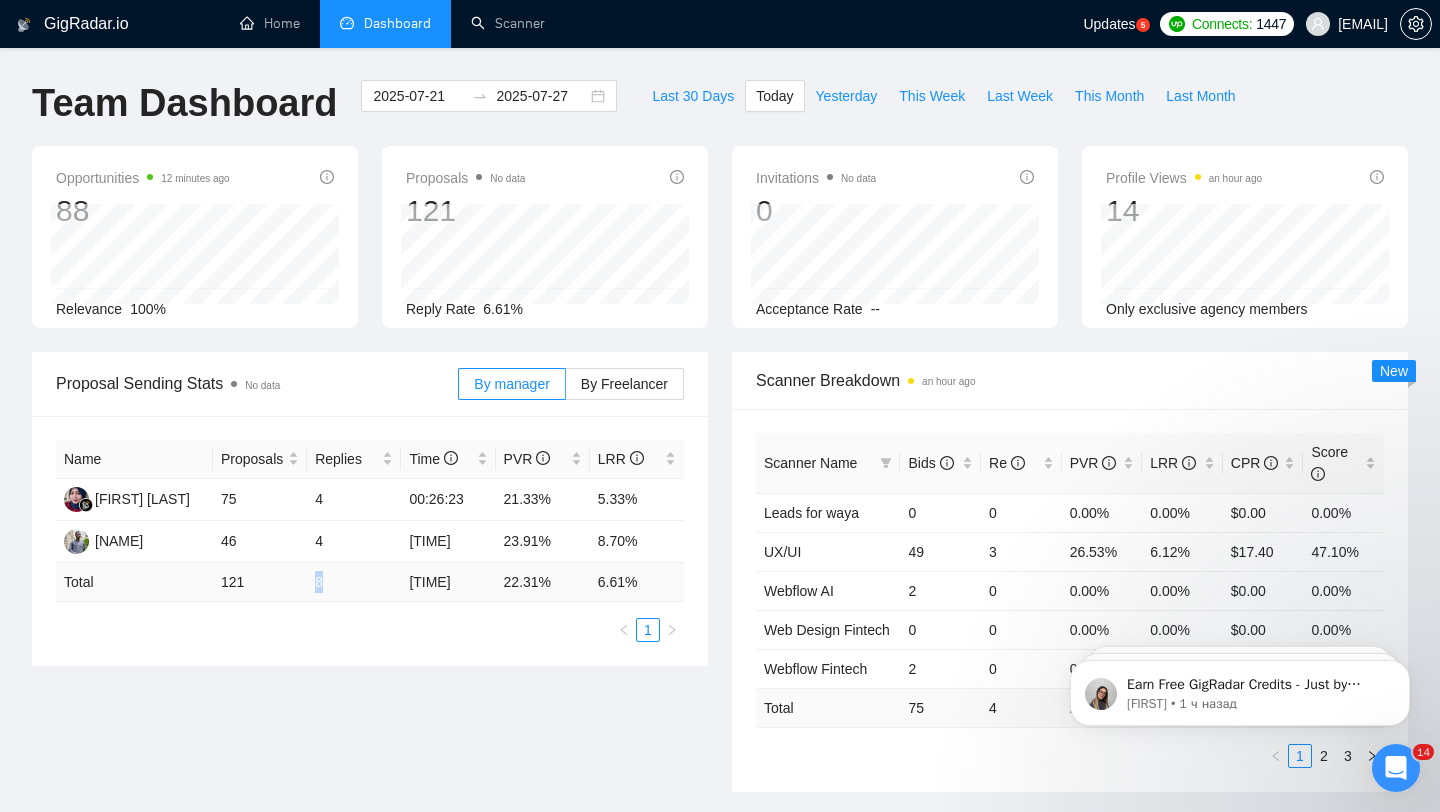type on "2025-08-07" 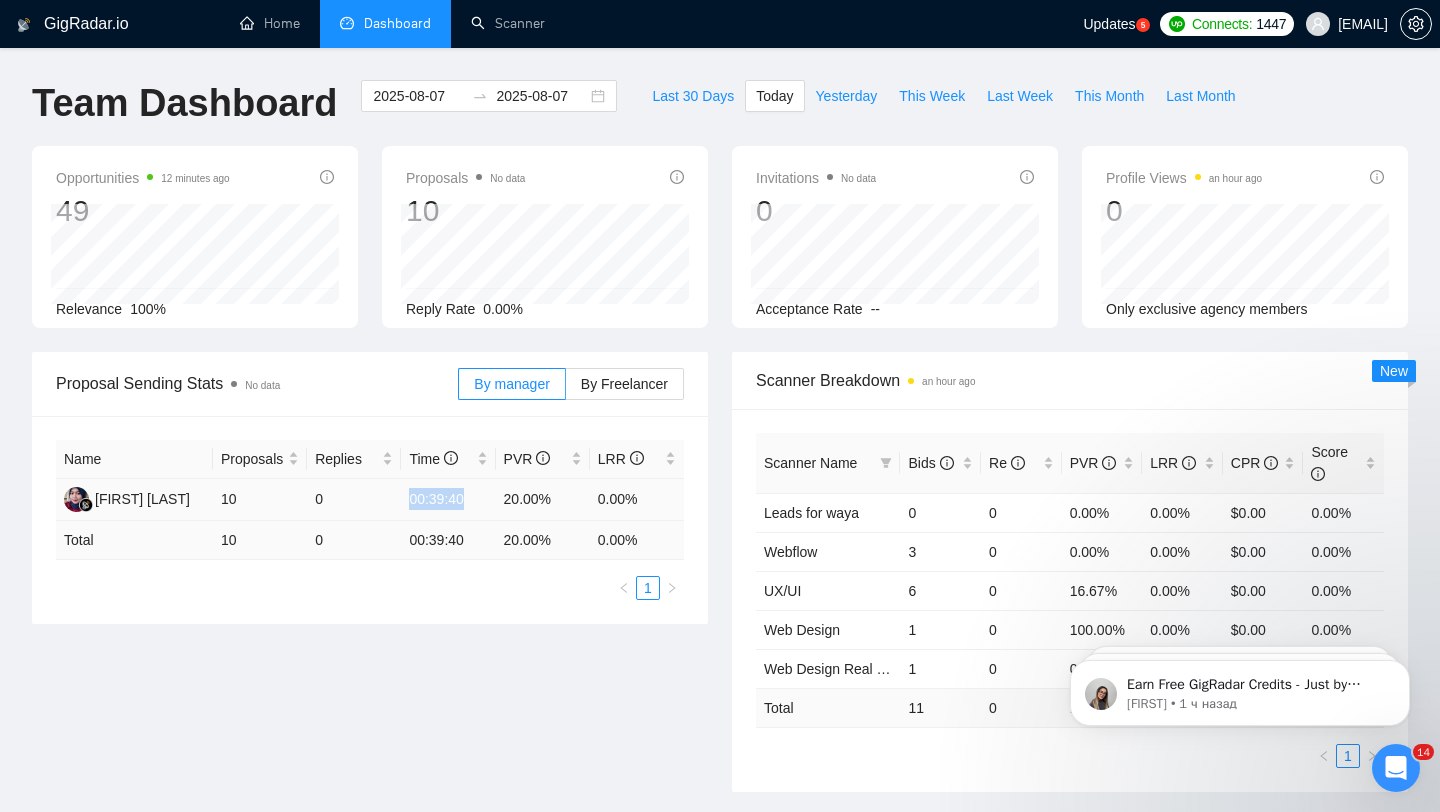 drag, startPoint x: 407, startPoint y: 498, endPoint x: 484, endPoint y: 495, distance: 77.05842 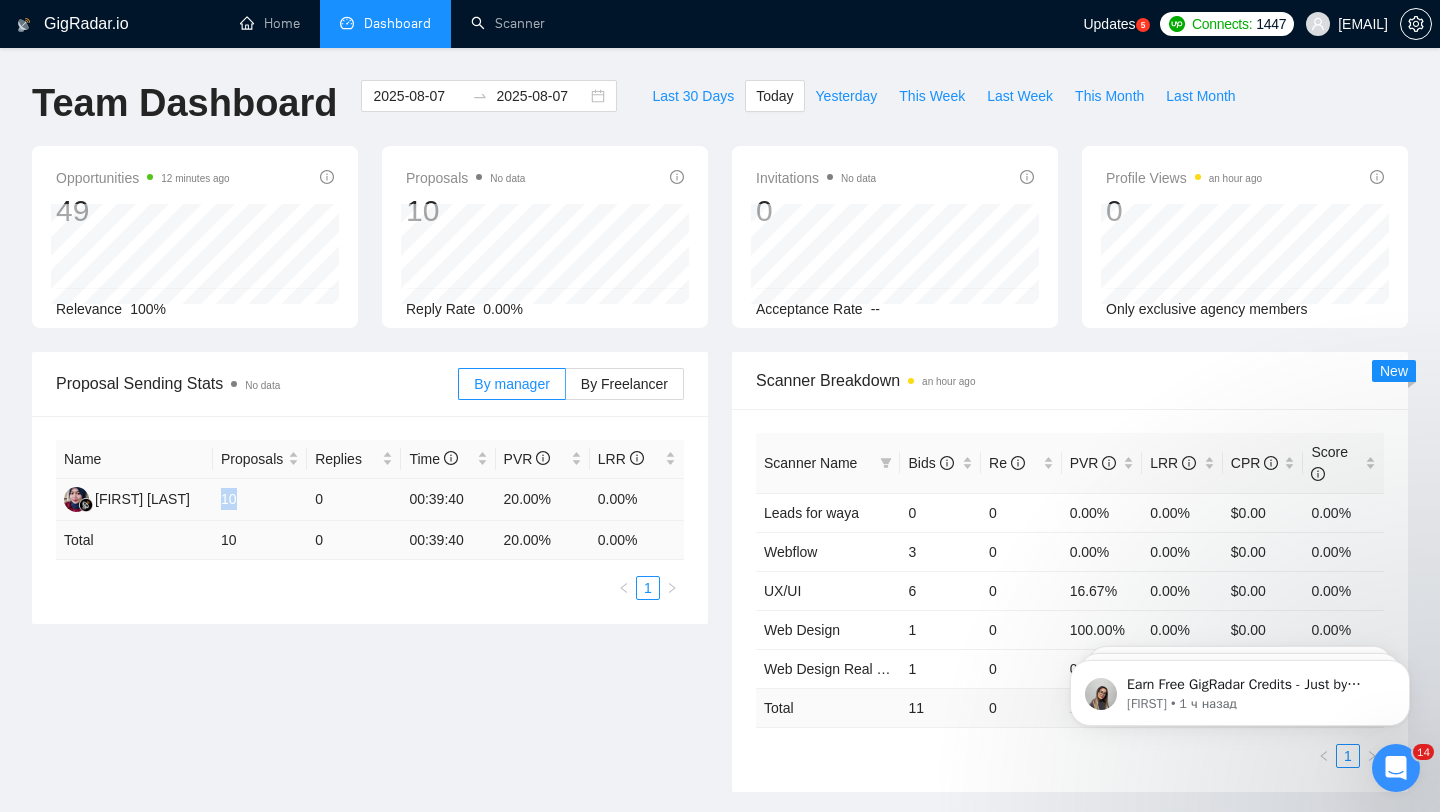 drag, startPoint x: 222, startPoint y: 502, endPoint x: 273, endPoint y: 499, distance: 51.088158 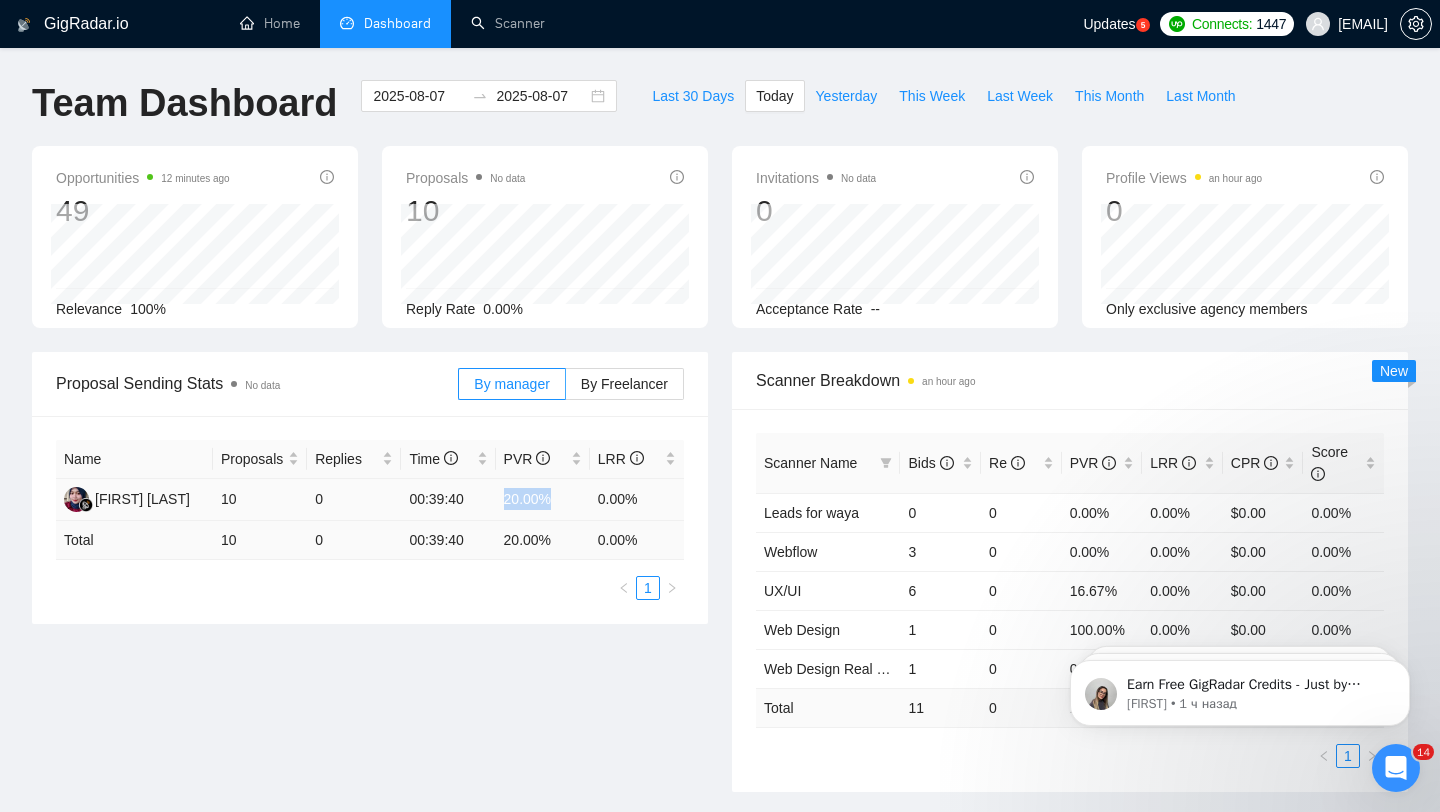 drag, startPoint x: 500, startPoint y: 503, endPoint x: 566, endPoint y: 503, distance: 66 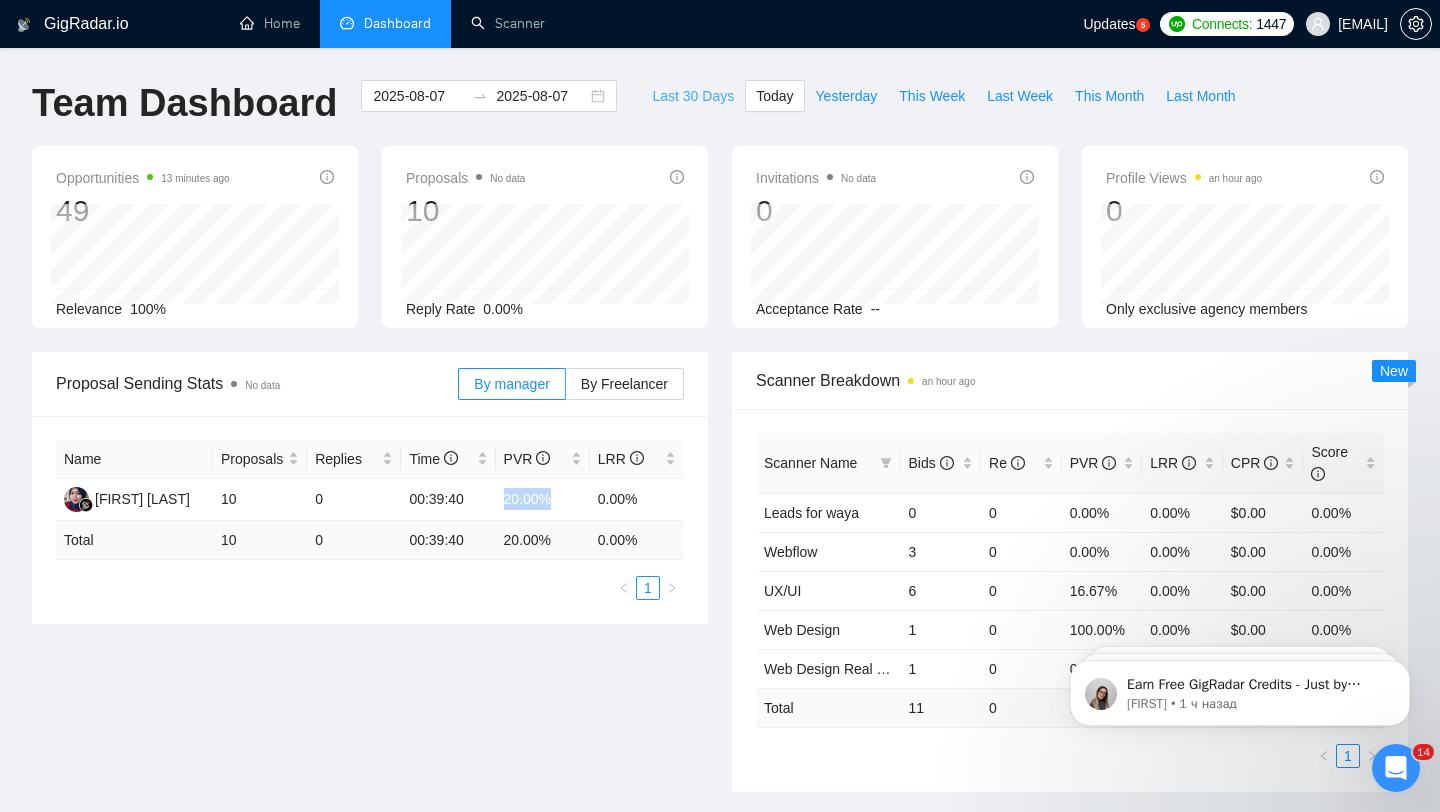 click on "Last 30 Days" at bounding box center [693, 96] 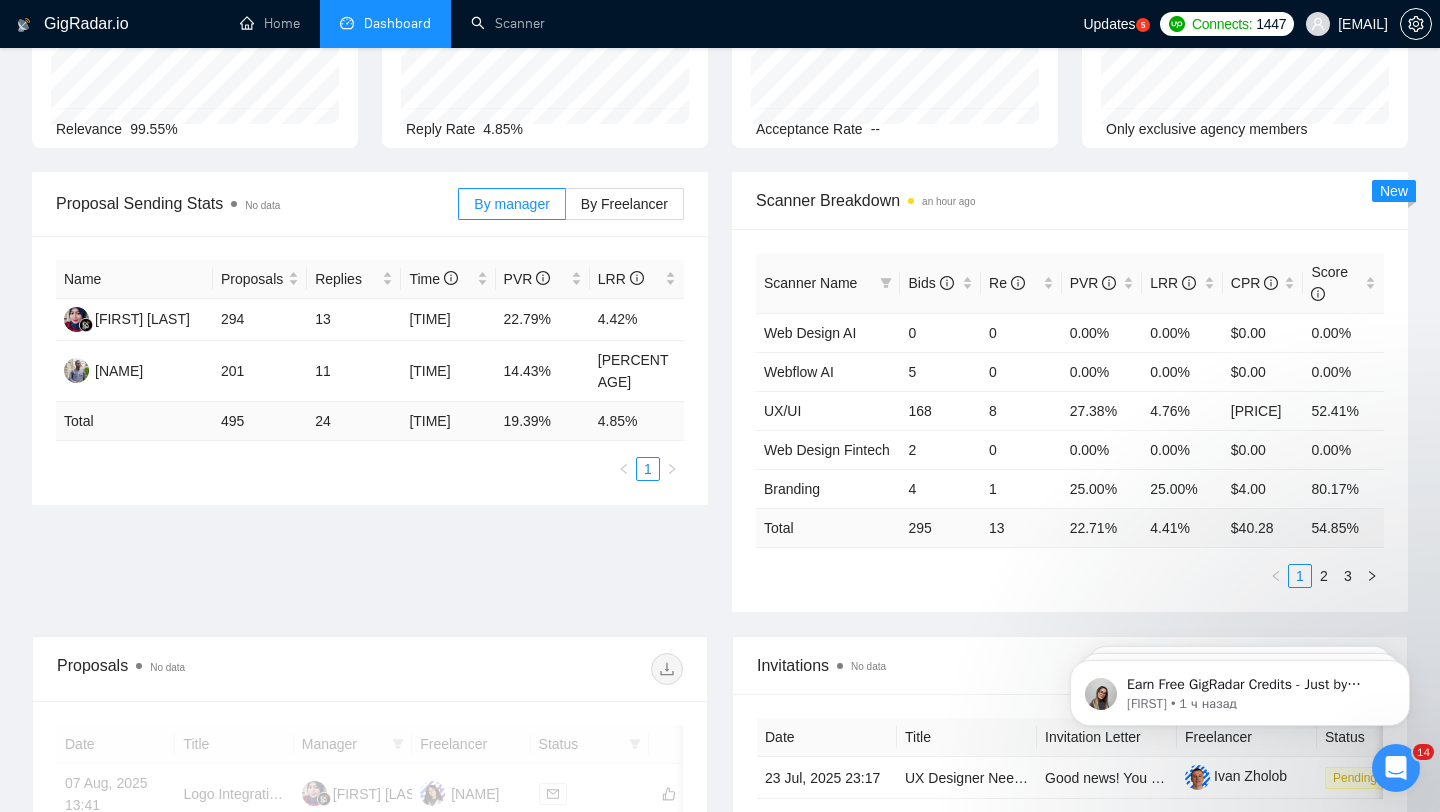 scroll, scrollTop: 0, scrollLeft: 0, axis: both 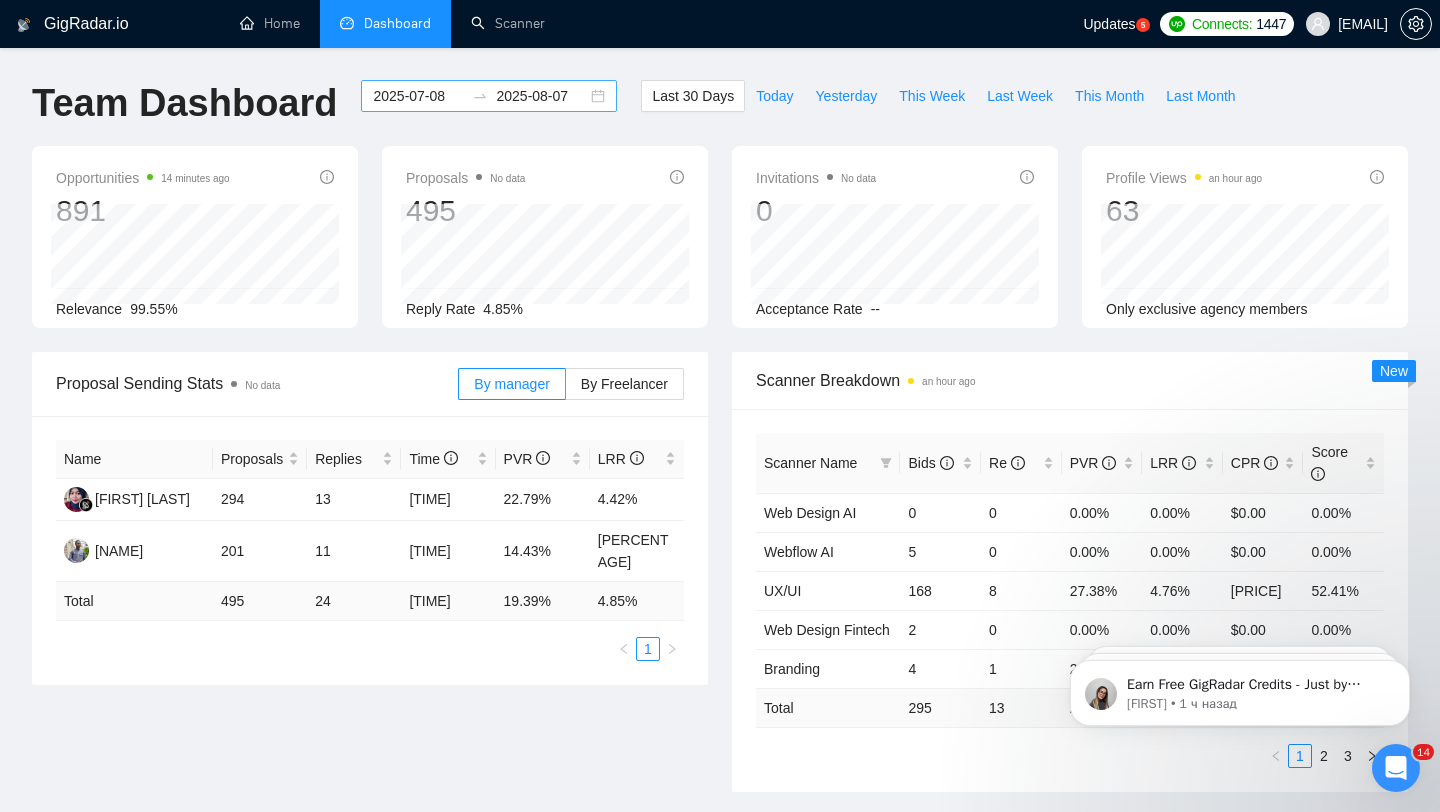 click on "2025-07-08 2025-08-07" at bounding box center [489, 96] 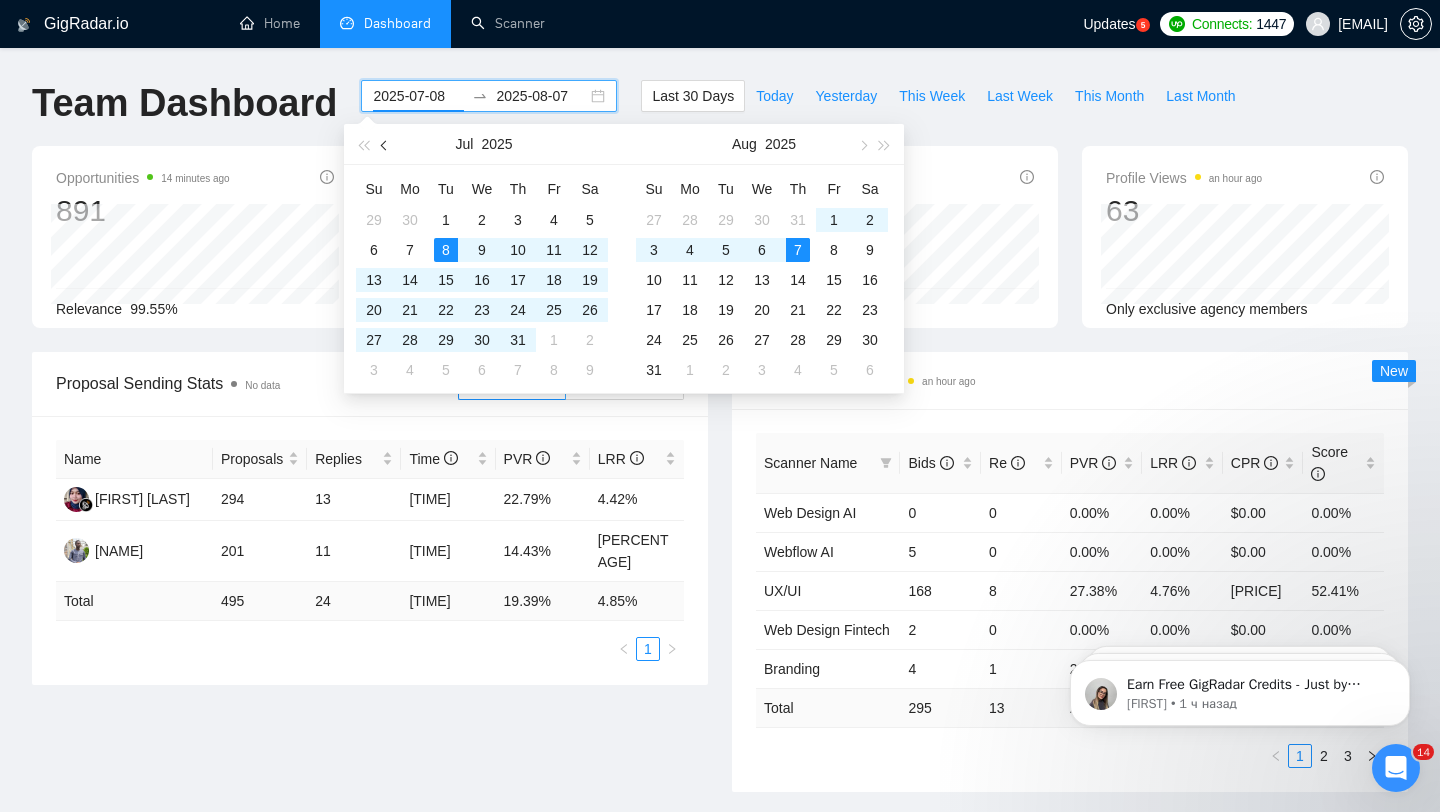 click at bounding box center [386, 145] 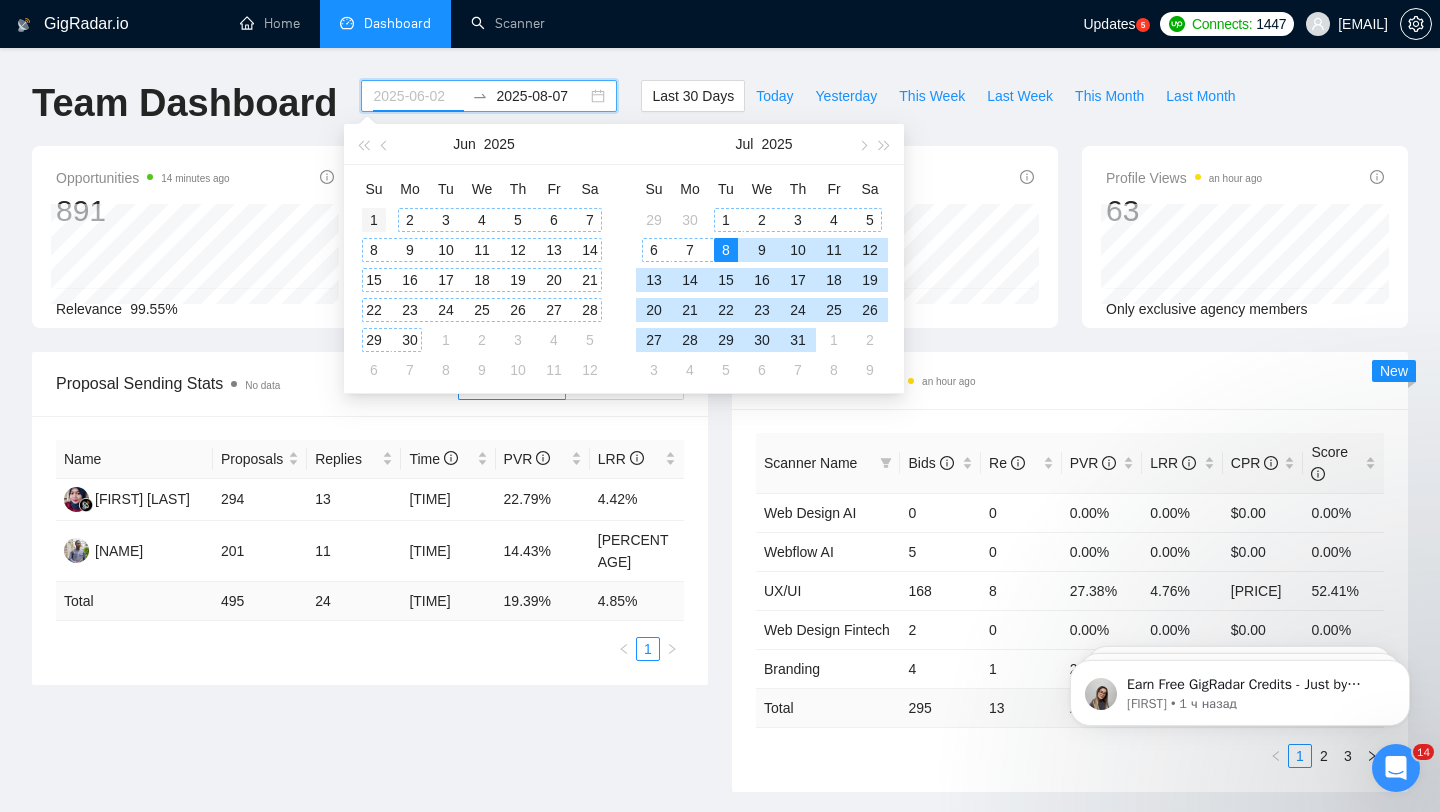 type on "2025-06-01" 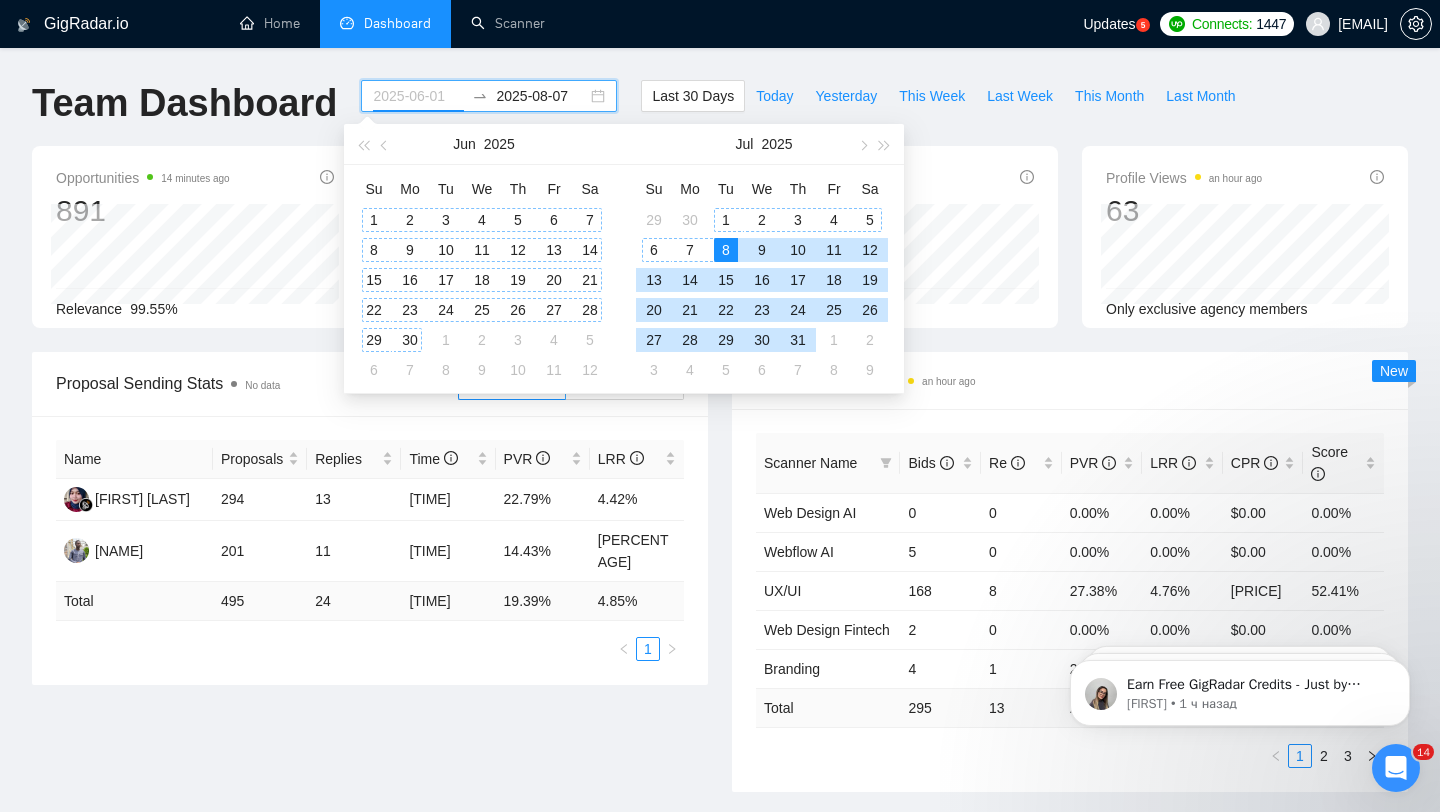 click on "1" at bounding box center [374, 220] 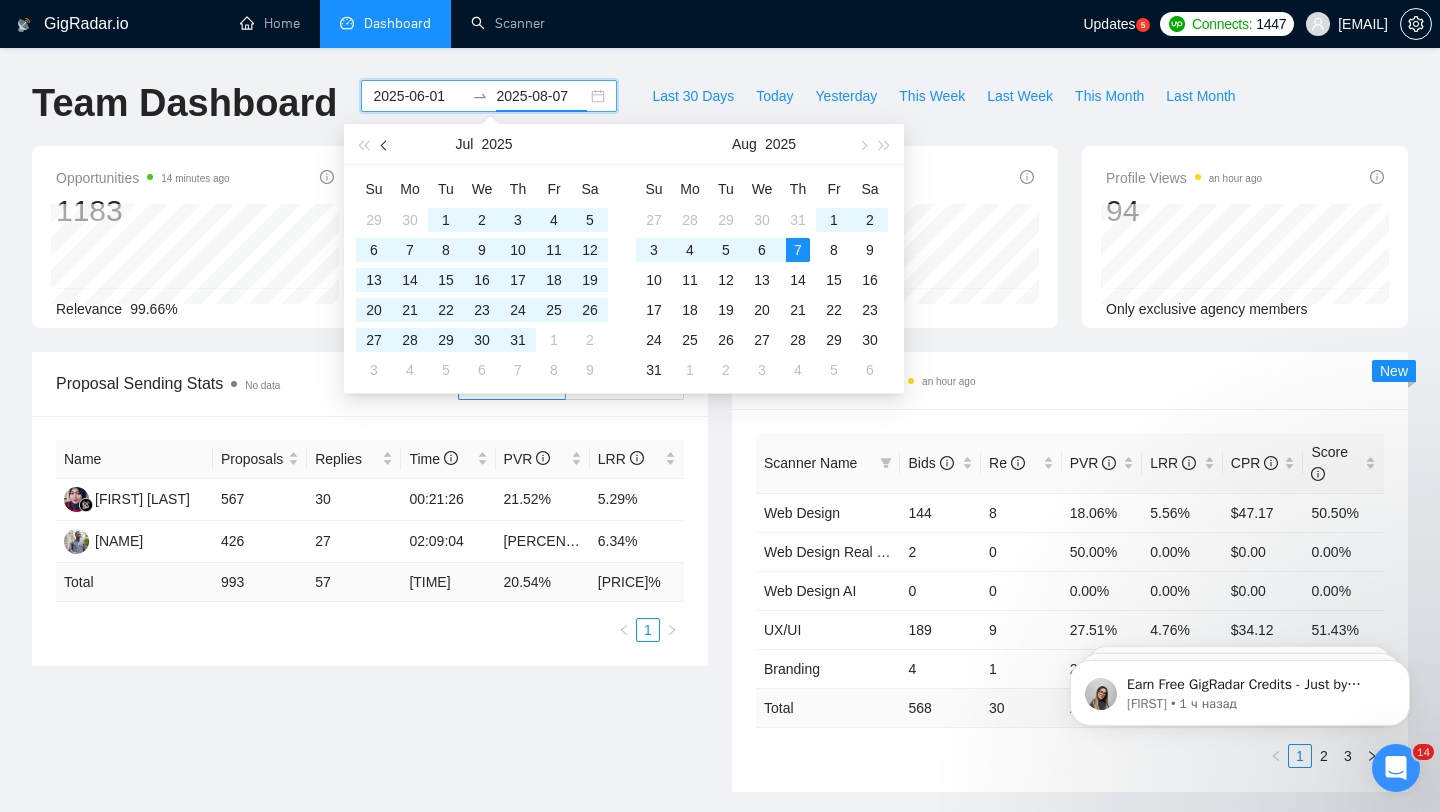 click at bounding box center (385, 144) 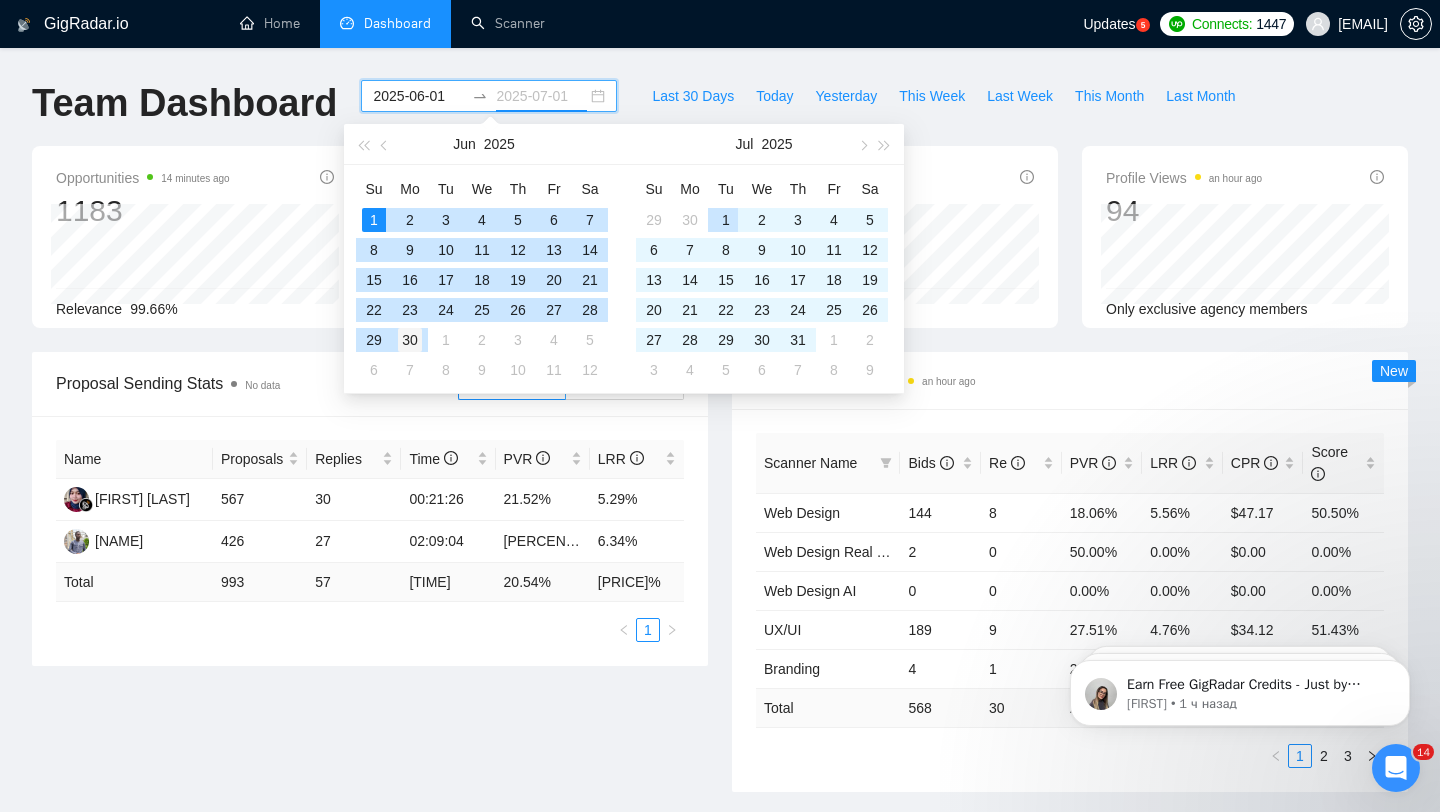 type on "2025-06-30" 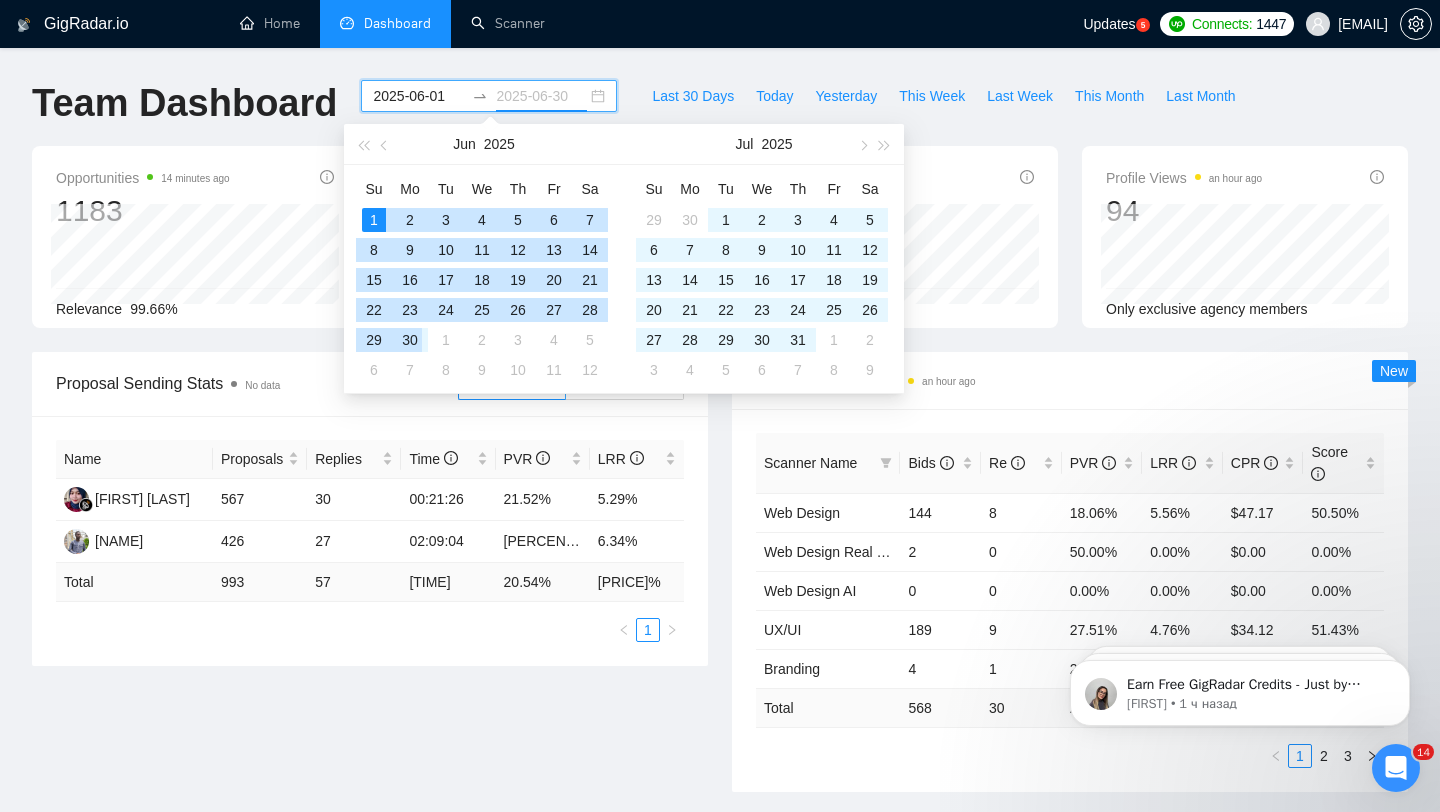 click on "30" at bounding box center [410, 340] 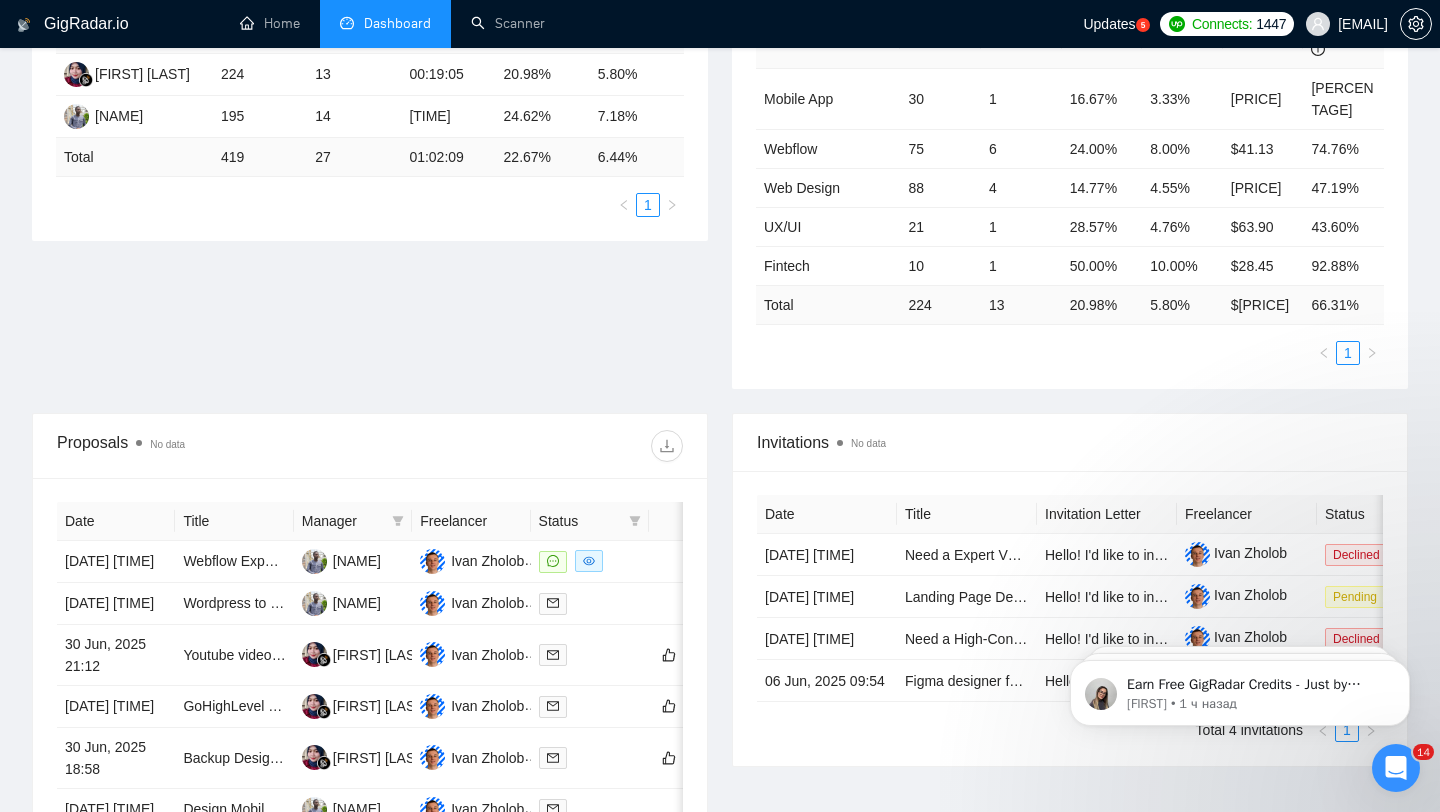 scroll, scrollTop: 489, scrollLeft: 0, axis: vertical 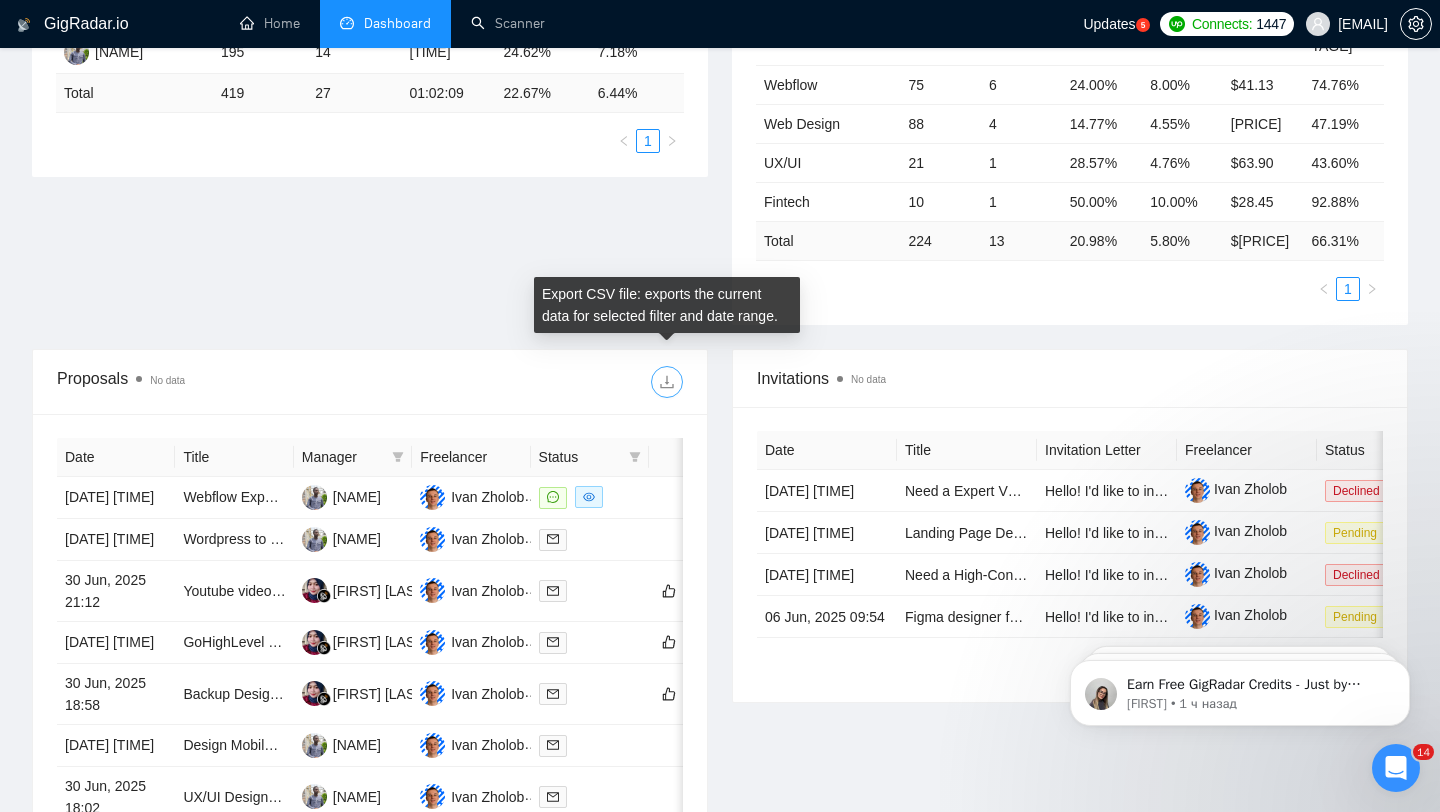click at bounding box center (667, 382) 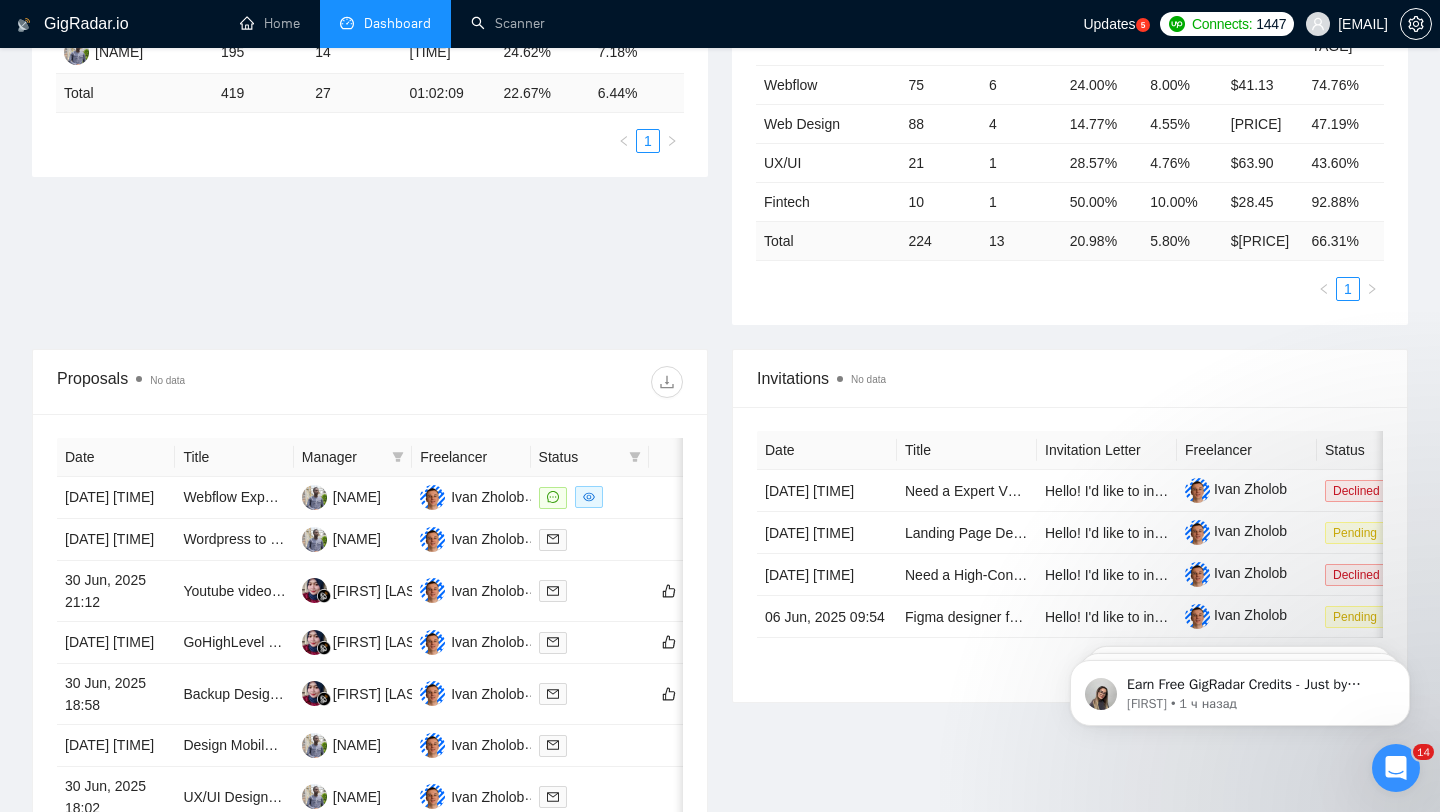 scroll, scrollTop: 0, scrollLeft: 0, axis: both 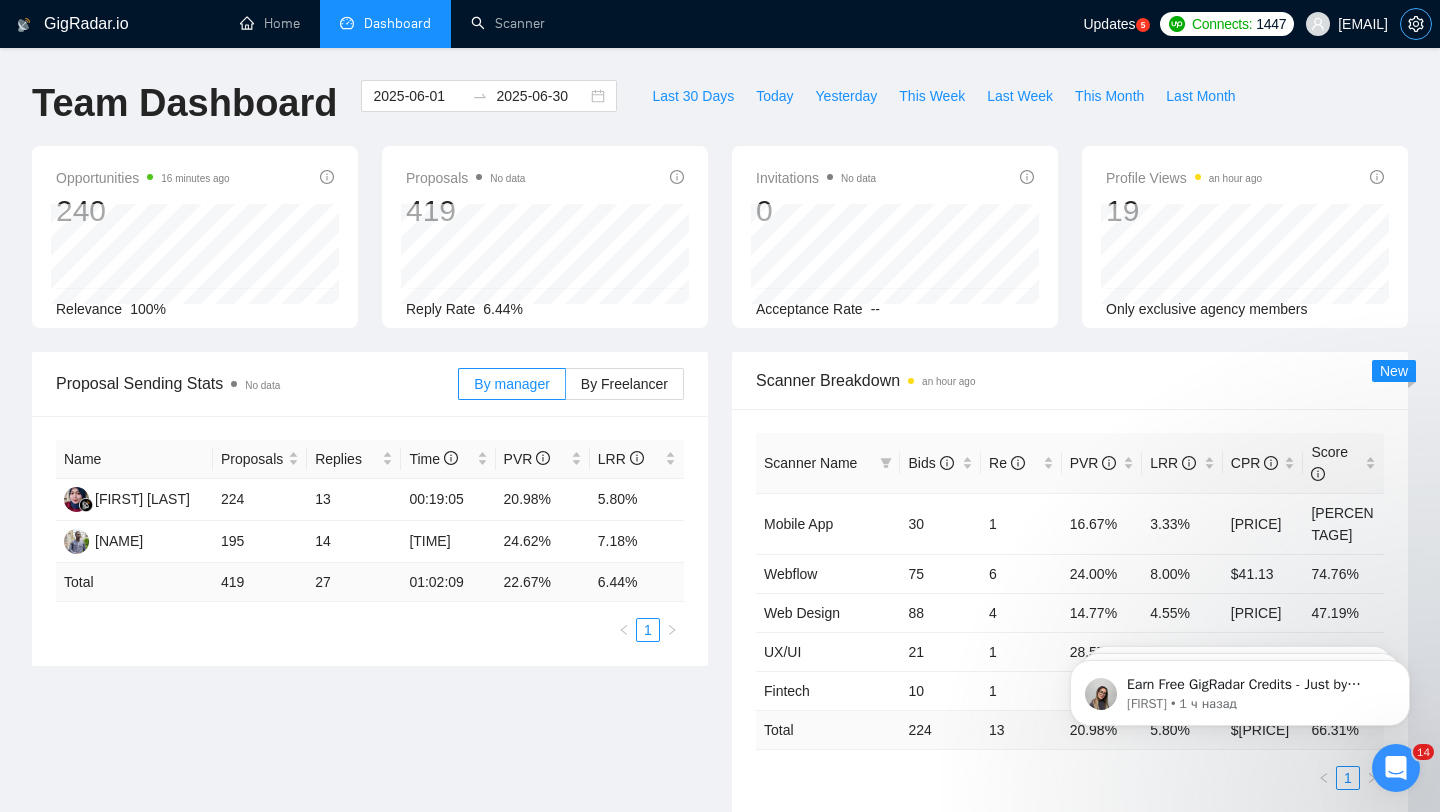 click 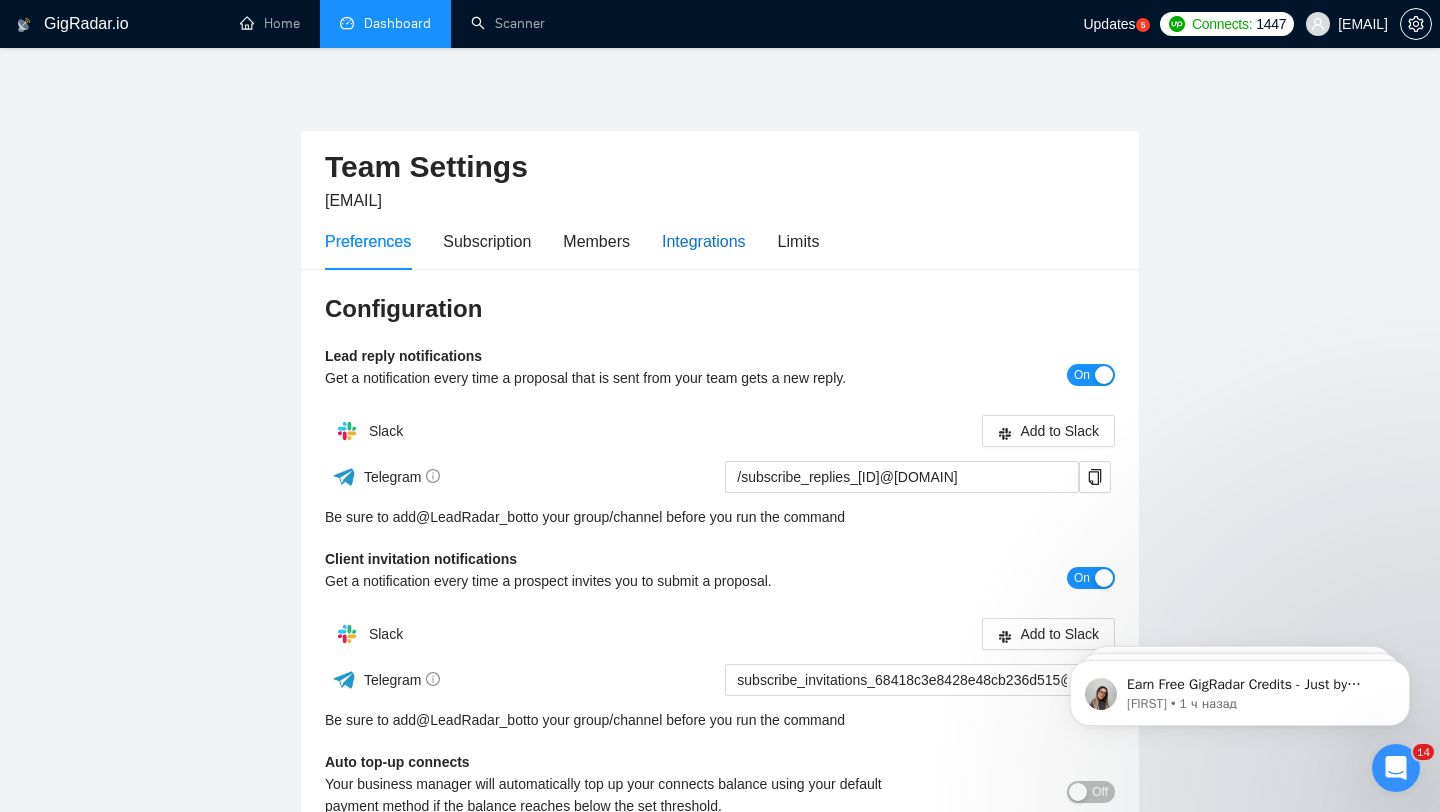 click on "Integrations" at bounding box center (704, 241) 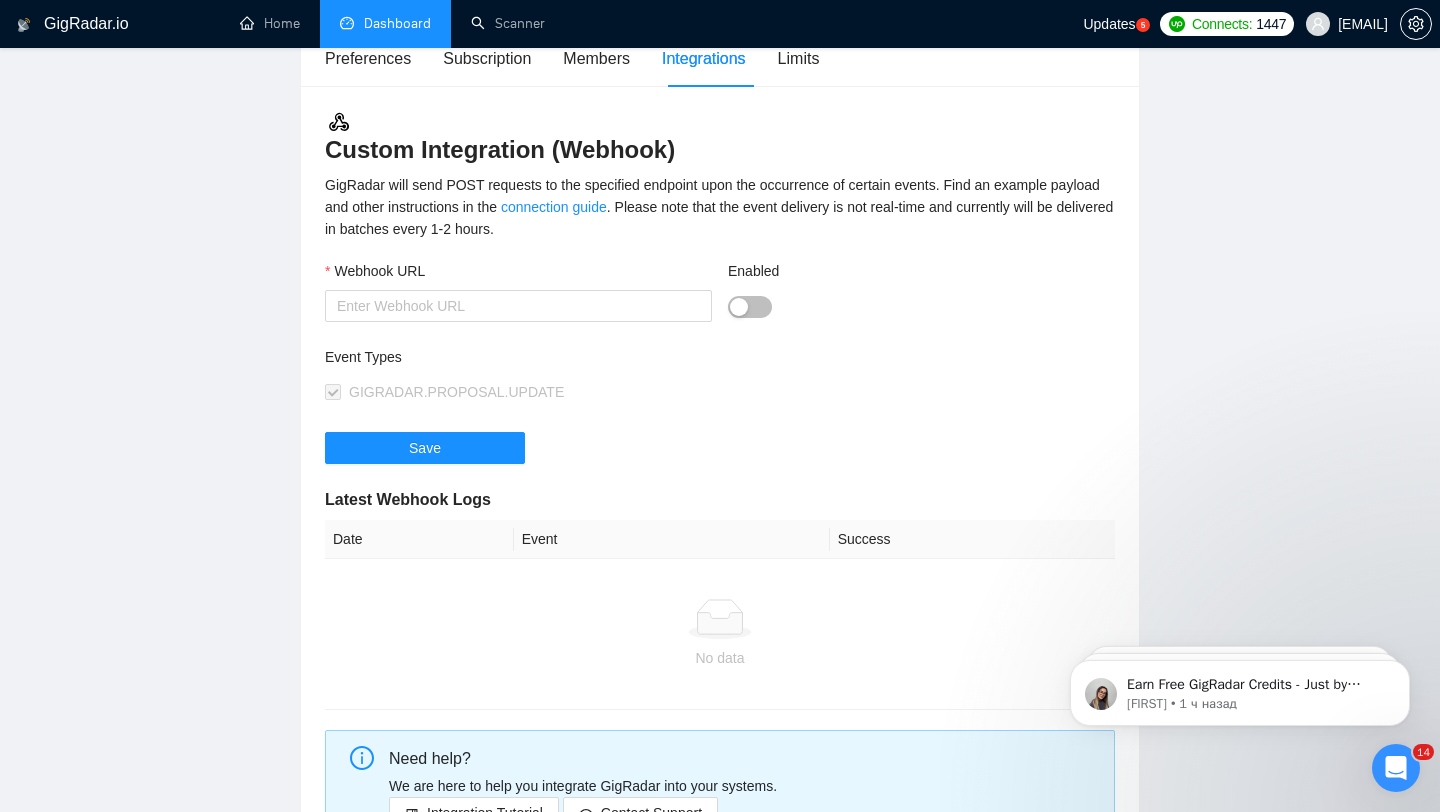 scroll, scrollTop: 154, scrollLeft: 0, axis: vertical 